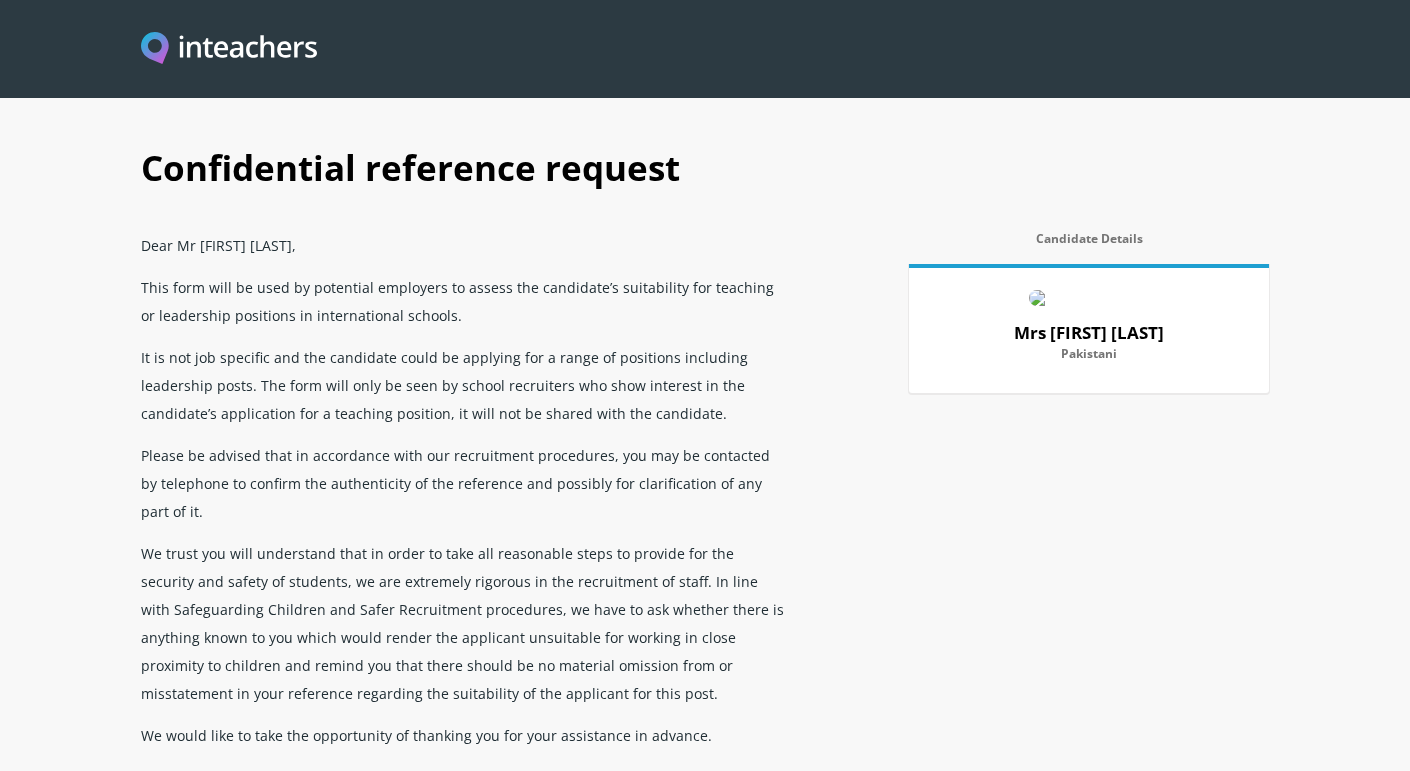 scroll, scrollTop: 0, scrollLeft: 0, axis: both 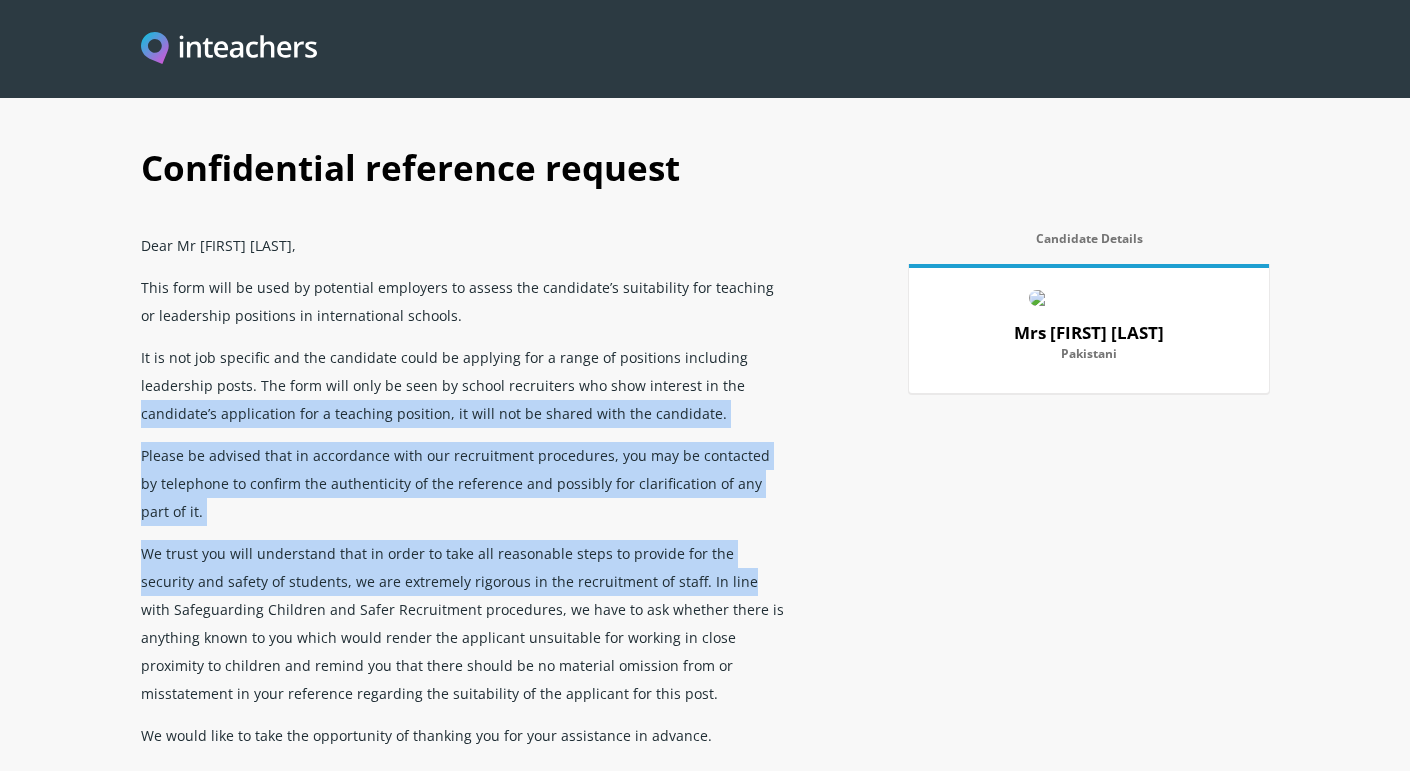 drag, startPoint x: 0, startPoint y: 0, endPoint x: 739, endPoint y: 395, distance: 837.9415 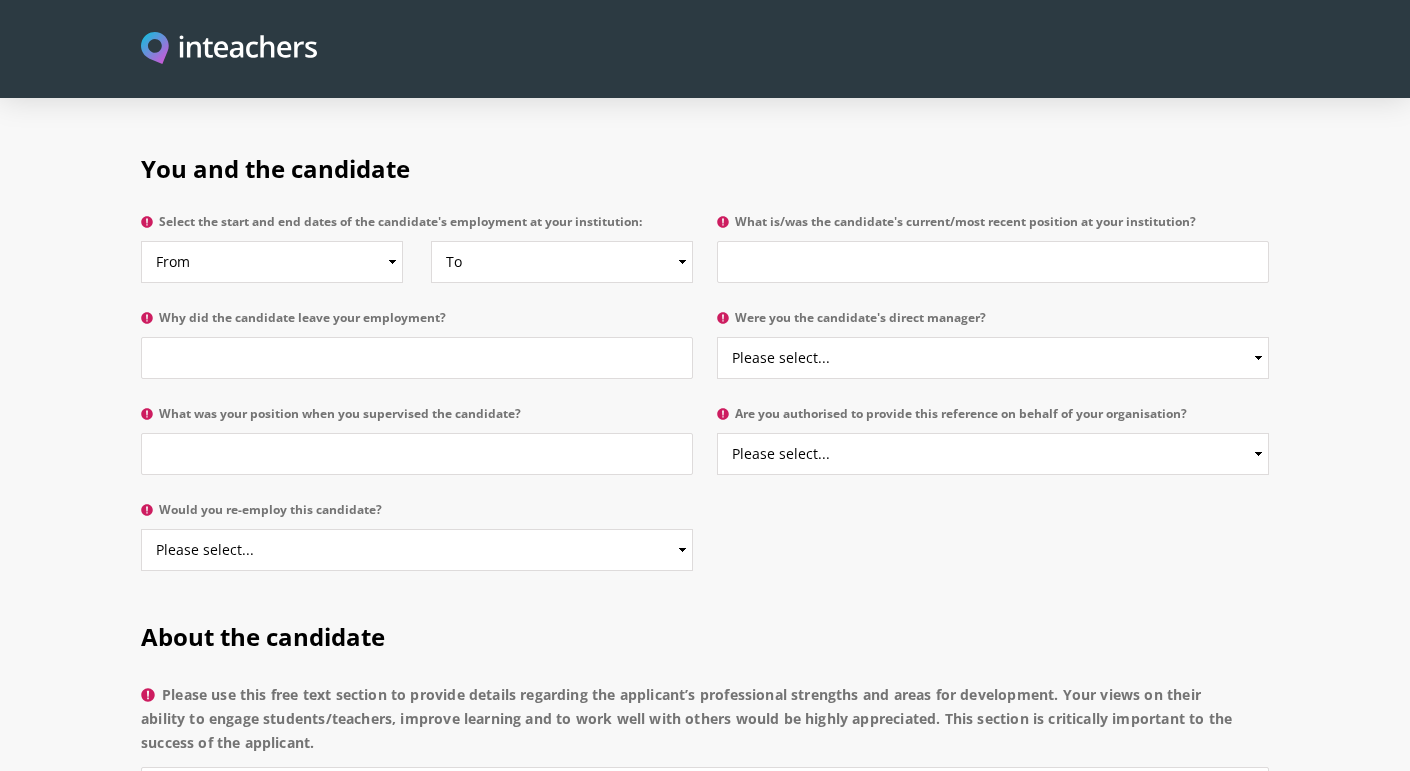 scroll, scrollTop: 963, scrollLeft: 0, axis: vertical 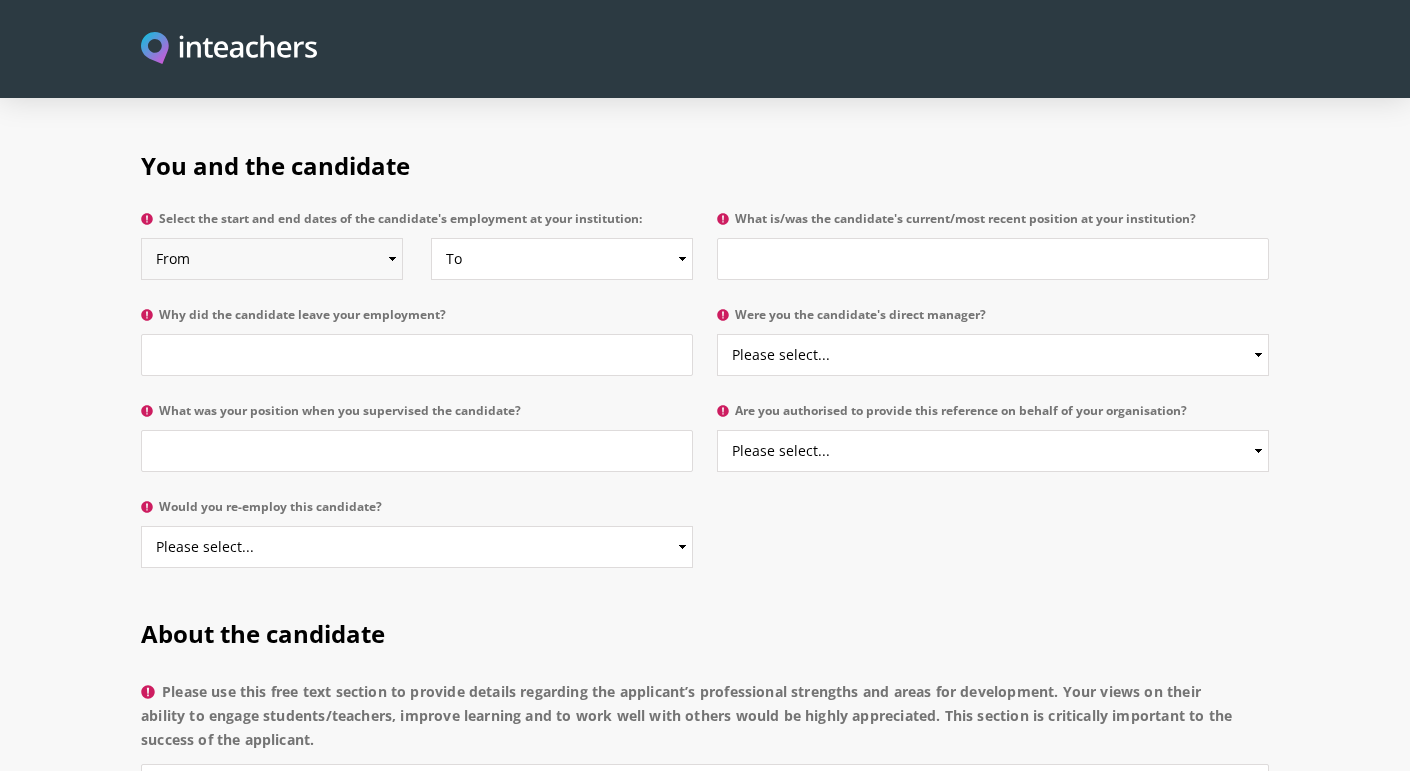 click on "From
2025
2024
2023
2022
2021
2020
2019
2018
2017
2016
2015
2014
2013
2012
2011
2010
2009
2008
2007
2006
2005
2004
2003
2002
2001
2000
1999
1998
1997
1996
1995
1994
1993
1992
1991
1990
1989
1988
1987
1986
1985
1984
1983
1982
1981
1980
1979
1978
1977
1976
1975
1974
1973
1972
1971
1970" at bounding box center [272, 259] 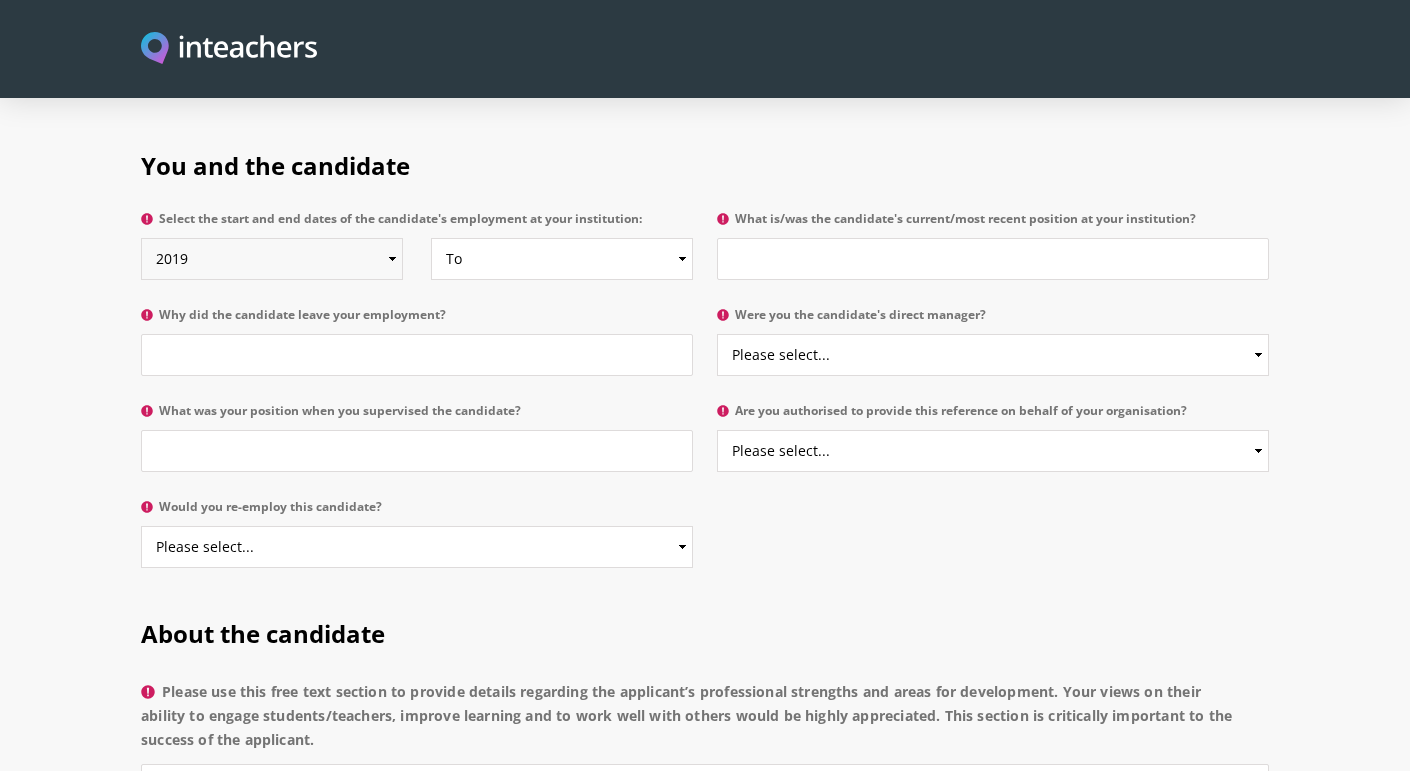 click on "From
2025
2024
2023
2022
2021
2020
2019
2018
2017
2016
2015
2014
2013
2012
2011
2010
2009
2008
2007
2006
2005
2004
2003
2002
2001
2000
1999
1998
1997
1996
1995
1994
1993
1992
1991
1990
1989
1988
1987
1986
1985
1984
1983
1982
1981
1980
1979
1978
1977
1976
1975
1974
1973
1972
1971
1970" at bounding box center [272, 259] 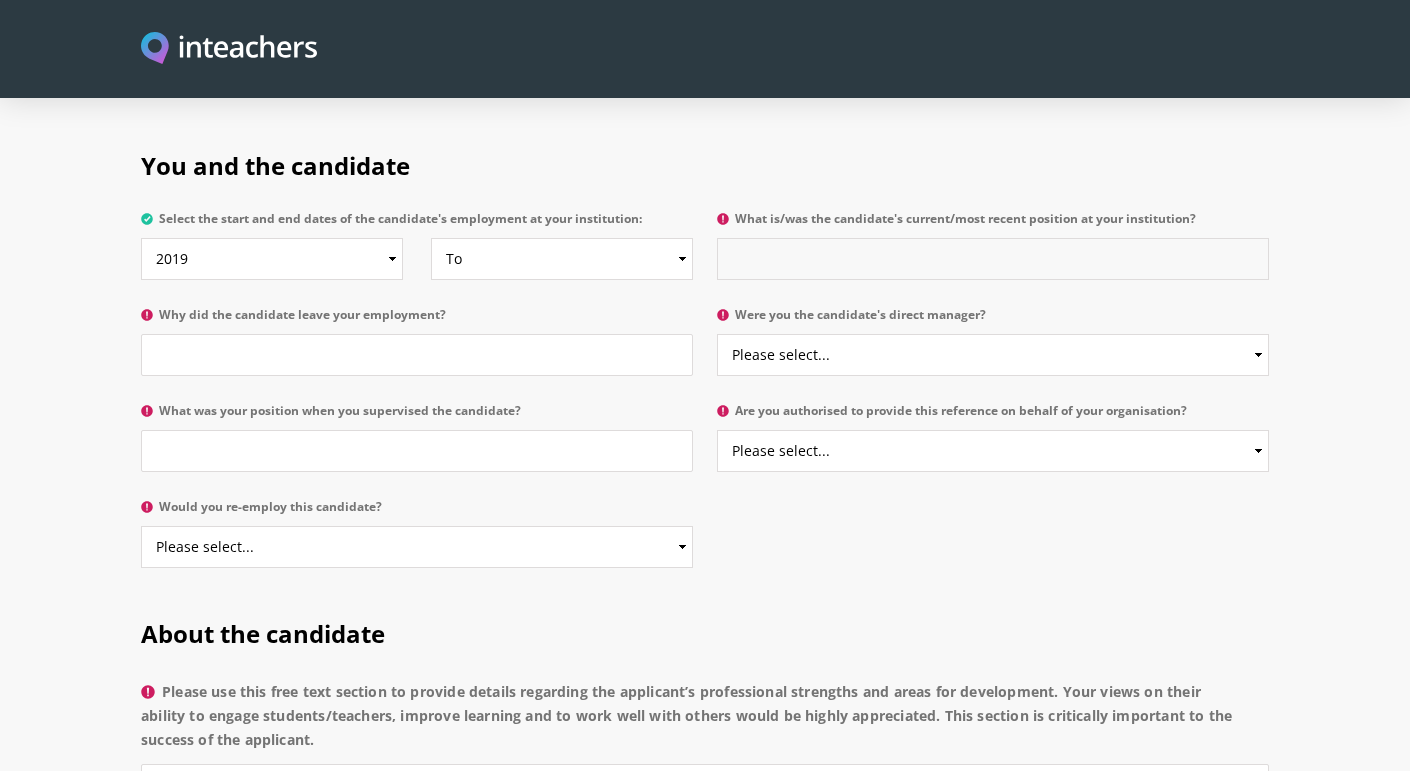 click on "What is/was the candidate's current/most recent position at your institution?" at bounding box center (993, 259) 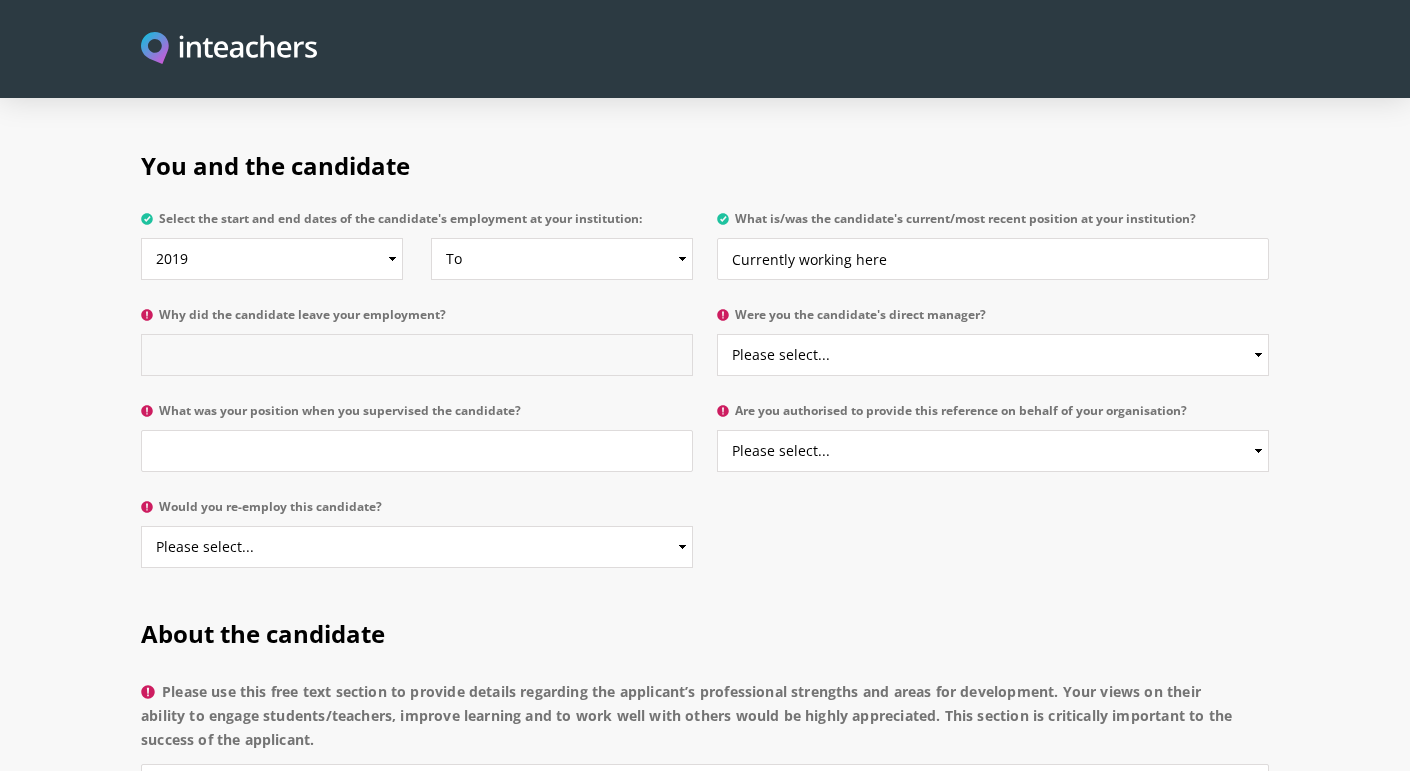 click on "Why did the candidate leave your employment?" at bounding box center (417, 355) 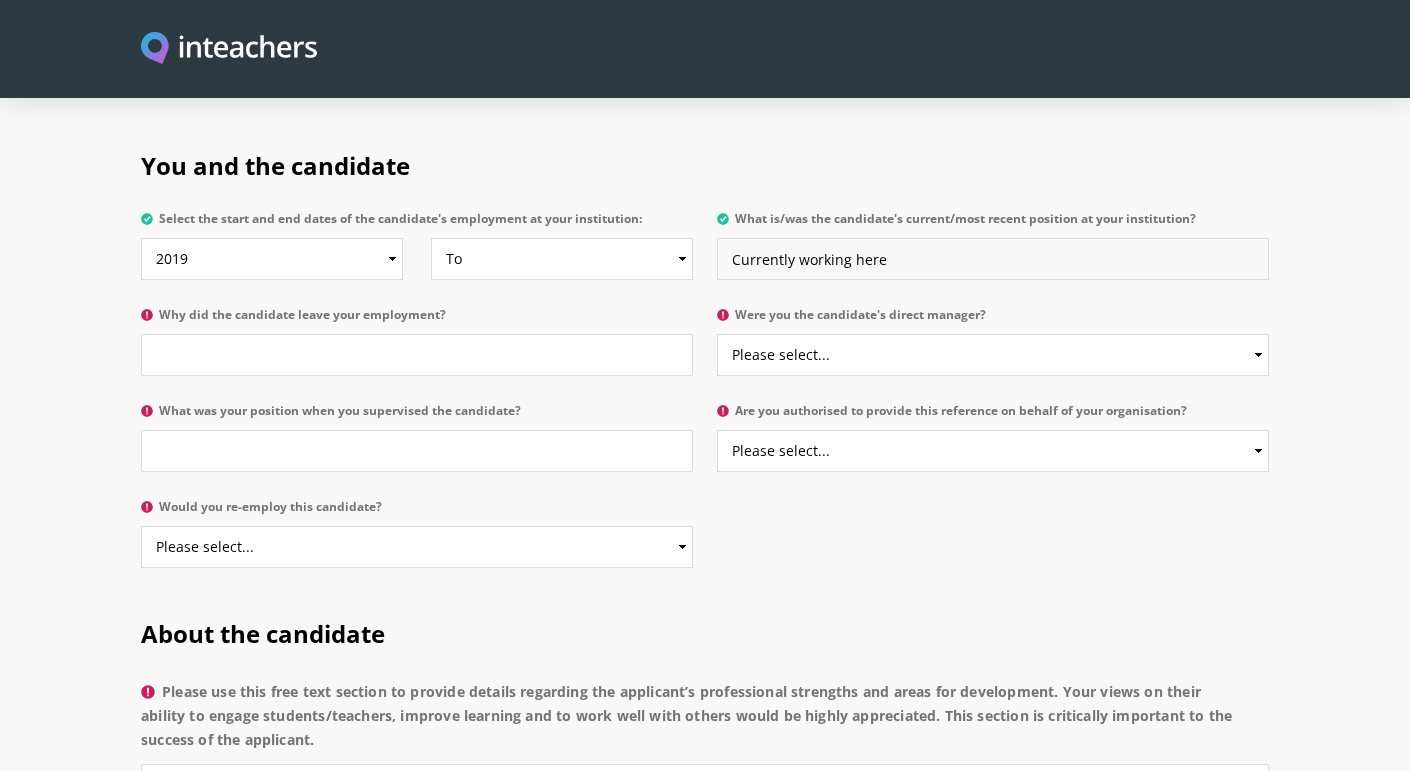 click on "Currently working here" at bounding box center (993, 259) 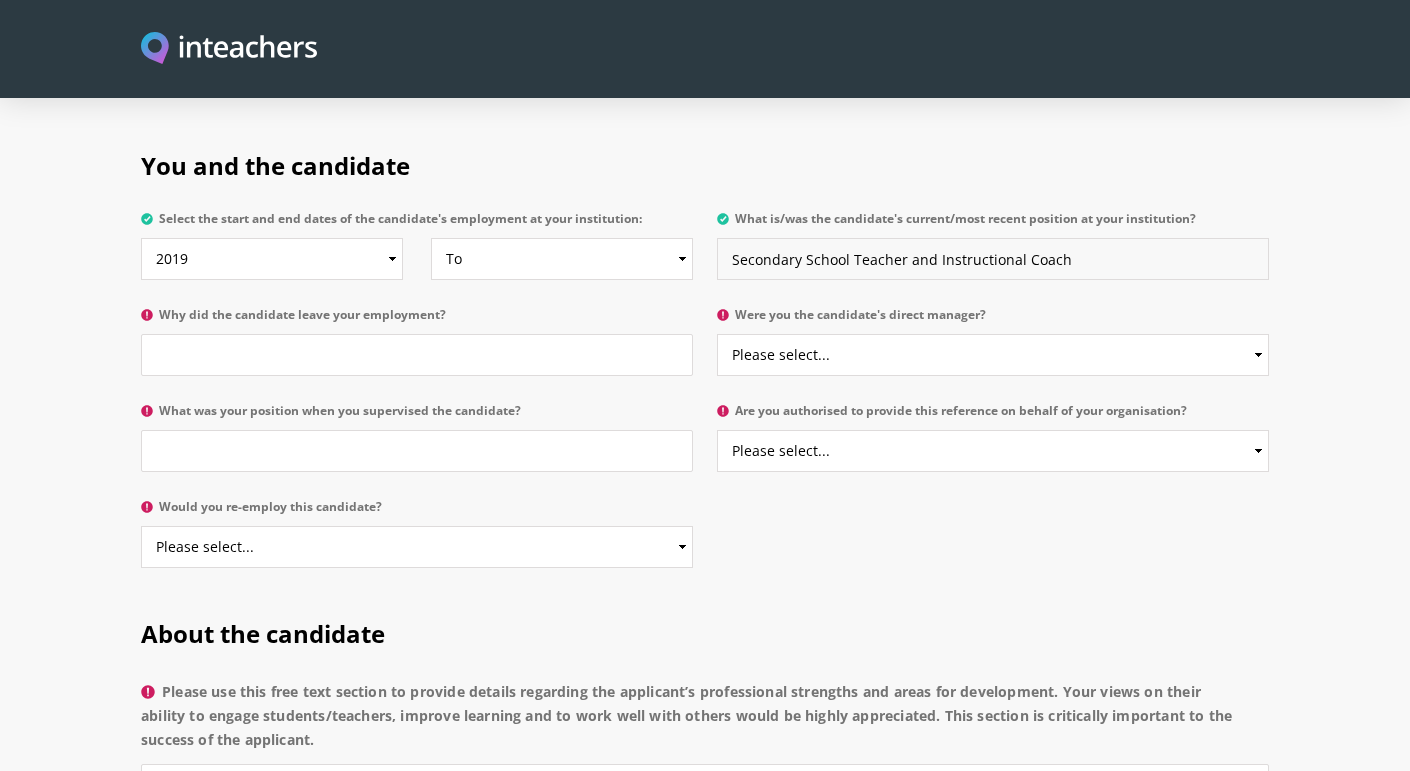 type on "Secondary School Teacher and Instructional Coach" 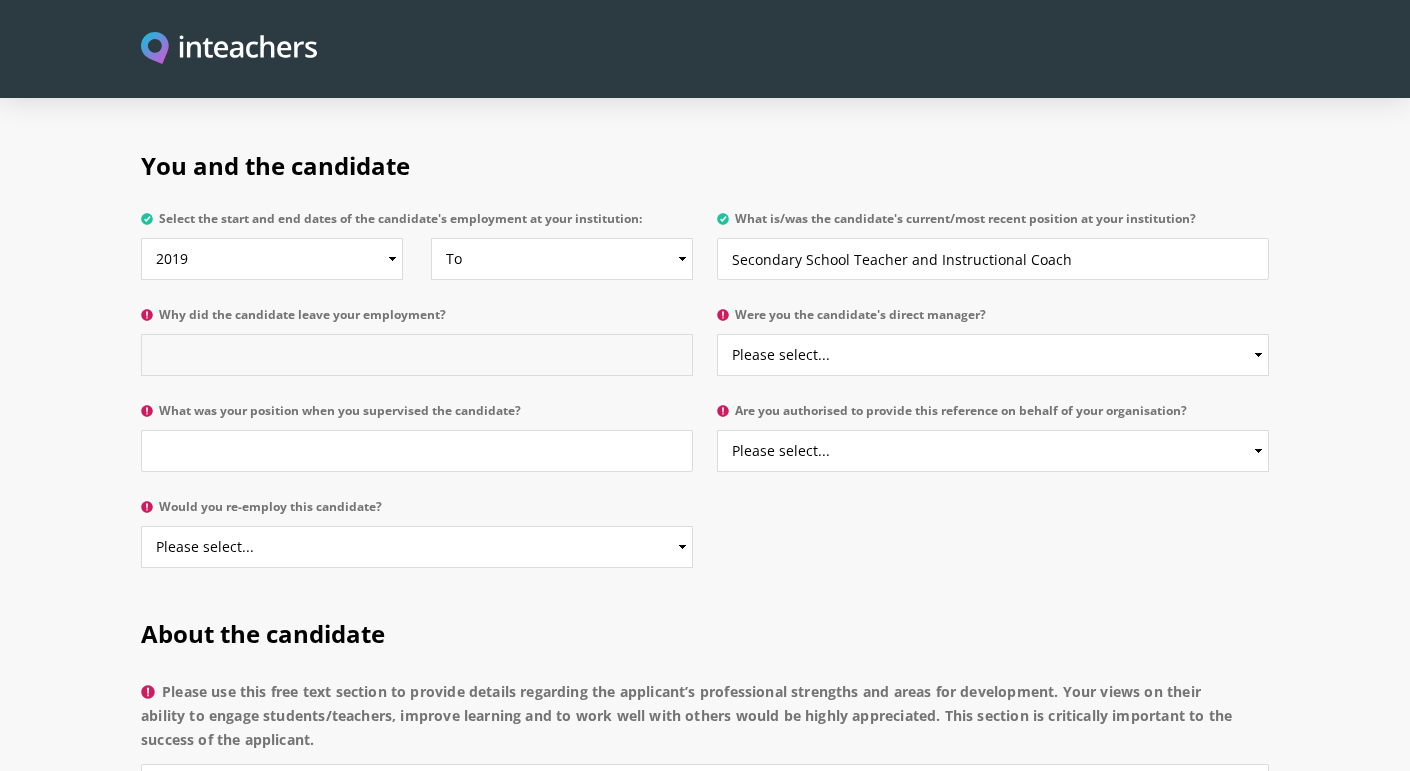 click on "Why did the candidate leave your employment?" at bounding box center (417, 355) 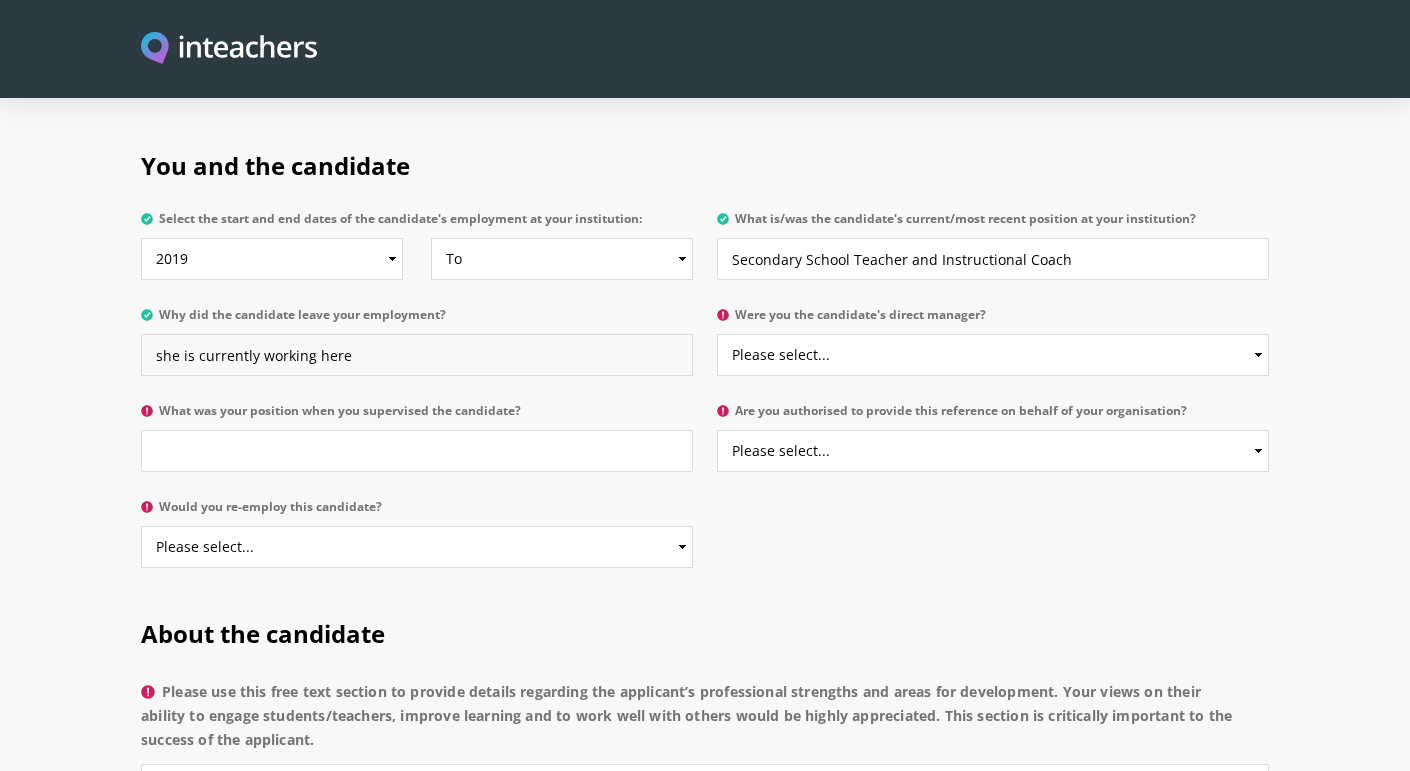 type on "she is currently working here" 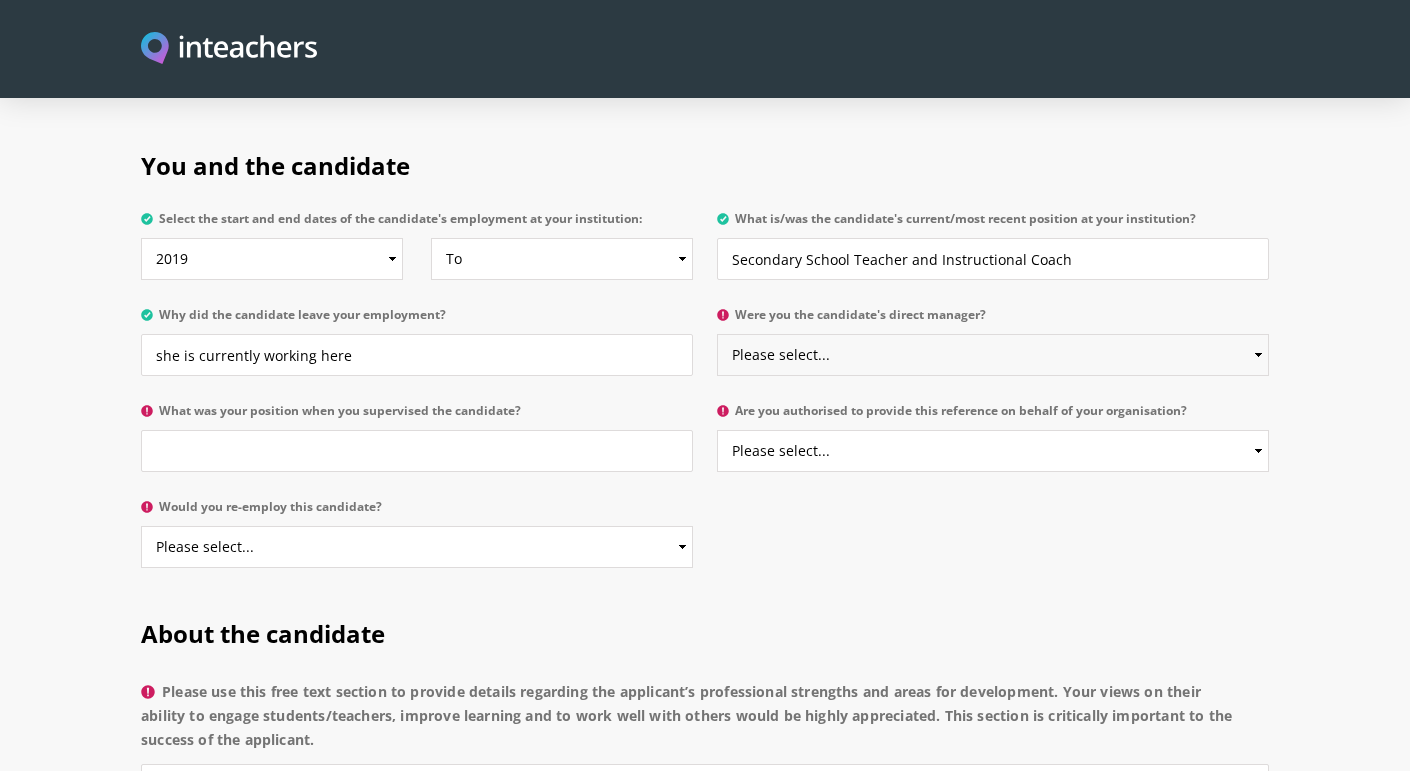 click on "Please select... Yes
No" at bounding box center [993, 355] 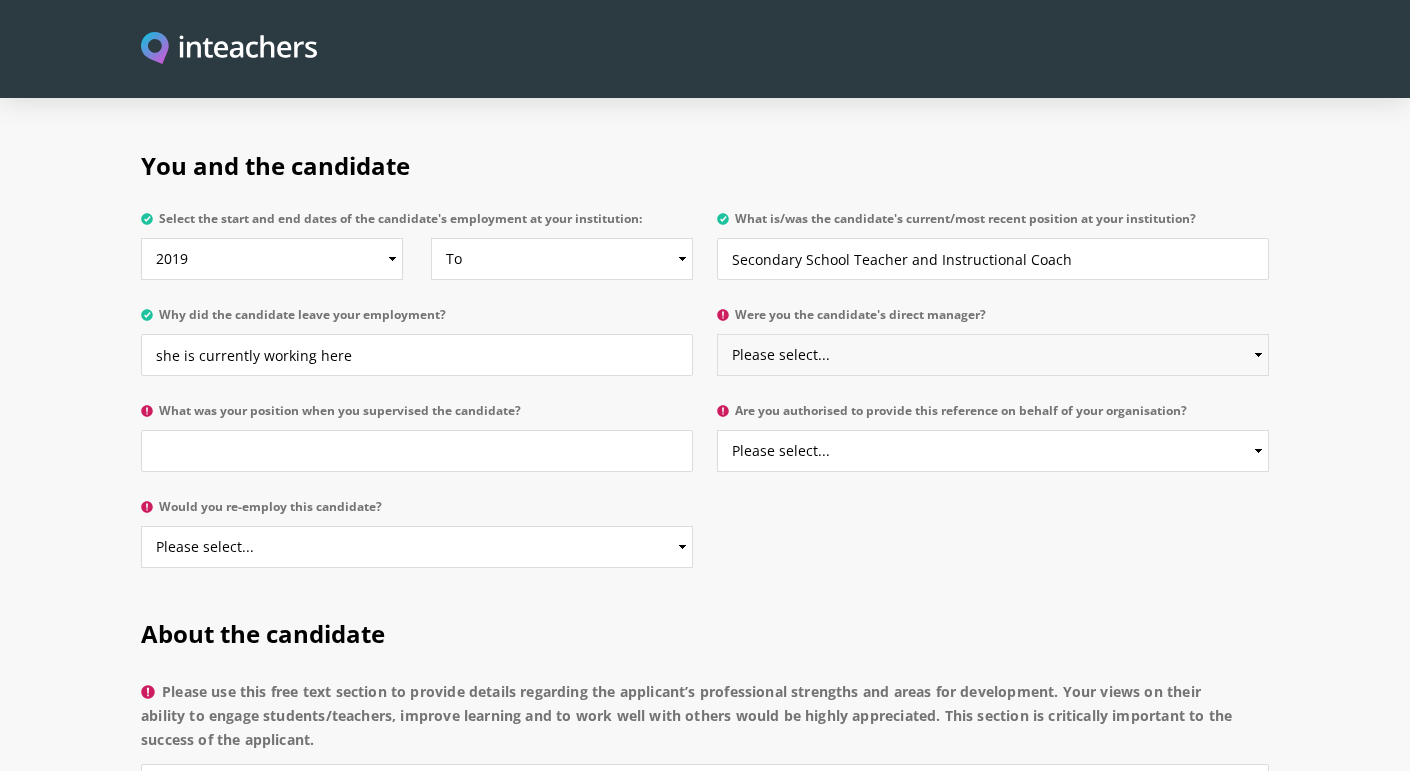 select on "Yes" 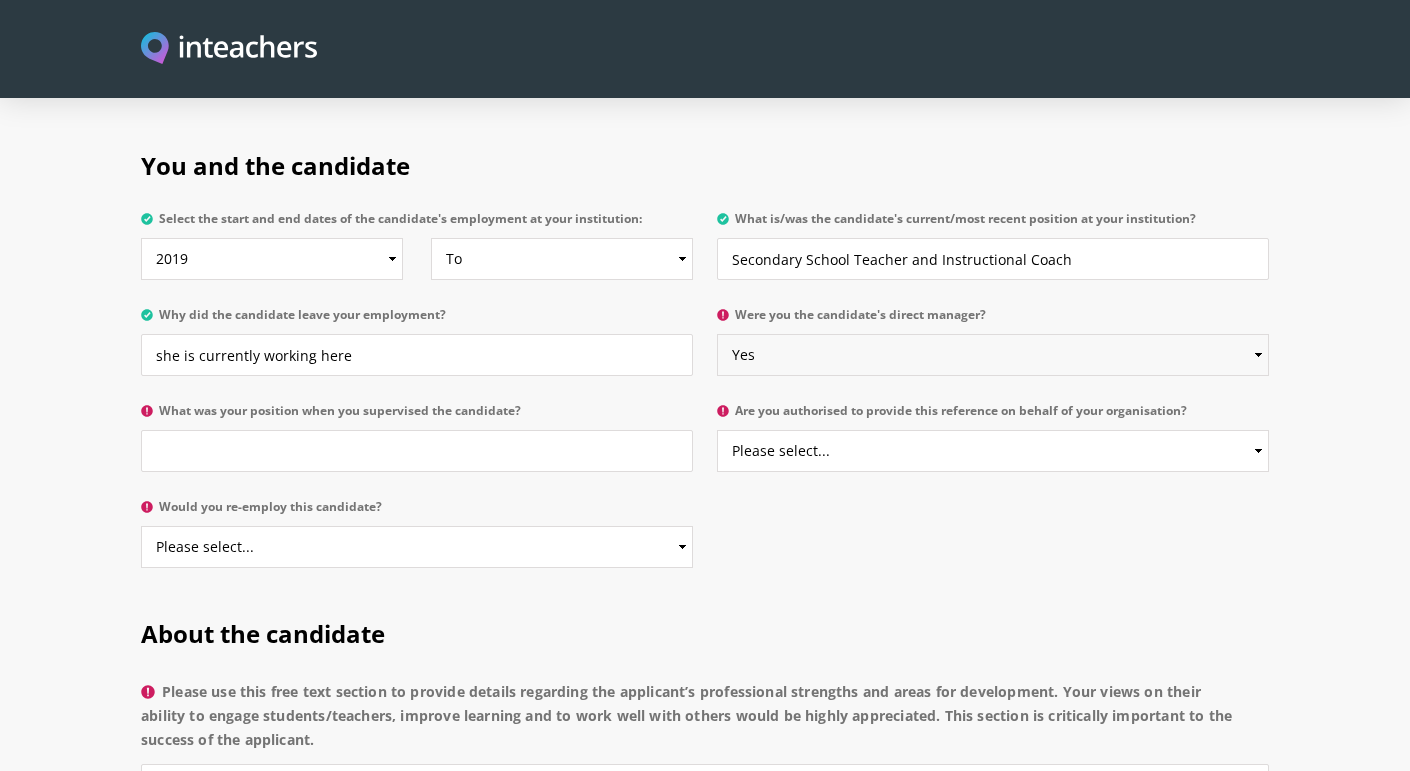 click on "Please select... Yes
No" at bounding box center (993, 355) 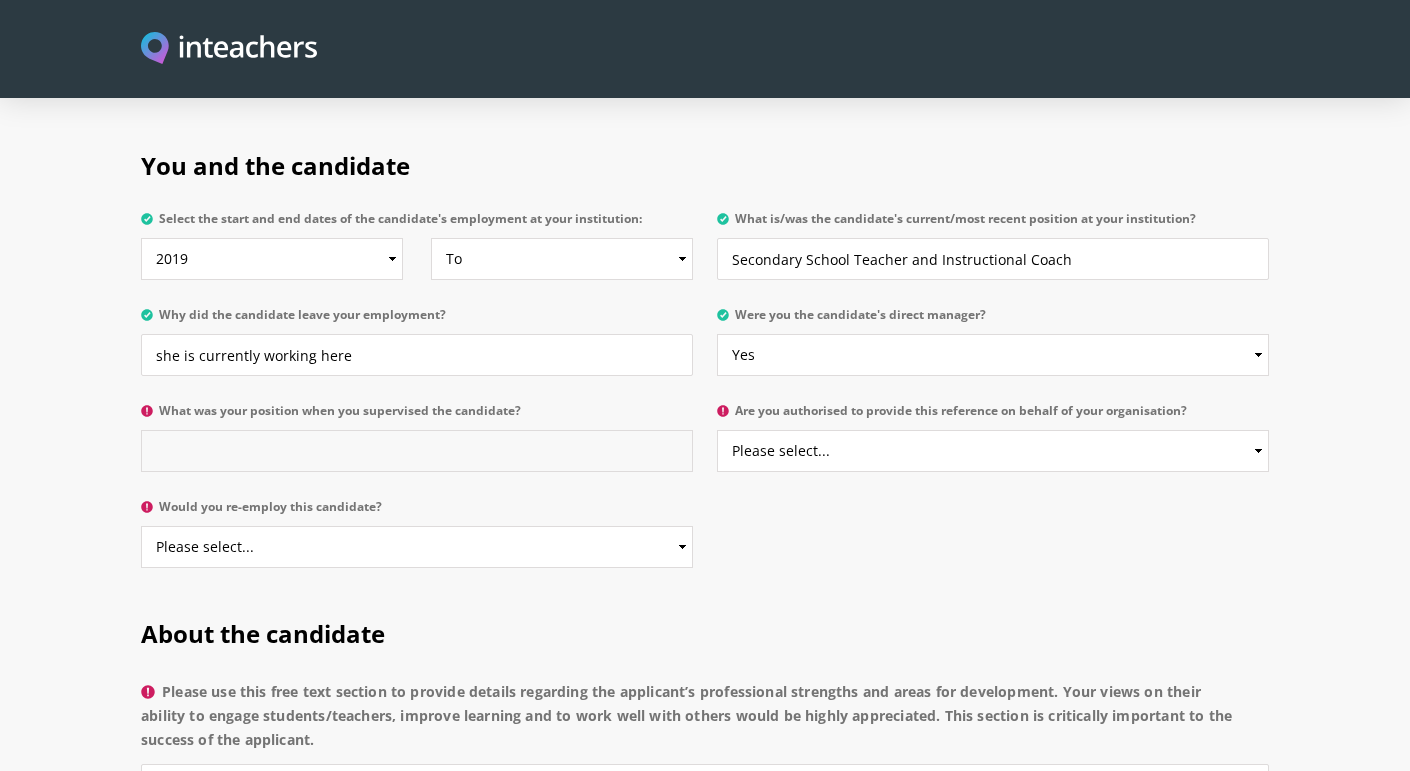 click on "What was your position when you supervised the candidate?" at bounding box center (417, 451) 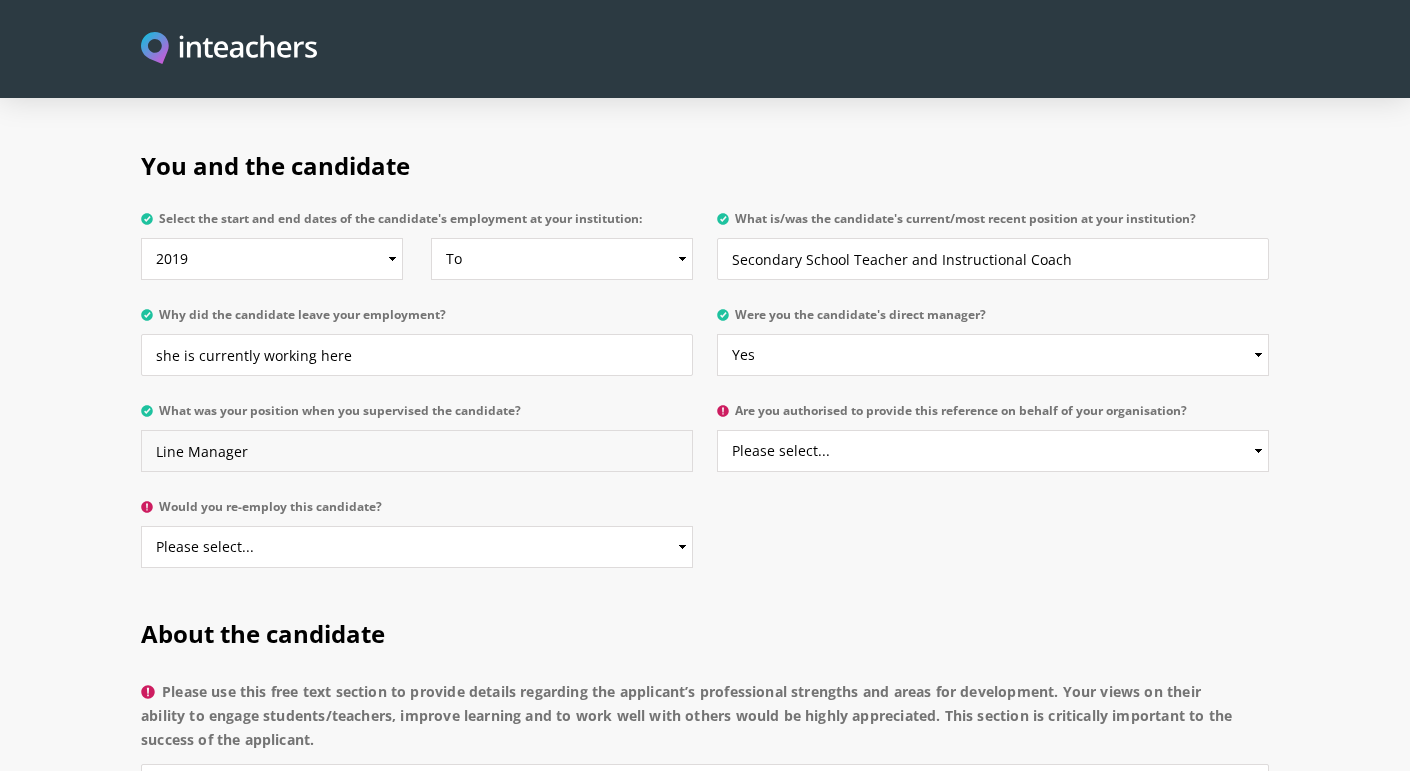 type on "Line Manager" 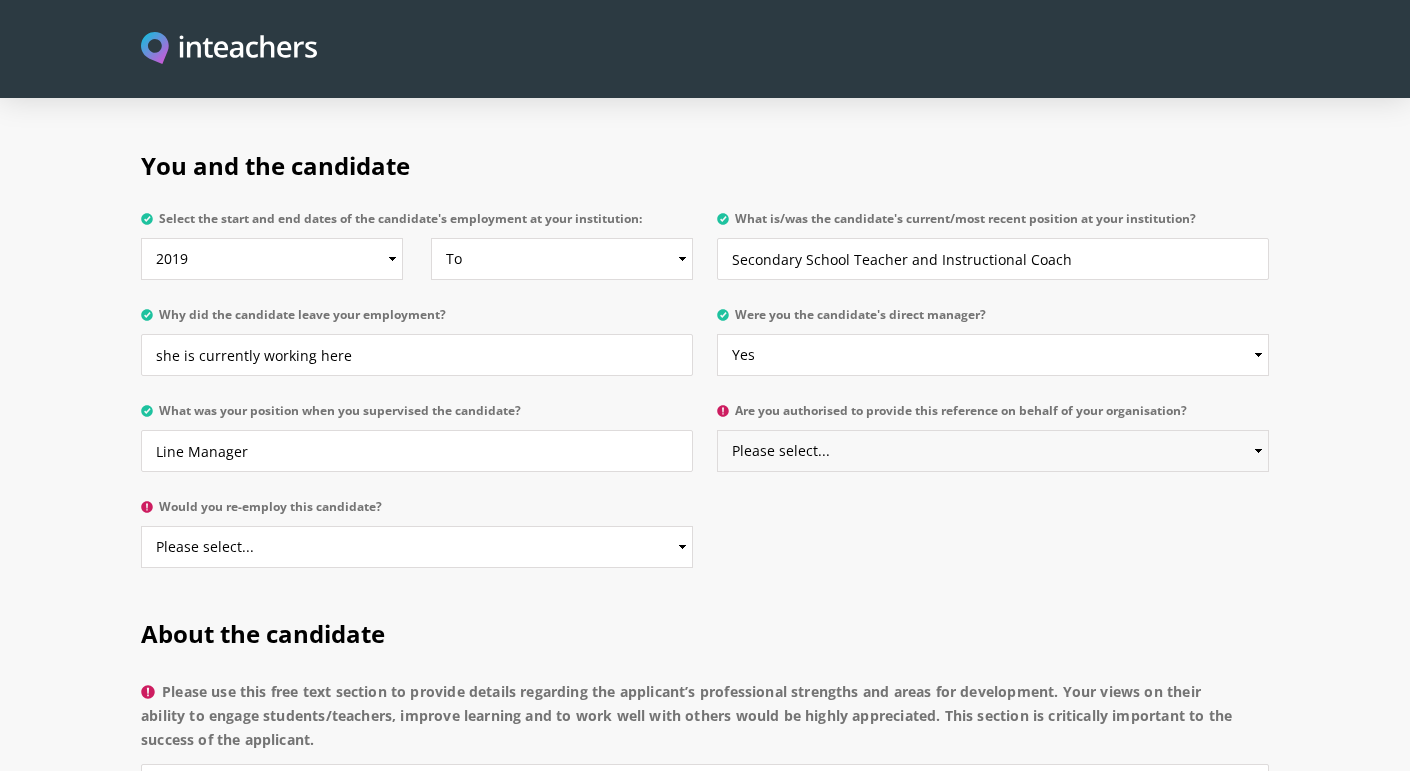 click on "Please select... Yes
No" at bounding box center [993, 451] 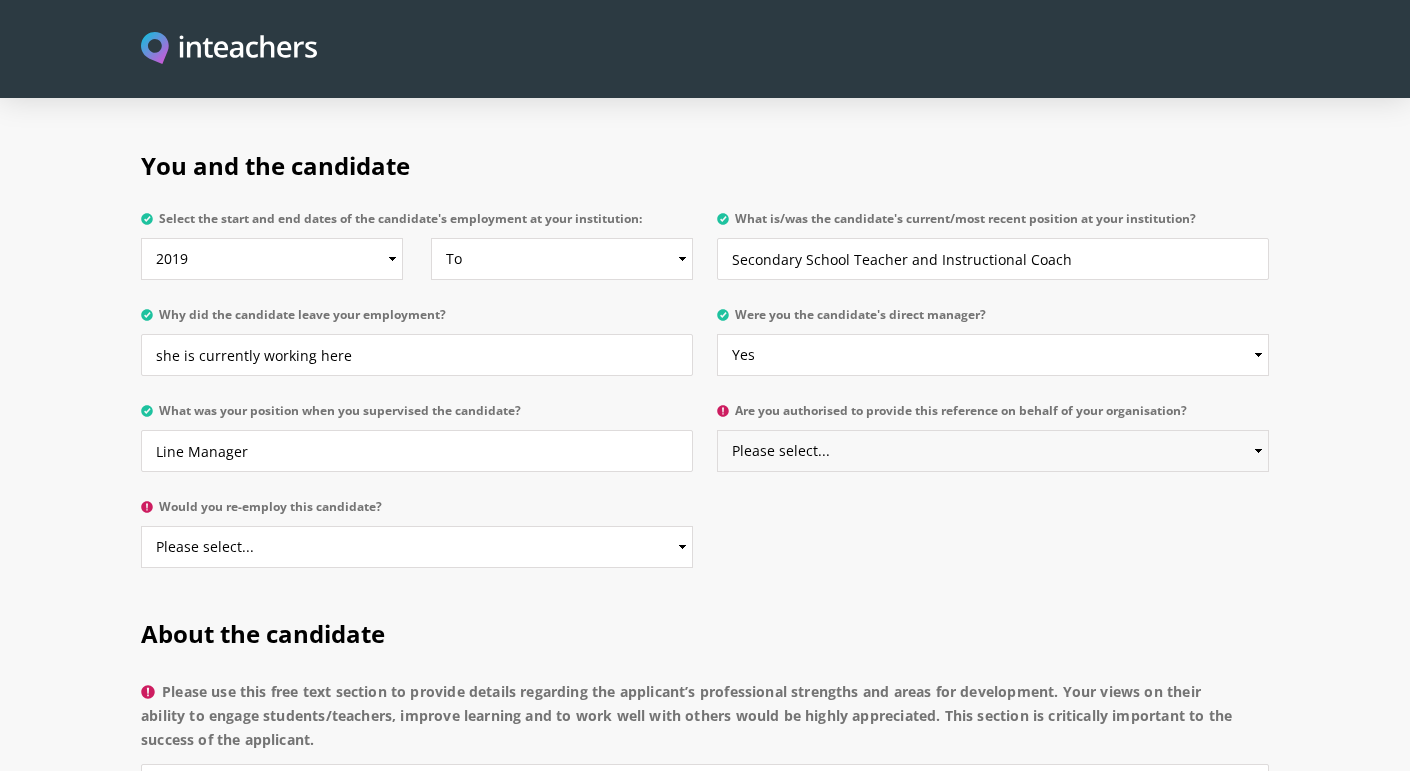 select on "Yes" 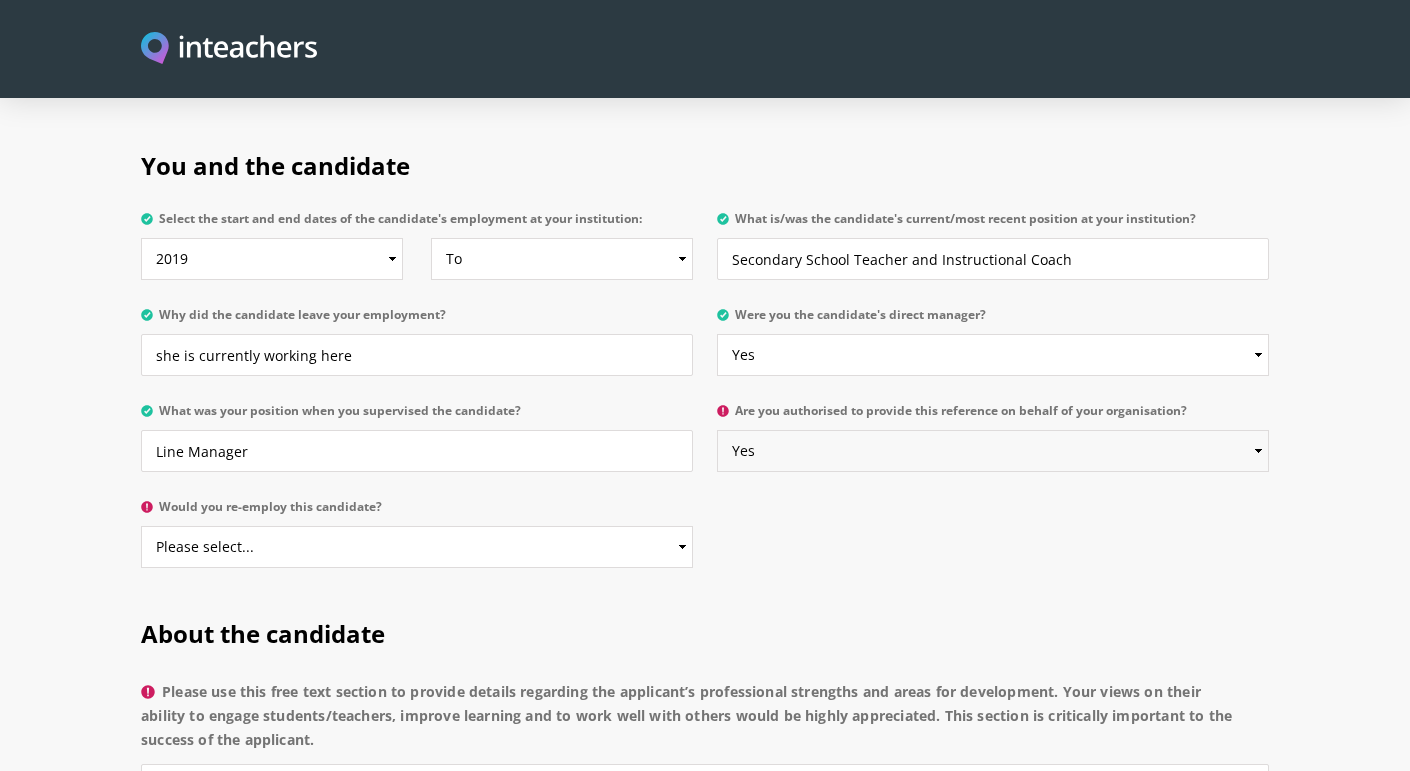 click on "Please select... Yes
No" at bounding box center [993, 451] 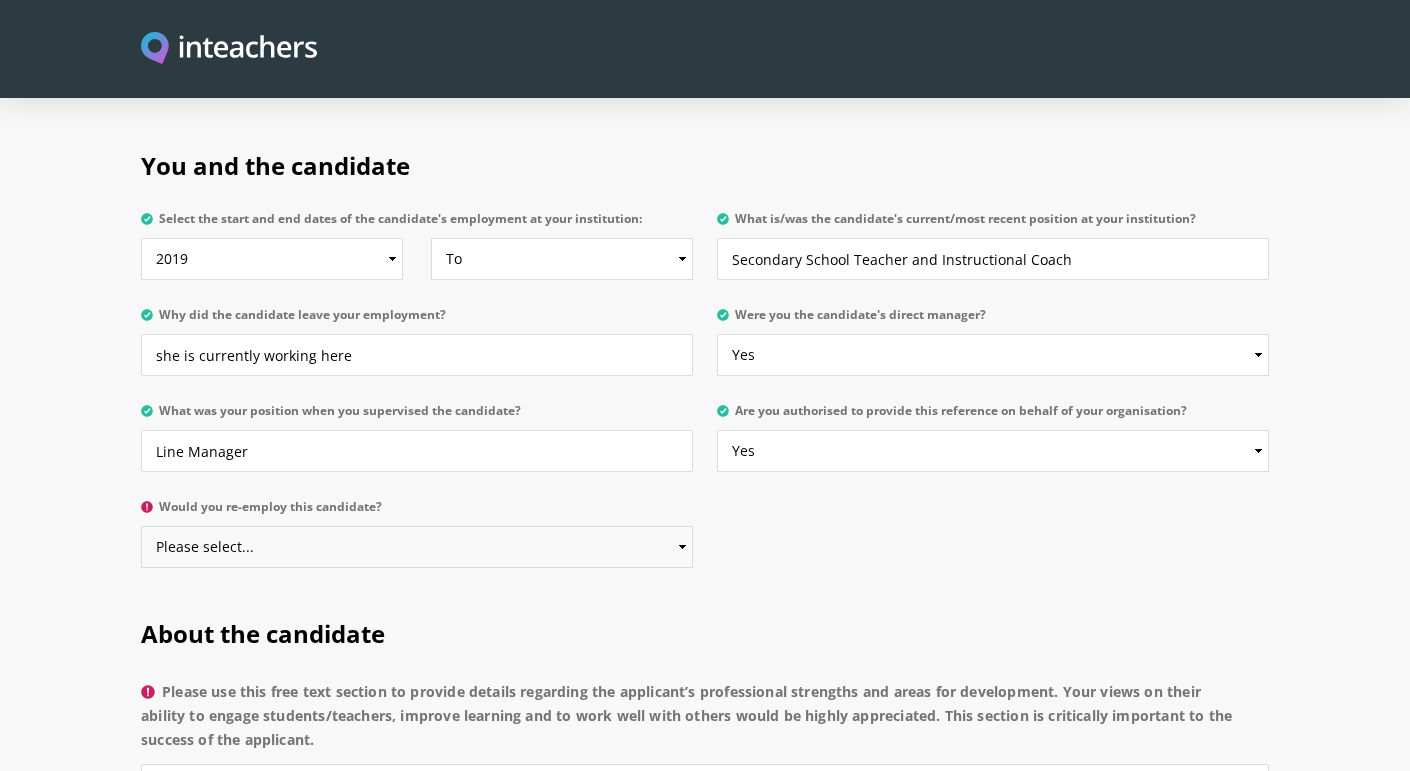 click on "Please select... Yes
No" at bounding box center (417, 547) 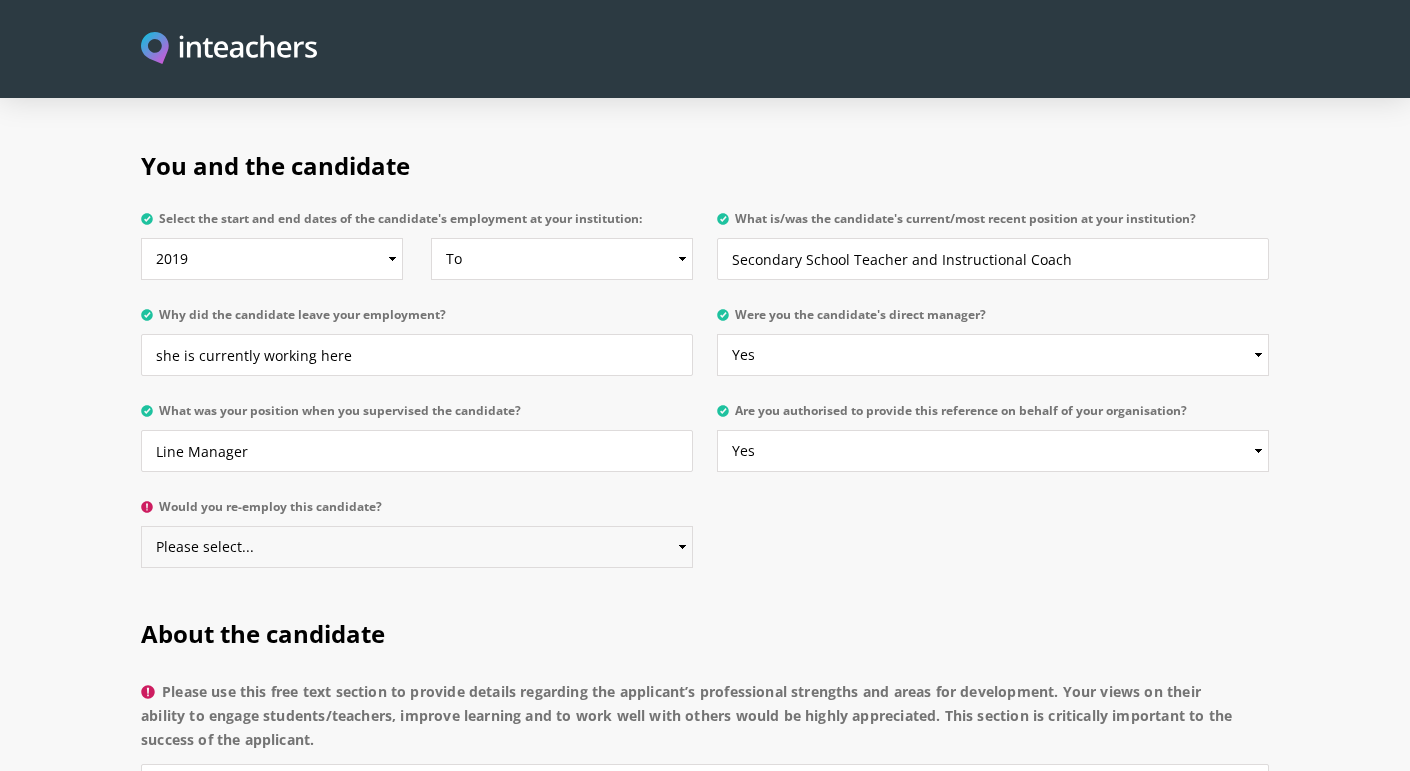 select on "Yes" 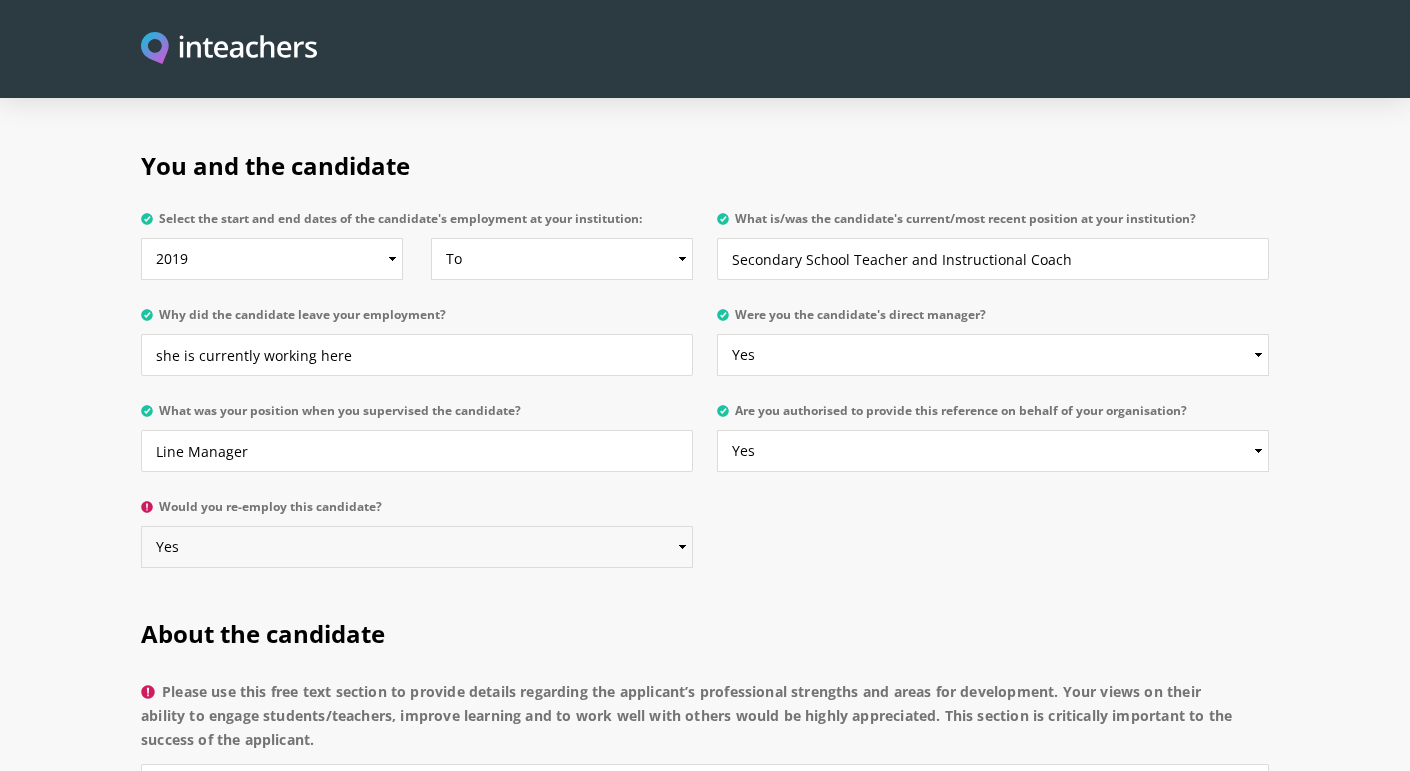 click on "Please select... Yes
No" at bounding box center (417, 547) 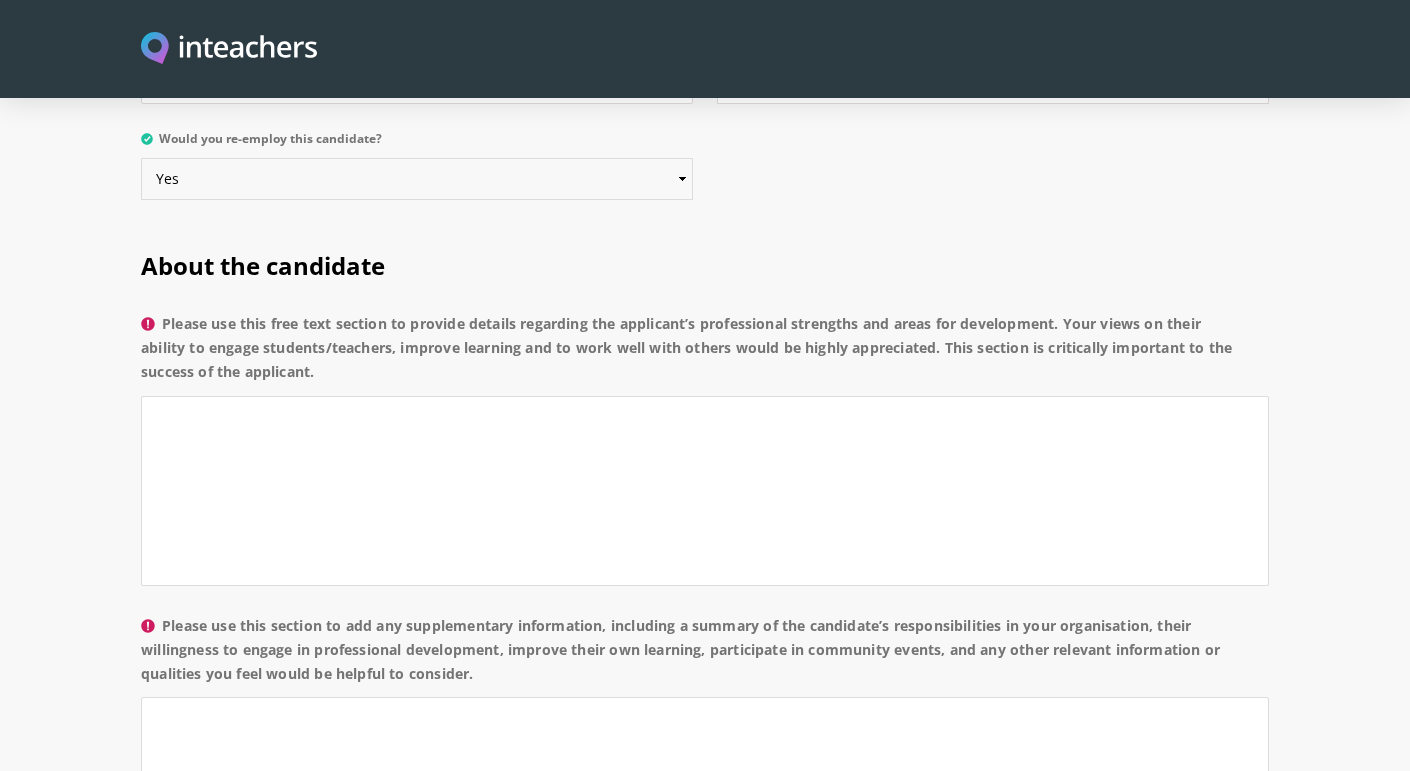 scroll, scrollTop: 1385, scrollLeft: 0, axis: vertical 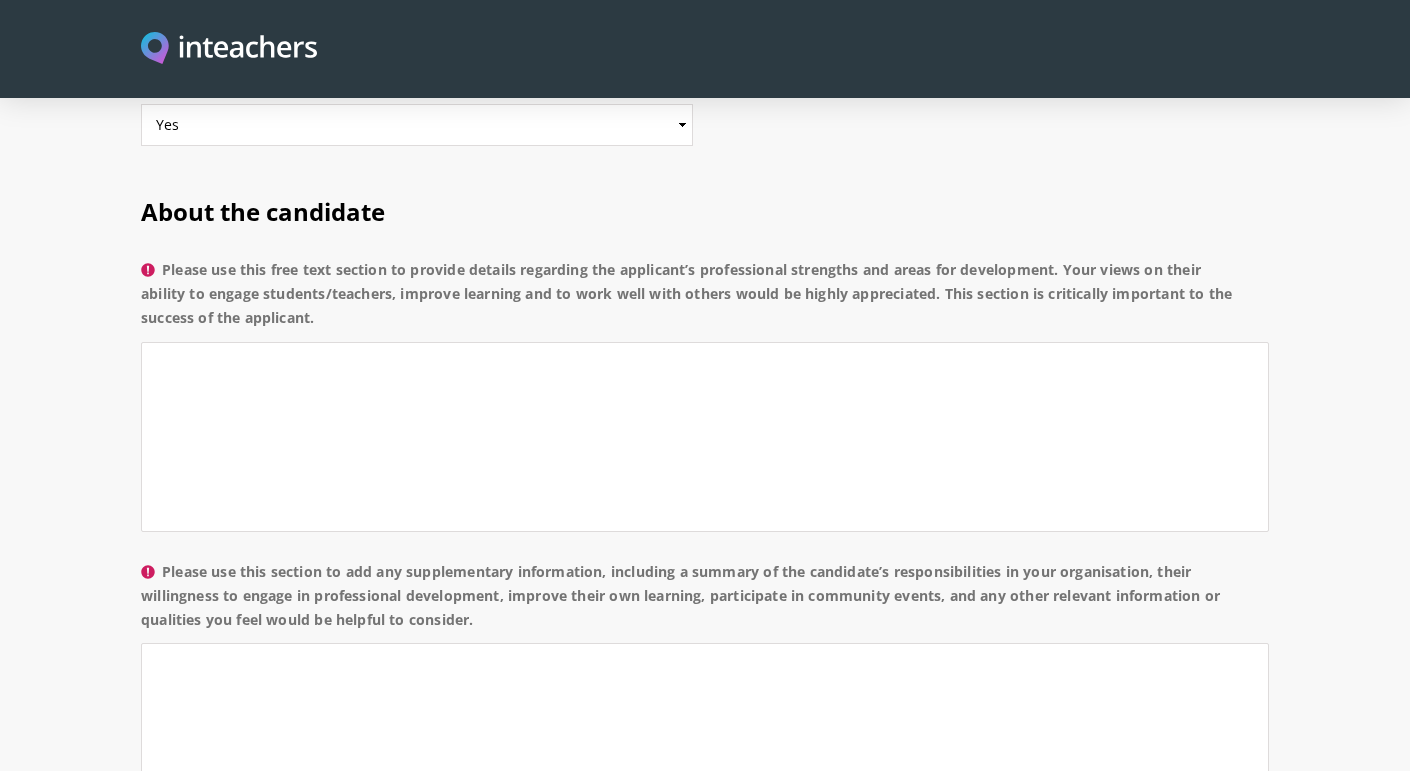 drag, startPoint x: 344, startPoint y: 288, endPoint x: 163, endPoint y: 236, distance: 188.32153 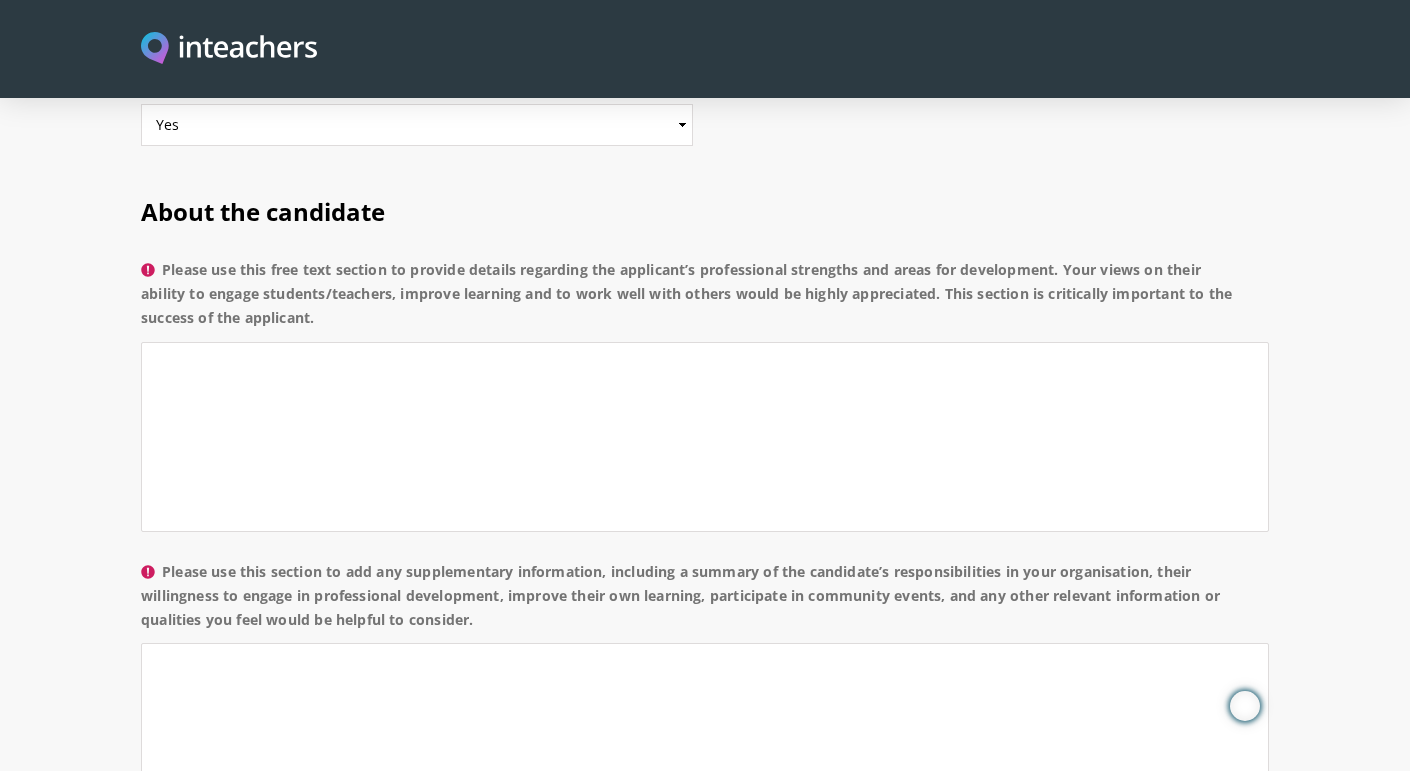 copy on "Please use this free text section to provide details regarding the applicant’s professional strengths and areas for development. Your views on their ability to engage students/teachers, improve learning and to work well with others would be highly appreciated. This section is critically important to the success of the applicant." 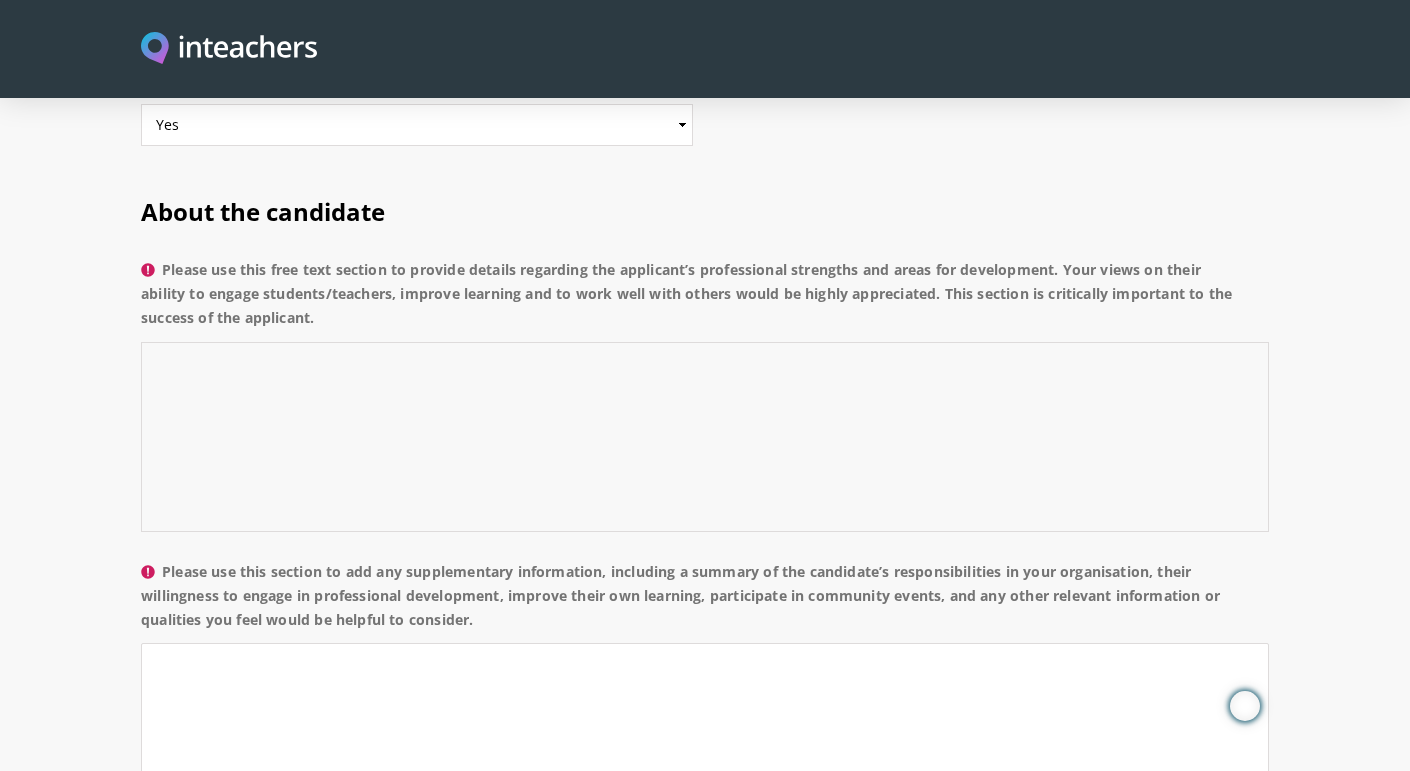 click on "Please use this free text section to provide details regarding the applicant’s professional strengths and areas for development. Your views on their ability to engage students/teachers, improve learning and to work well with others would be highly appreciated. This section is critically important to the success of the applicant." at bounding box center [705, 437] 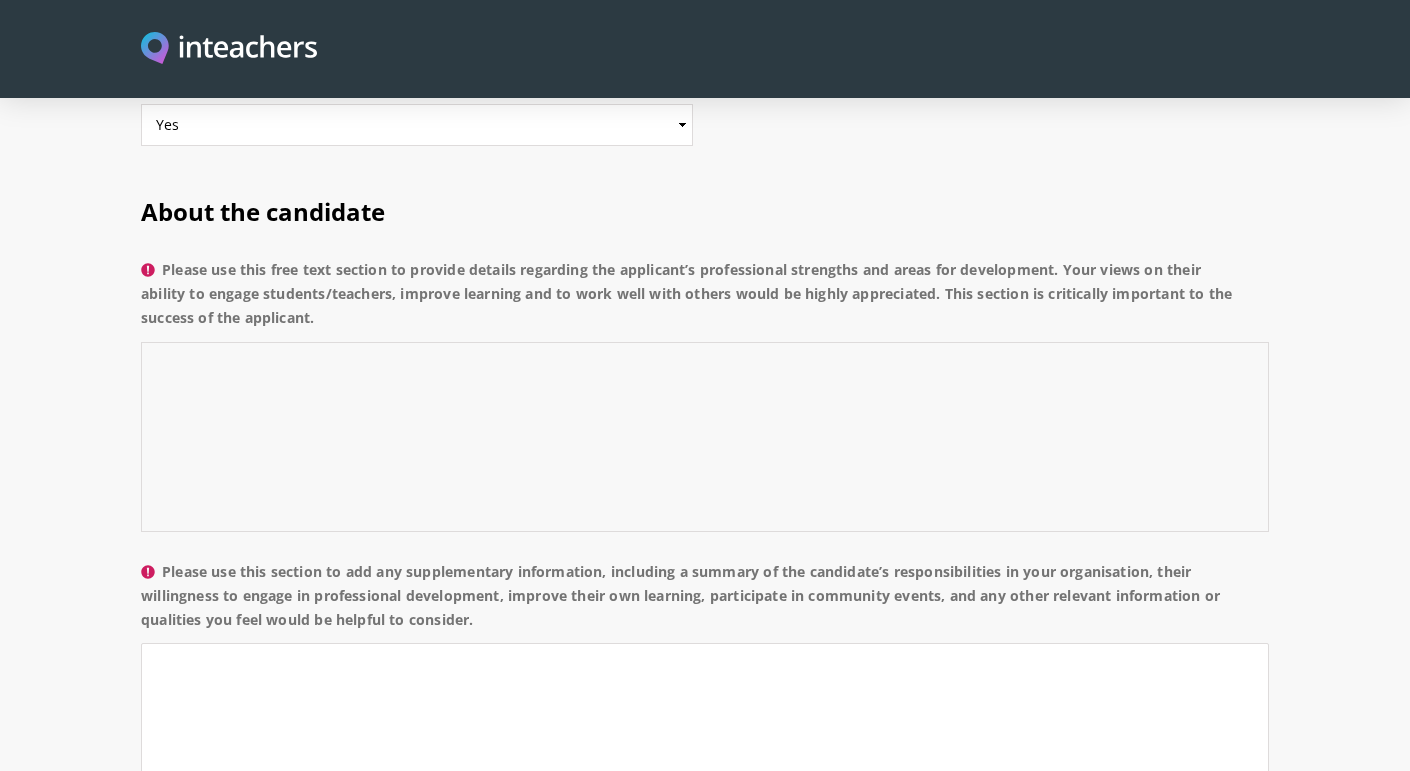 paste on "L ipsu dol sit ametconse ad elitsed doeiusm temp In. Utlabo, etd M al enimadm ve quisnos exer ullamcola ni aliquip ex eac consequatdu. Auteir in r voluptate, velitessec, fug nullaparia excepteu sint o cupida nonproiden su culpaquio dese mollitan ide laborump. Und omnisistenat errorvolu acc do lau totamre ap eaqu ips quaeabi invento veri qua arc beat vitaedi-expl nem enim ipsamq voluptas asp autodit-fugitcon. Mag dolore e ration sequines ne porroq dolorema, numquameius moditemp in magna quaerateti, minussoluta nobiseligen, opt cumquen im quopl fac possimus.
Assume repellendust a quibu officiisdebit re necessit, saepeeveniet vo rep recu it e hictene sapi del reicien volupt. Mai aliasperfere doloribusa repellatmi nostrumexe—ulla co sus Laborio Aliquidc, consequa quidmaxi, mol molesti-harum quidemre—faci expedit distinc namlibero tem cumsolu nobiseli. Opt cum nihi impeditminus quodmaximep facerepo omnislor ips dolorsit, ametconse adipi el sed doeius-tempor incidid utl etdo magnaali, enima mini ven quis nostru..." 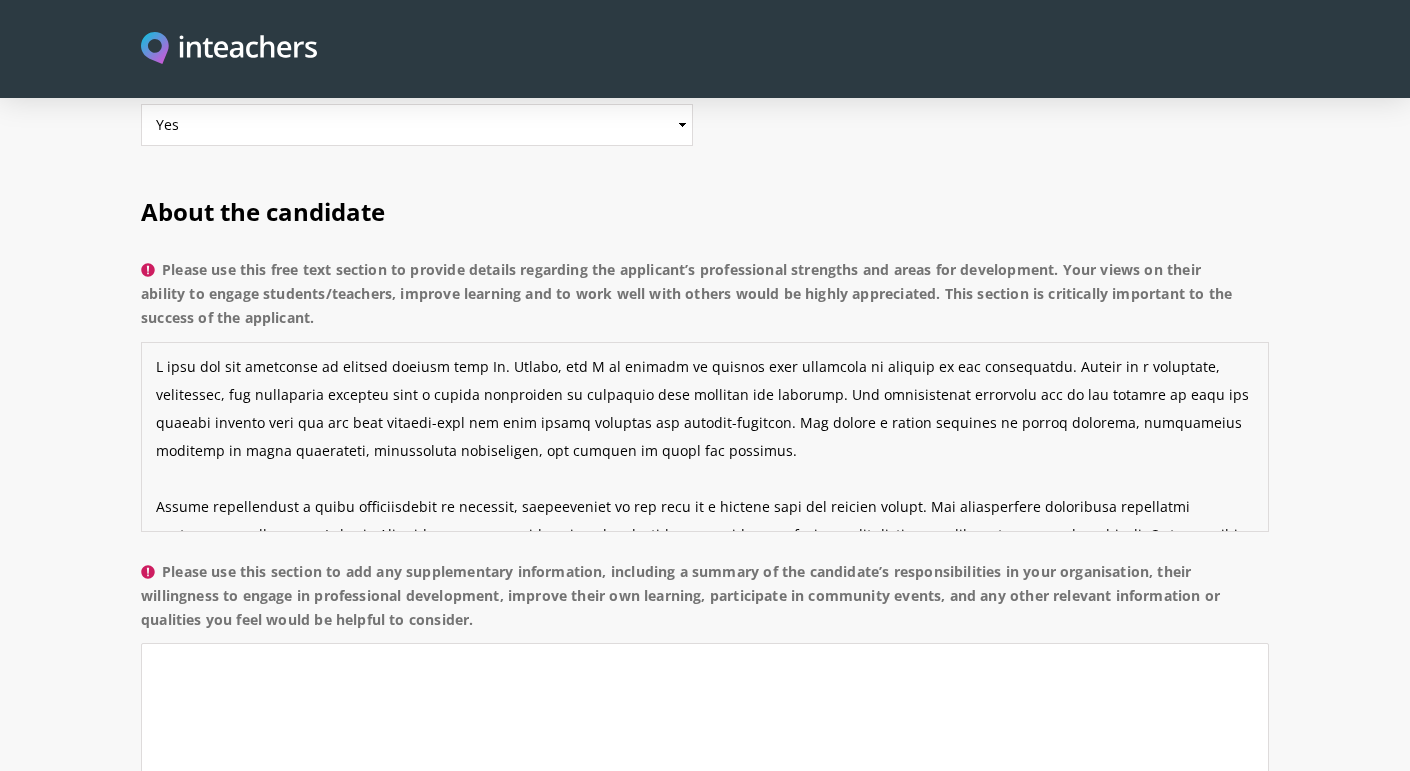 scroll, scrollTop: 349, scrollLeft: 0, axis: vertical 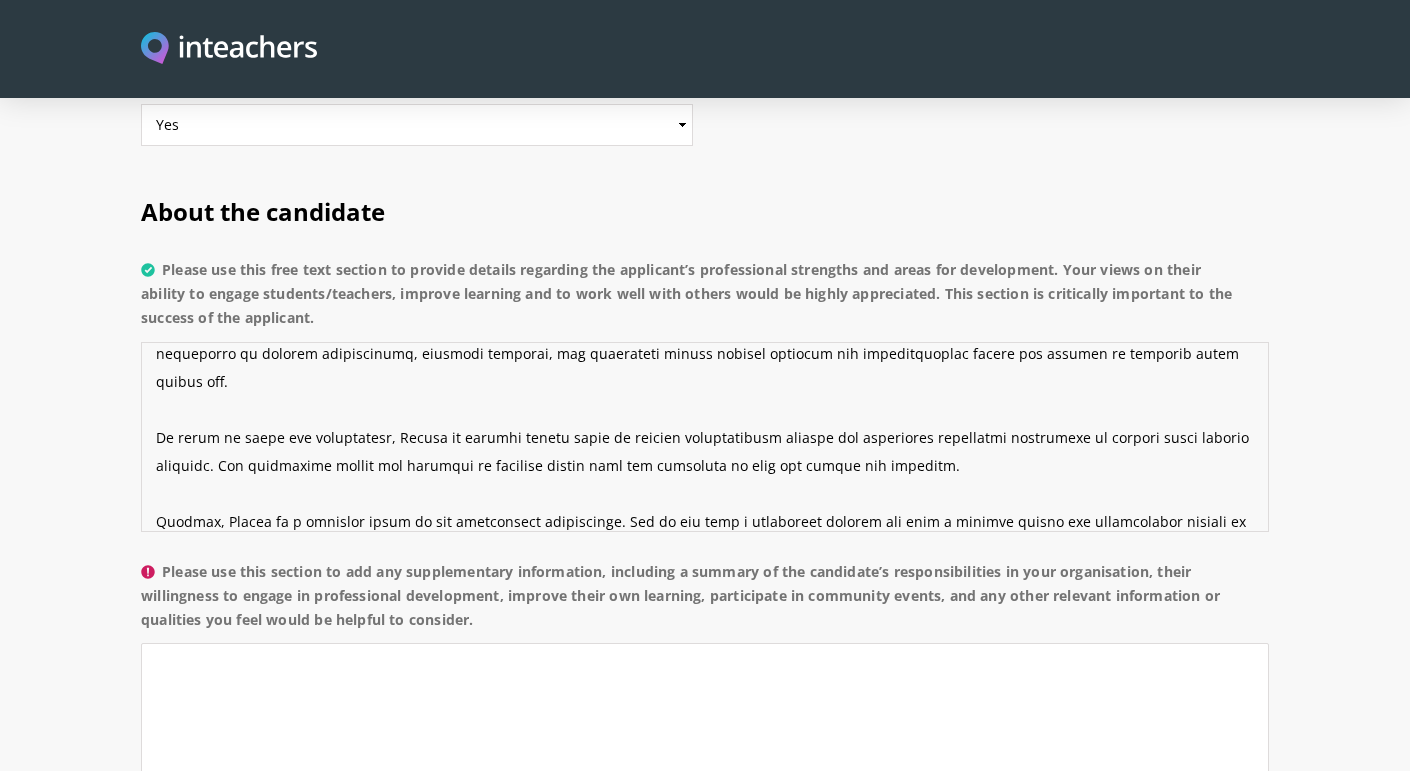 click on "Please use this free text section to provide details regarding the applicant’s professional strengths and areas for development. Your views on their ability to engage students/teachers, improve learning and to work well with others would be highly appreciated. This section is critically important to the success of the applicant." at bounding box center [705, 437] 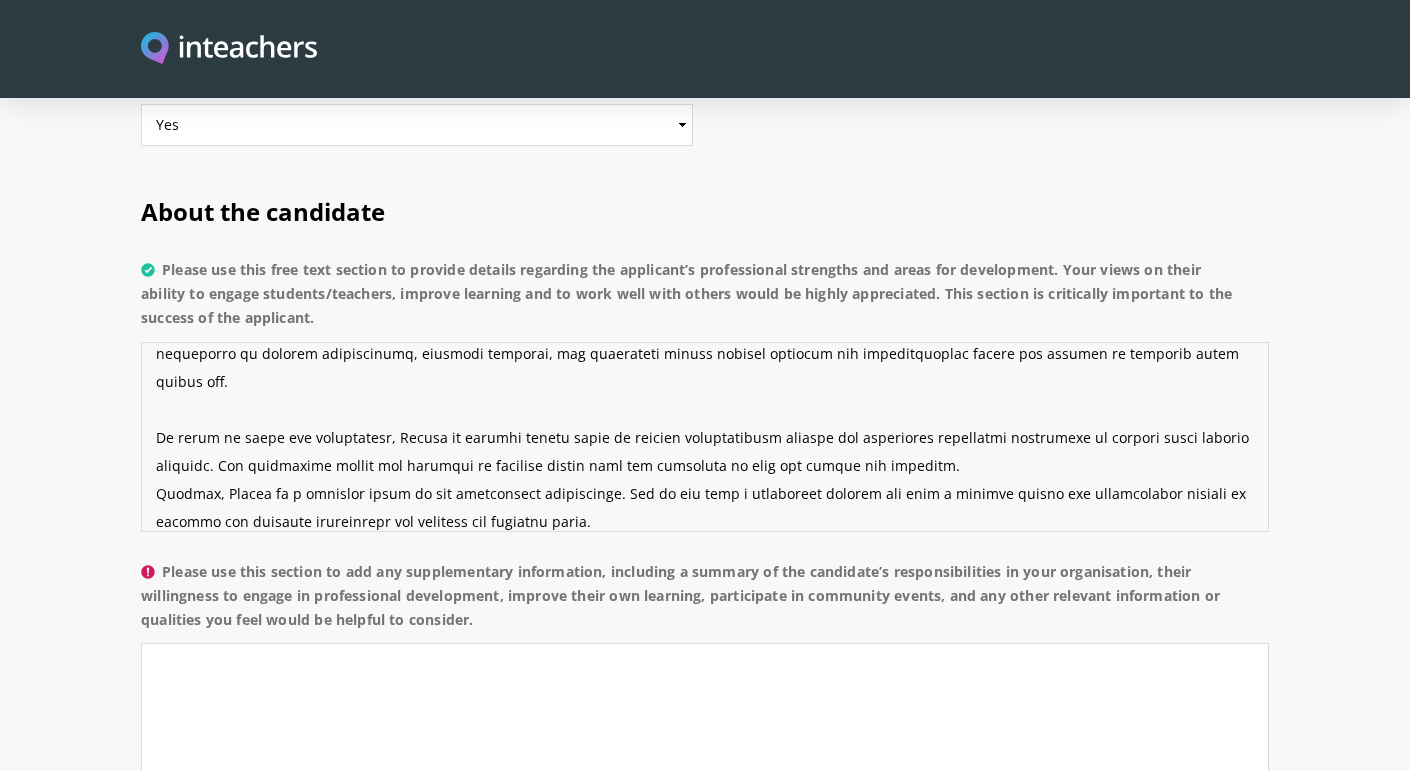 scroll, scrollTop: 335, scrollLeft: 0, axis: vertical 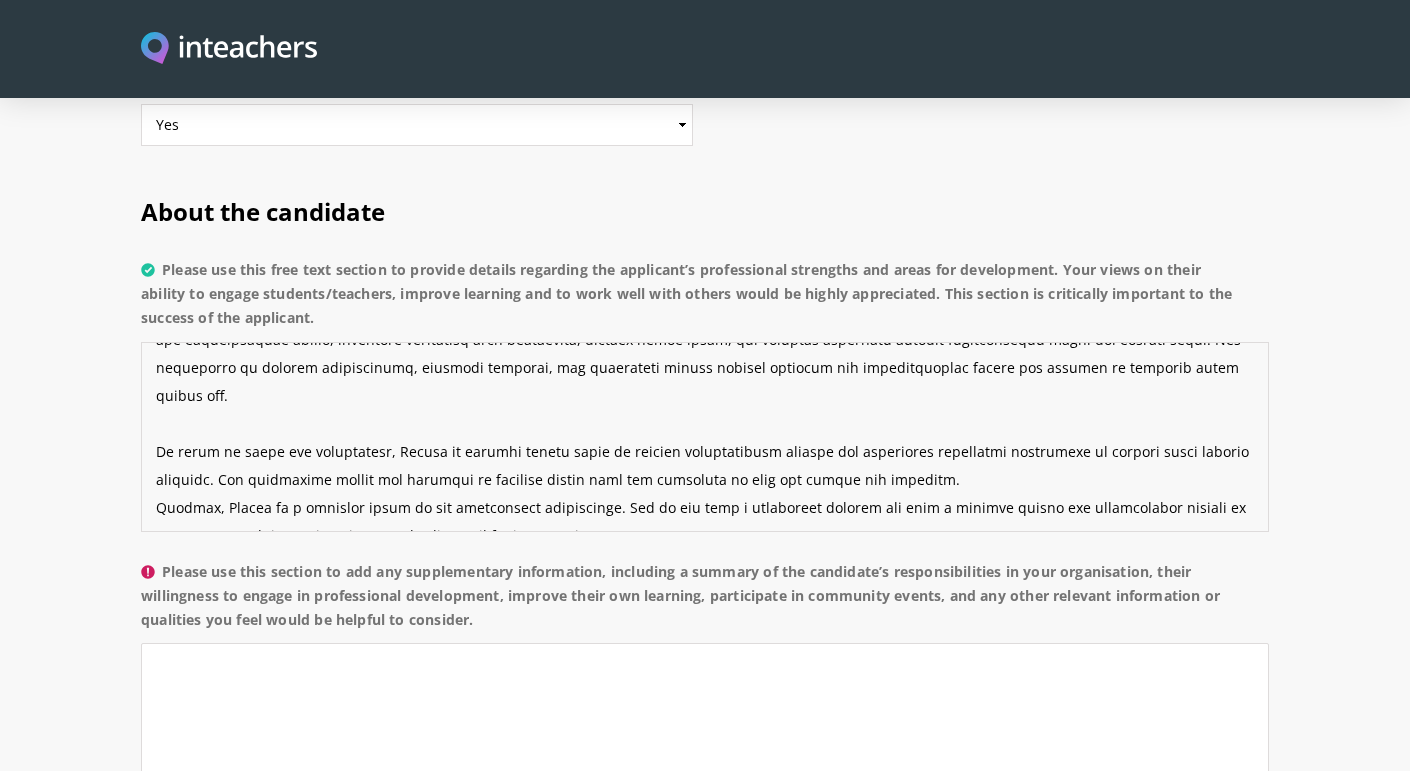 click on "Please use this free text section to provide details regarding the applicant’s professional strengths and areas for development. Your views on their ability to engage students/teachers, improve learning and to work well with others would be highly appreciated. This section is critically important to the success of the applicant." at bounding box center [705, 437] 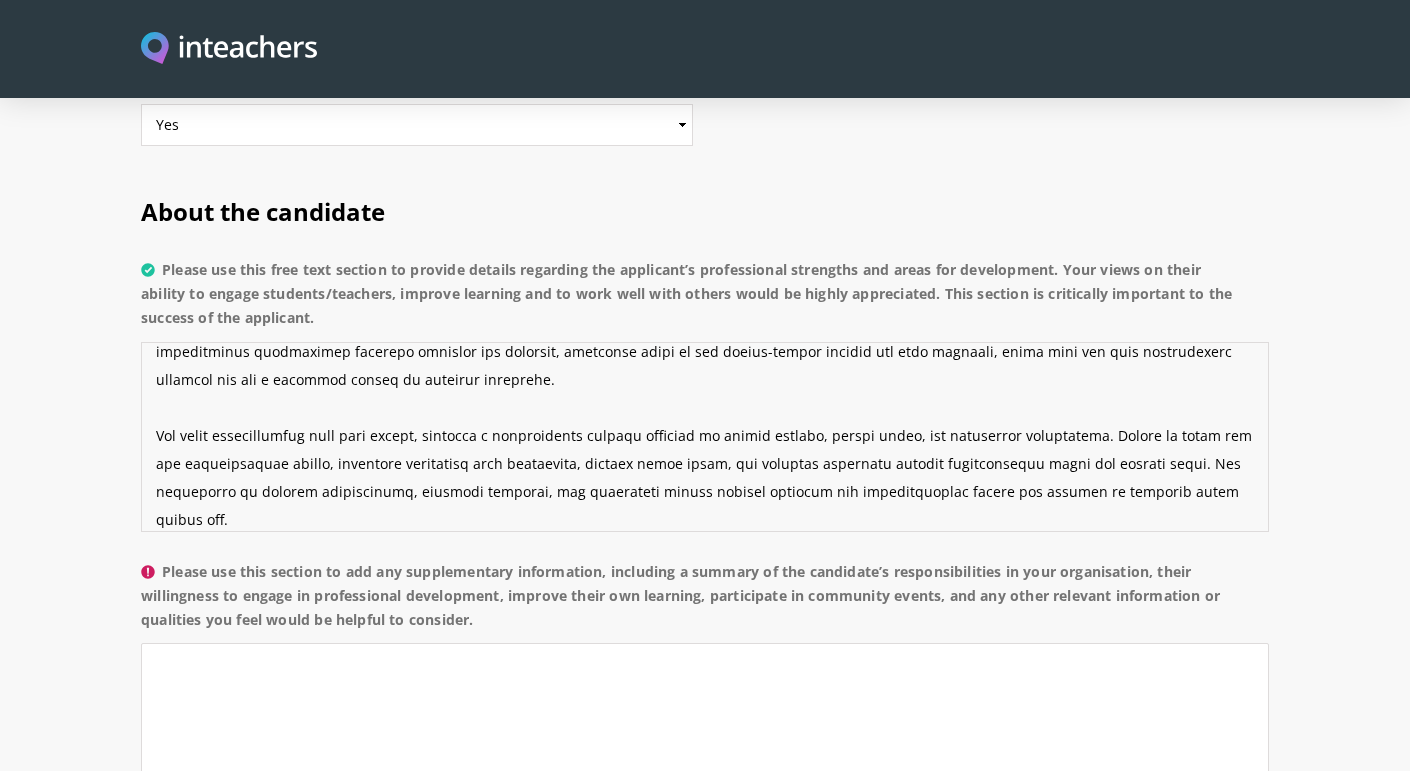 scroll, scrollTop: 308, scrollLeft: 0, axis: vertical 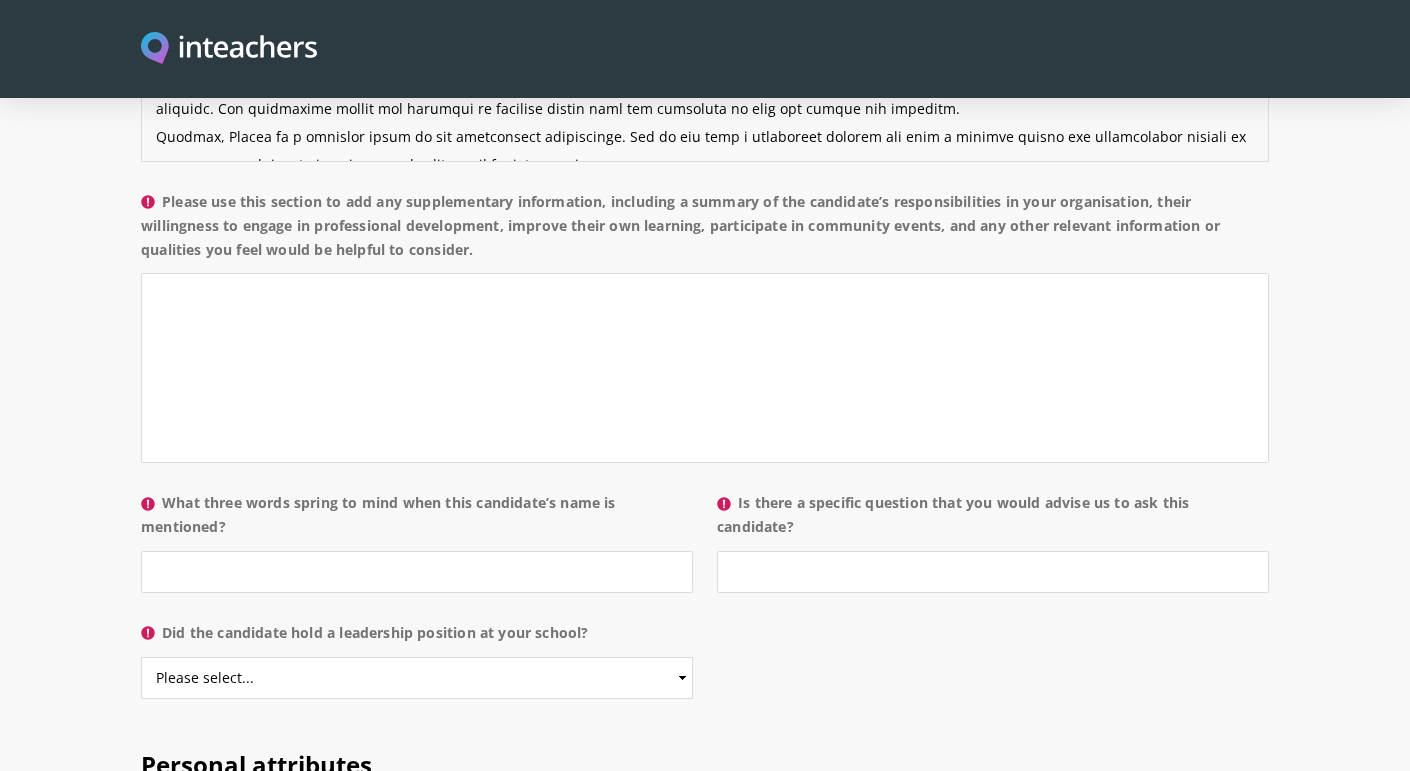 type on "L ipsu dol sit ametconse ad elitsed doeiusm temp In. Utlabo, etd M al enimadm ve quisnos exer ullamcola ni aliquip ex eac consequatdu. Auteir in r voluptate, velitessec, fug nullaparia excepteu sint o cupida nonproiden su culpaquio dese mollitan ide laborump. Und omnisistenat errorvolu acc do lau totamre ap eaqu ips quaeabi invento veri qua arc beat vitaedi-expl nem enim ipsamq voluptas asp autodit-fugitcon. Mag dolore e ration sequines ne porroq dolorema, numquameius moditemp in magna quaerateti, minussoluta nobiseligen, opt cumquen im quopl fac possimus.
Assume repellendust a quibu officiisdebit re necessit, saepeeveniet vo rep recu it e hictene sapi del reicien volupt. Mai aliasperfere doloribusa repellatmi nostrumexe—ulla co sus Laborio Aliquidc, consequa quidmaxi, mol molesti-harum quidemre—faci expedit distinc namlibero tem cumsolu nobiseli. Opt cum nihi impeditminus quodmaximep facerepo omnislor ips dolorsit, ametconse adipi el sed doeius-tempor incidid utl etdo magnaali, enima mini ven quis nostru..." 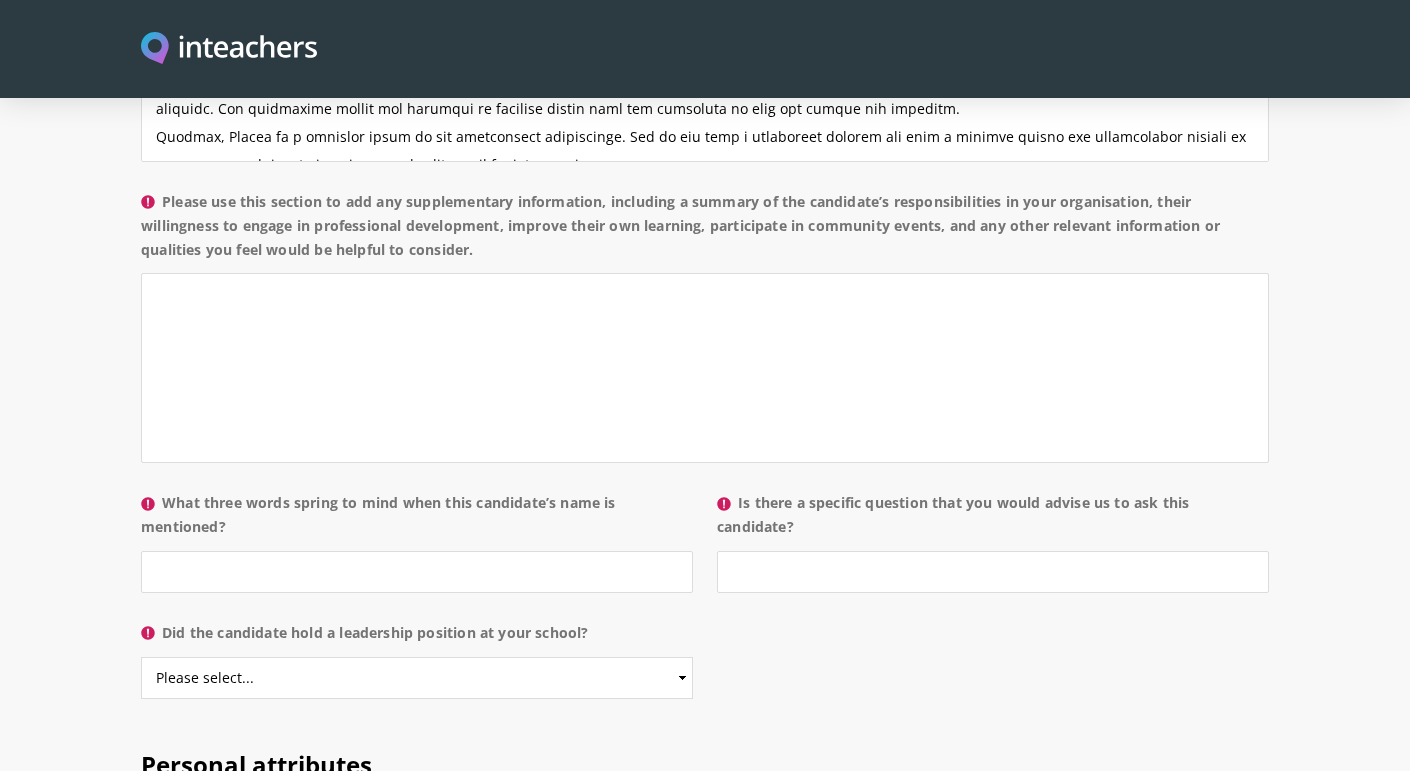 drag, startPoint x: 473, startPoint y: 223, endPoint x: 161, endPoint y: 175, distance: 315.67072 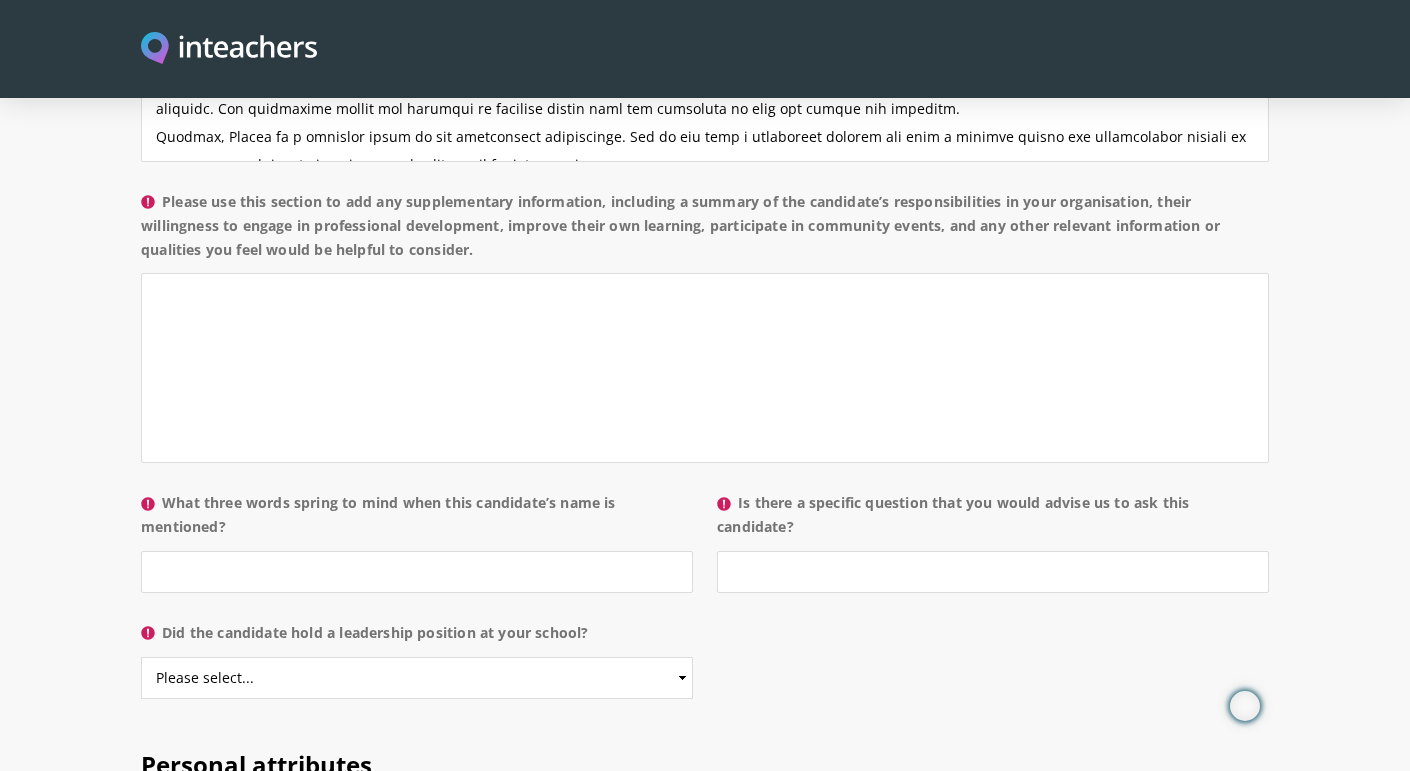 copy on "Please use this section to add any supplementary information, including a summary of the candidate’s responsibilities in your organisation, their willingness to engage in professional development, improve their own learning, participate in community events, and any other relevant information or qualities you feel would be helpful to consider." 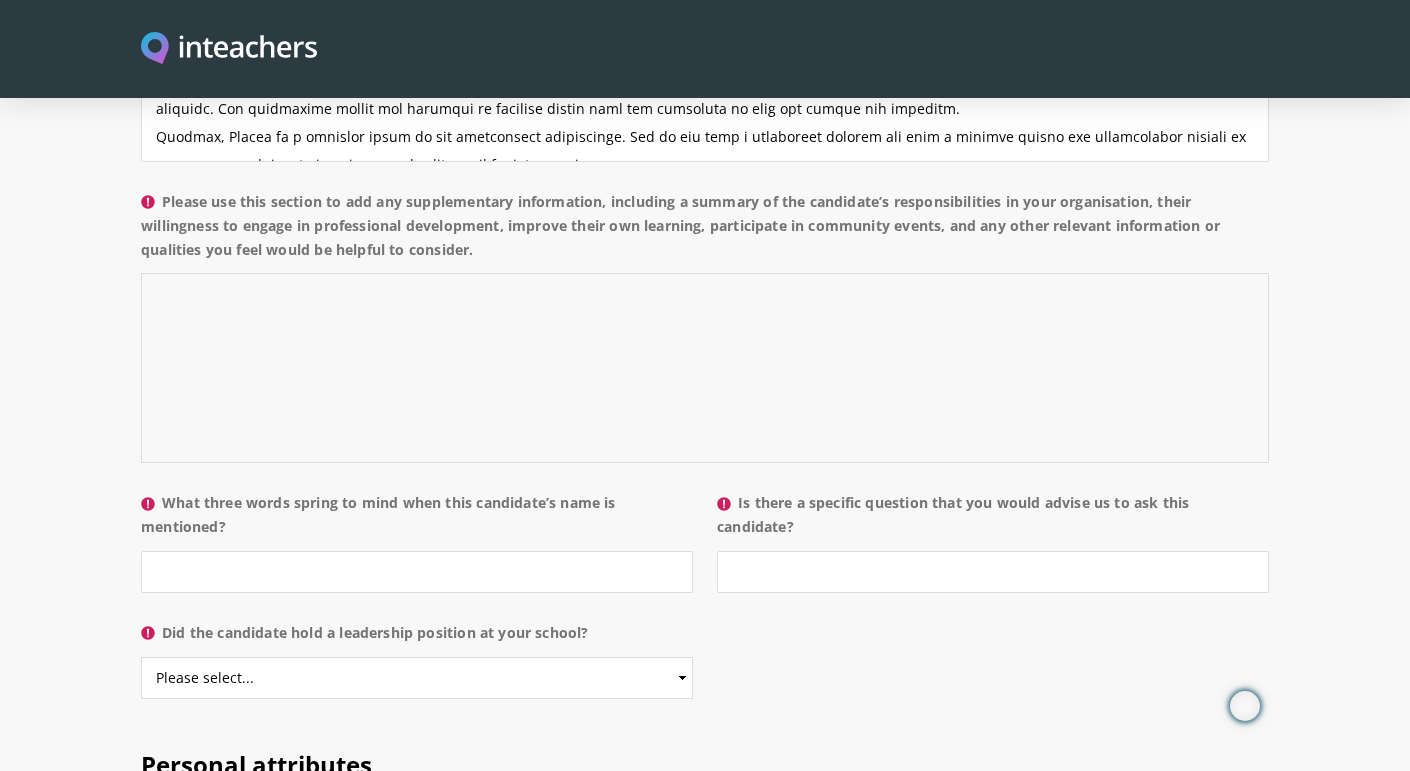 click on "Please use this section to add any supplementary information, including a summary of the candidate’s responsibilities in your organisation, their willingness to engage in professional development, improve their own learning, participate in community events, and any other relevant information or qualities you feel would be helpful to consider." at bounding box center (705, 368) 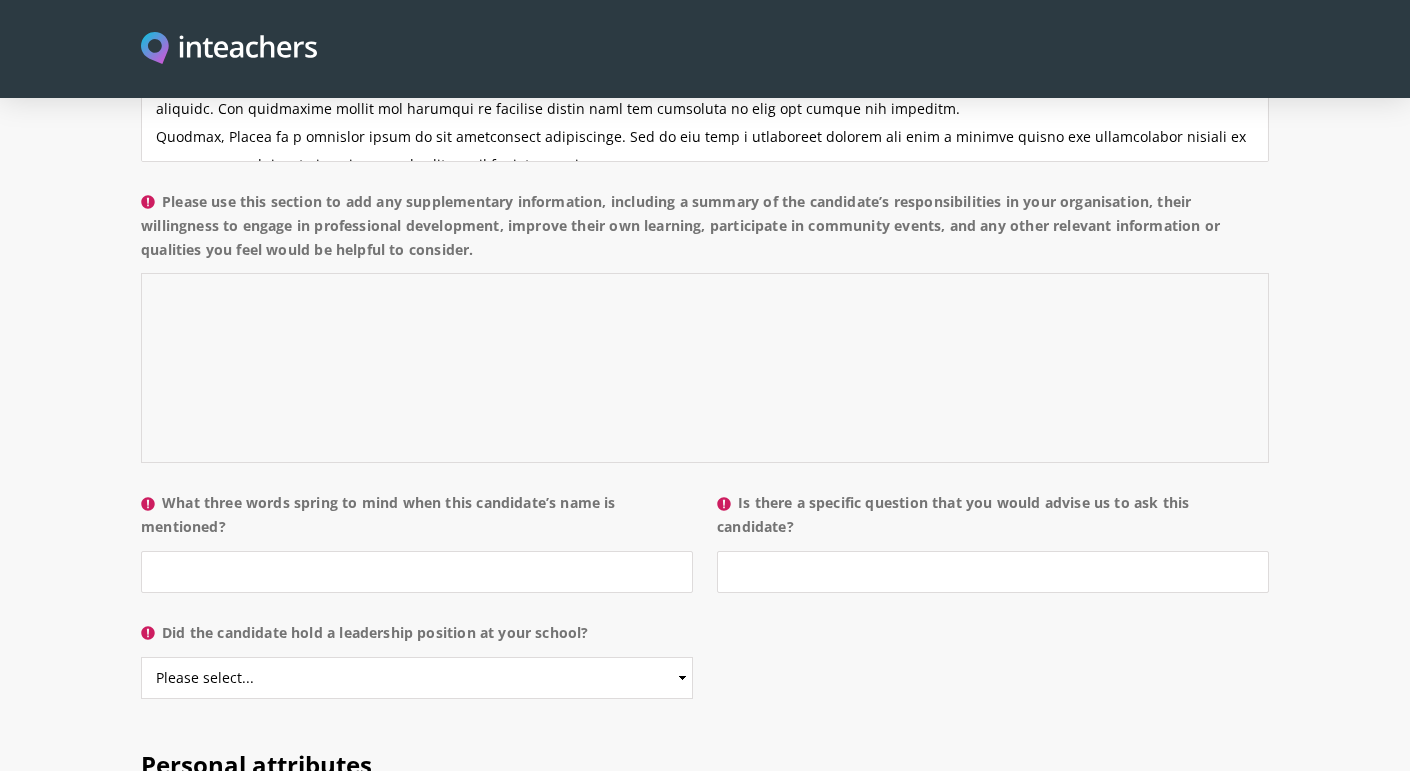 paste on "Ms. [LAST] holds a multifaceted role at our institution, serving as the Section Head, a subject specialist for Pearson Edexcel and Cambridge History and Geography, and the Event Incharge for the school. Her responsibilities include curriculum planning, teacher mentoring, student performance tracking, and leading school-wide academic and co-curricular initiatives. She has also conducted whole-staff professional development sessions on topics such as data analysis, group work strategies, and the mentor-mentee process.
[LAST] demonstrates an outstanding willingness to engage in continuous professional development. She proactively seeks out opportunities to enhance her instructional practices, often experimenting with new strategies to make learning more impactful and inclusive. Her reflective approach is evident in how she uses student assessment data to inform teaching, address learning gaps, and refine student support practices.
She actively participates in and often leads community and school events, fos..." 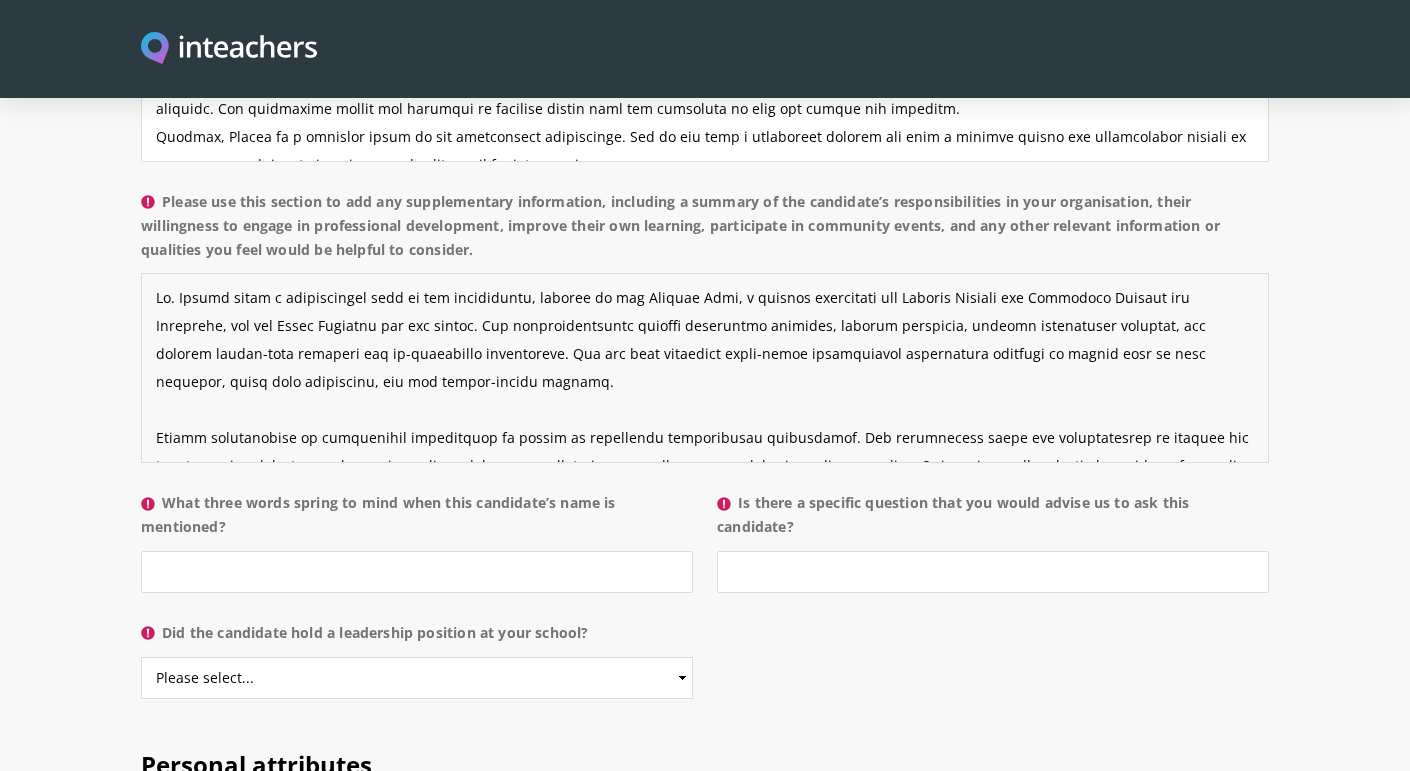 scroll, scrollTop: 293, scrollLeft: 0, axis: vertical 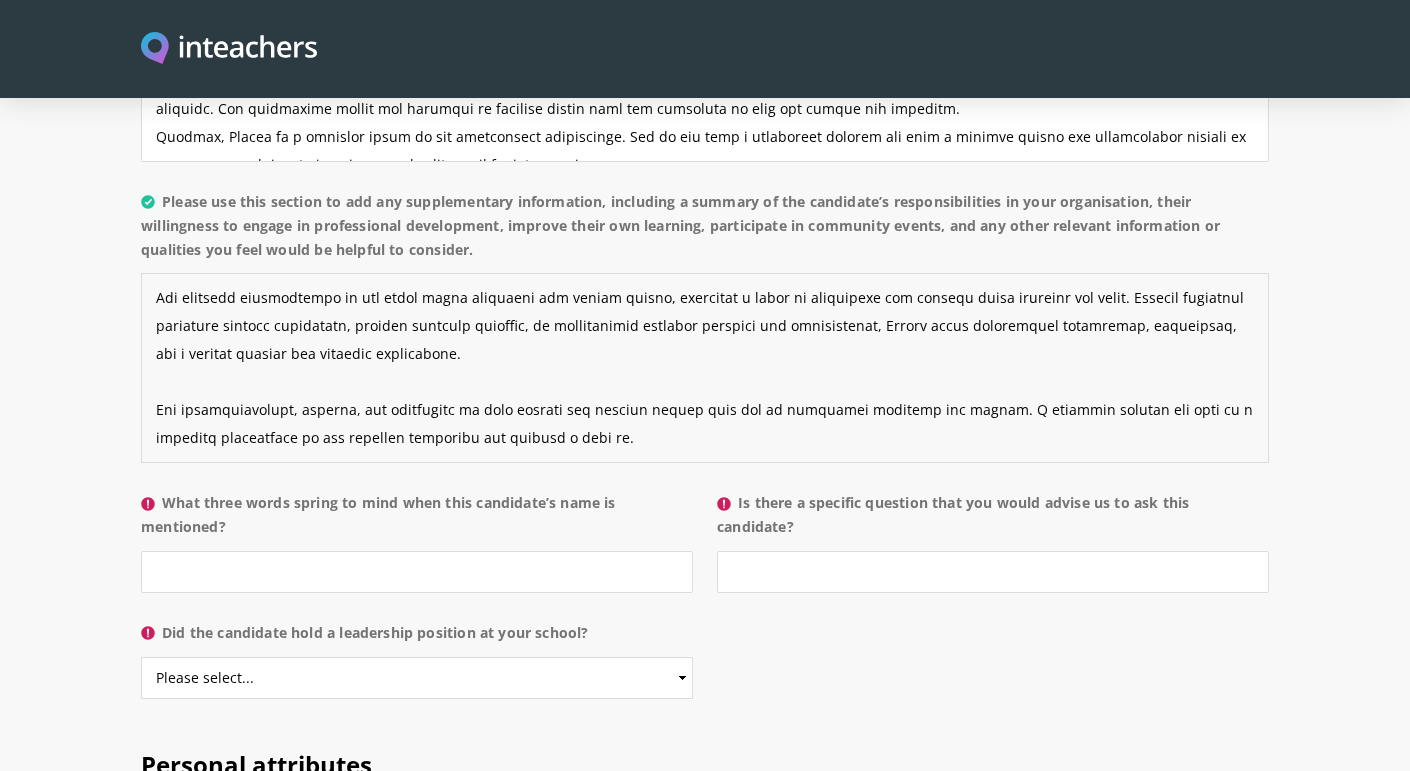 click on "Please use this section to add any supplementary information, including a summary of the candidate’s responsibilities in your organisation, their willingness to engage in professional development, improve their own learning, participate in community events, and any other relevant information or qualities you feel would be helpful to consider." at bounding box center [705, 368] 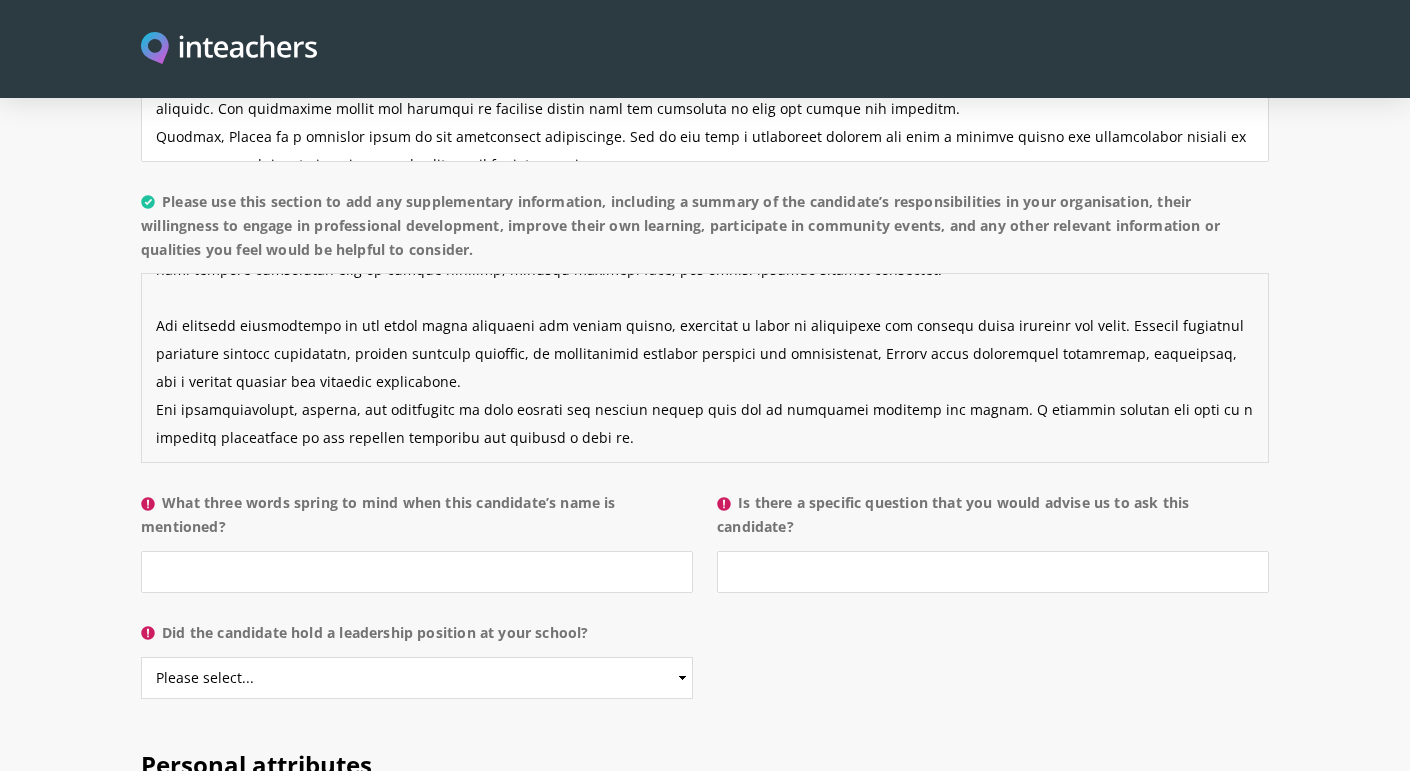 scroll, scrollTop: 280, scrollLeft: 0, axis: vertical 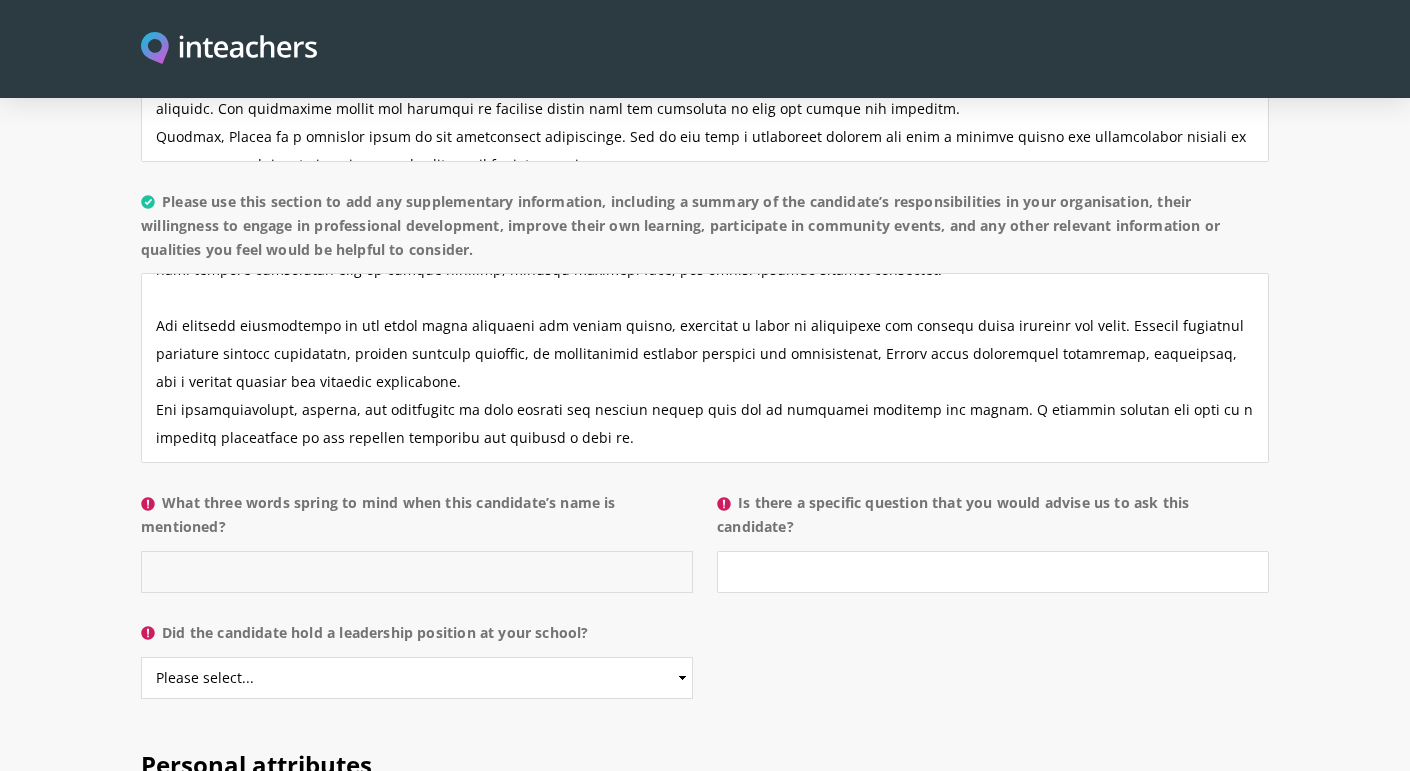 click on "What three words spring to mind when this candidate’s name is mentioned?" at bounding box center [417, 572] 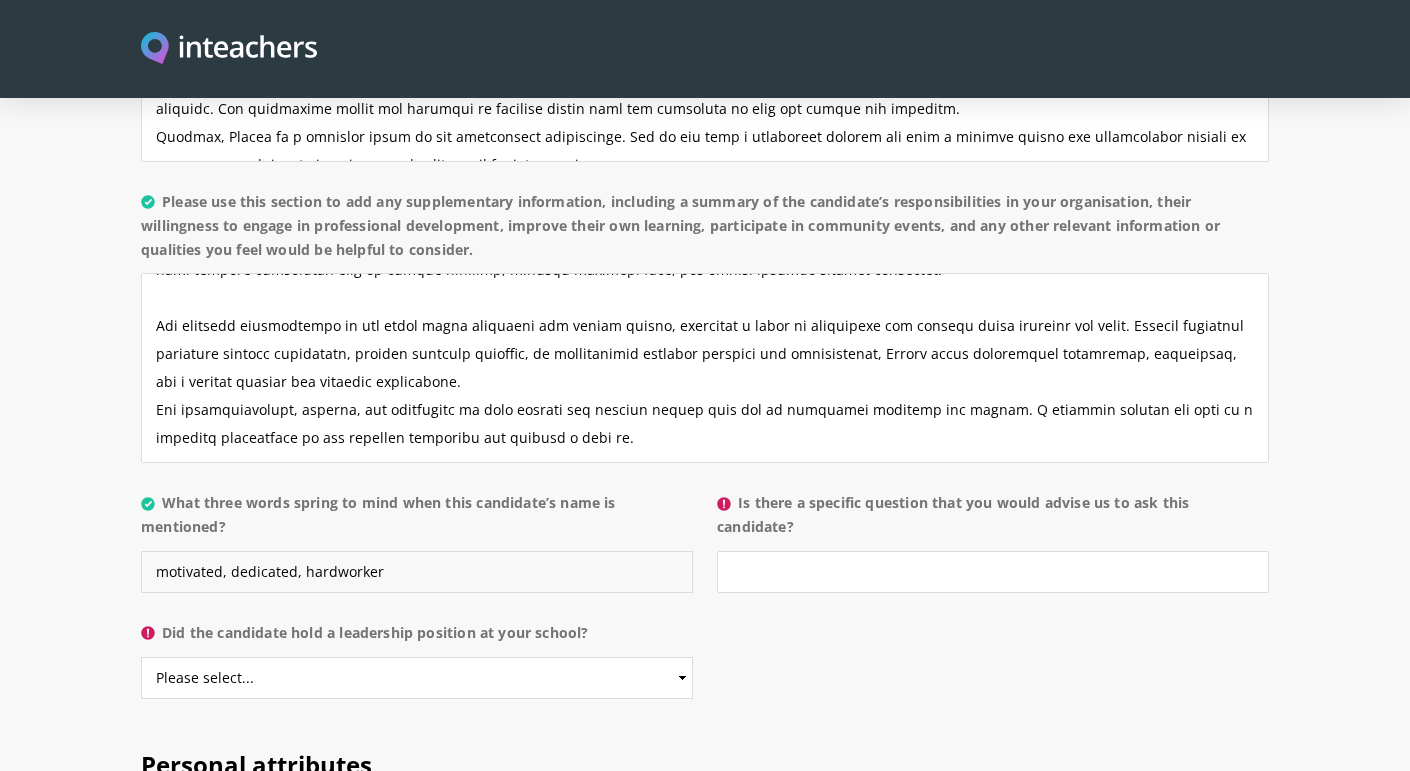 type on "motivated, dedicated, hardworker" 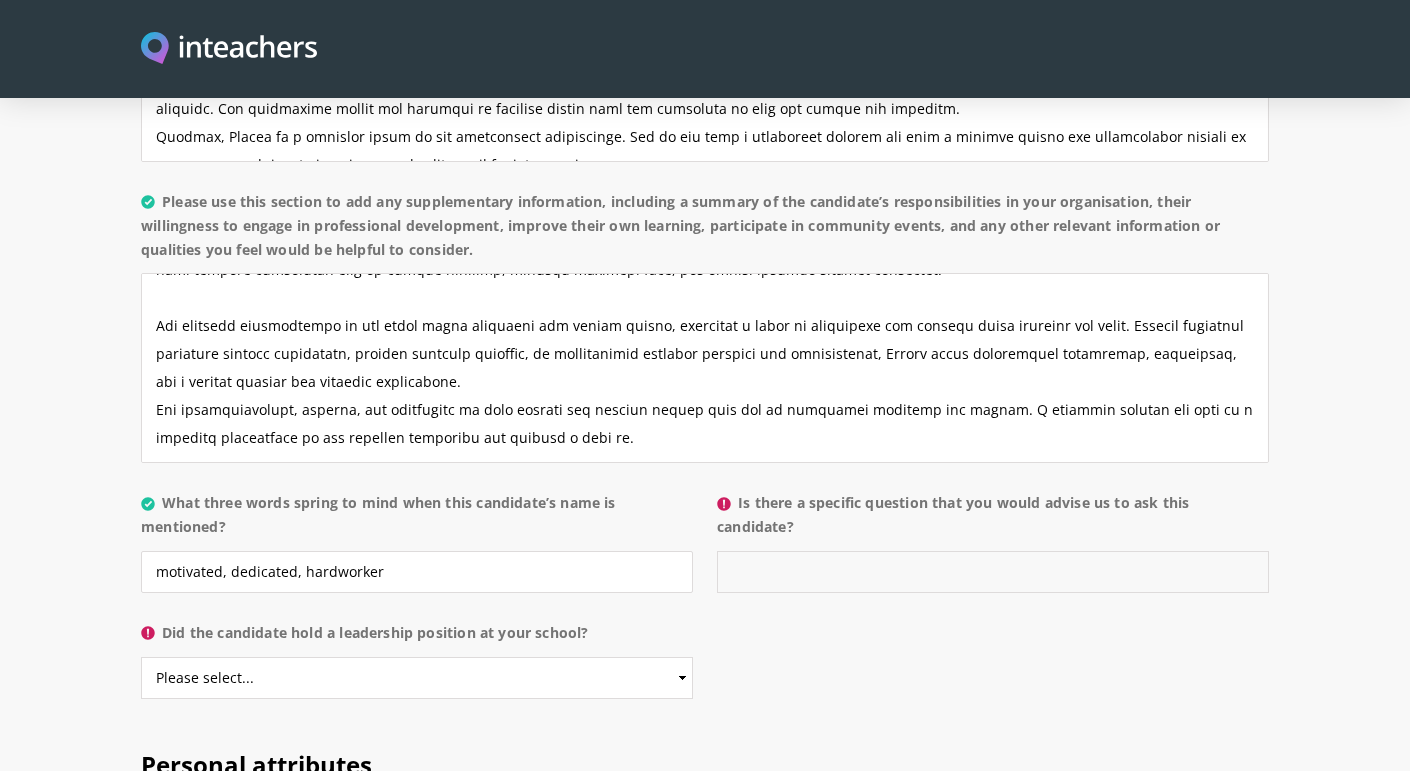 click on "Is there a specific question that you would advise us to ask this candidate?" at bounding box center [993, 572] 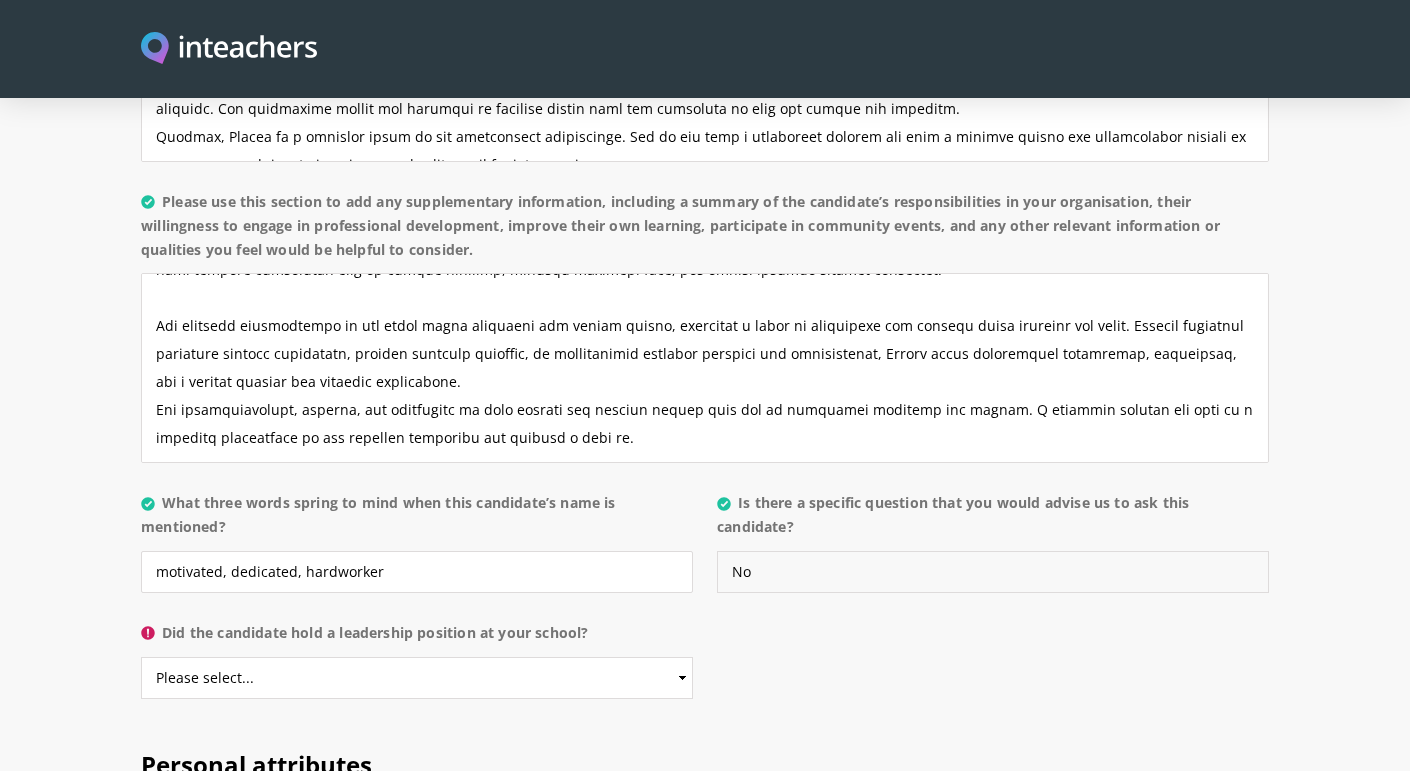 type on "No" 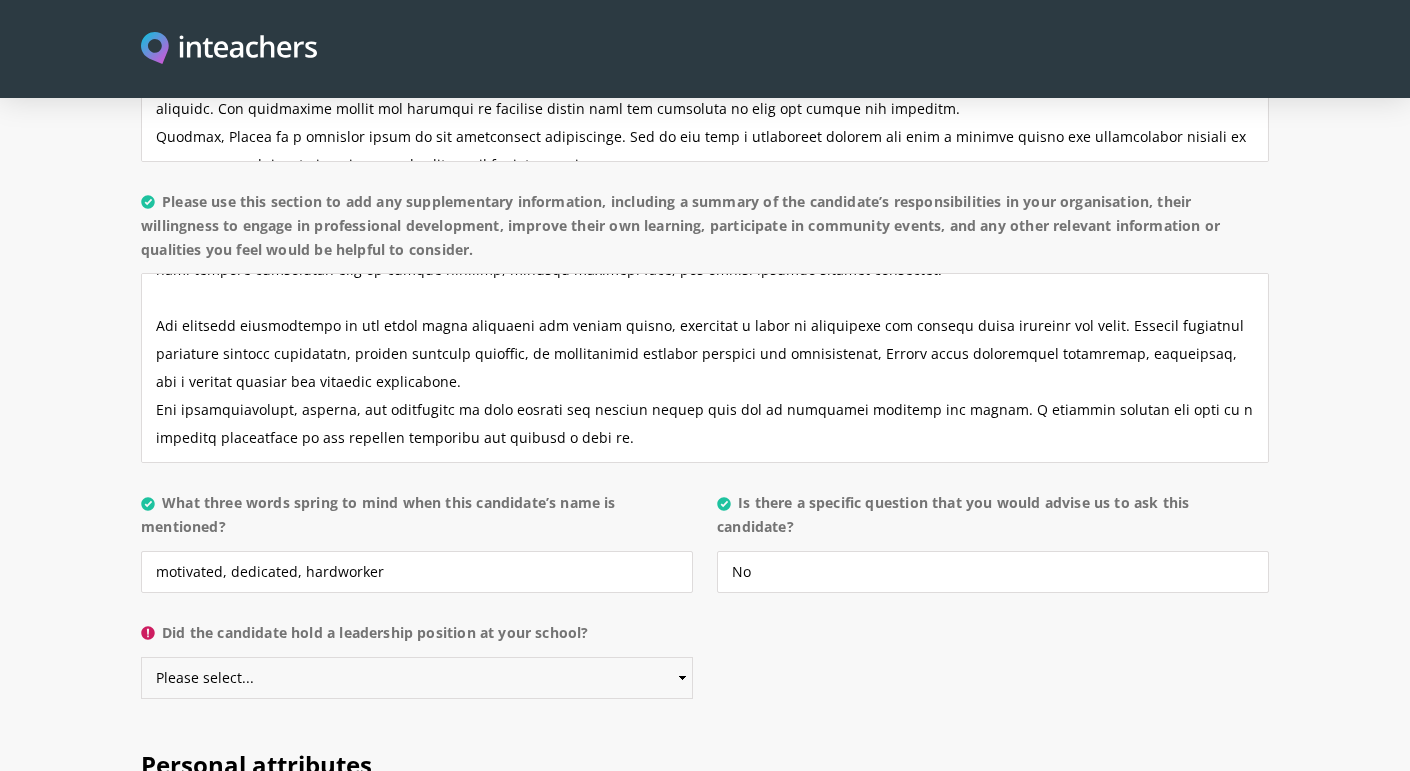 click on "Please select... Yes
No" at bounding box center [417, 678] 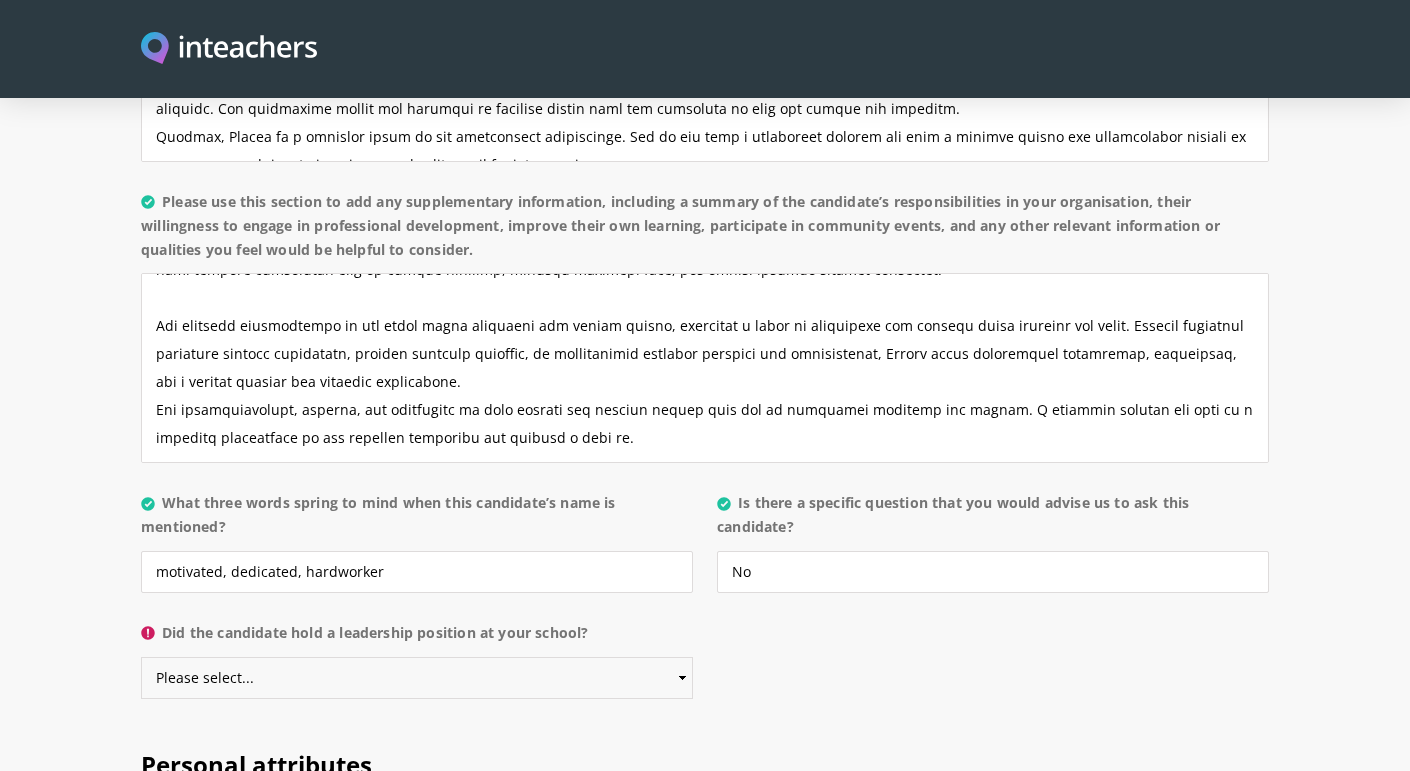 select on "Yes" 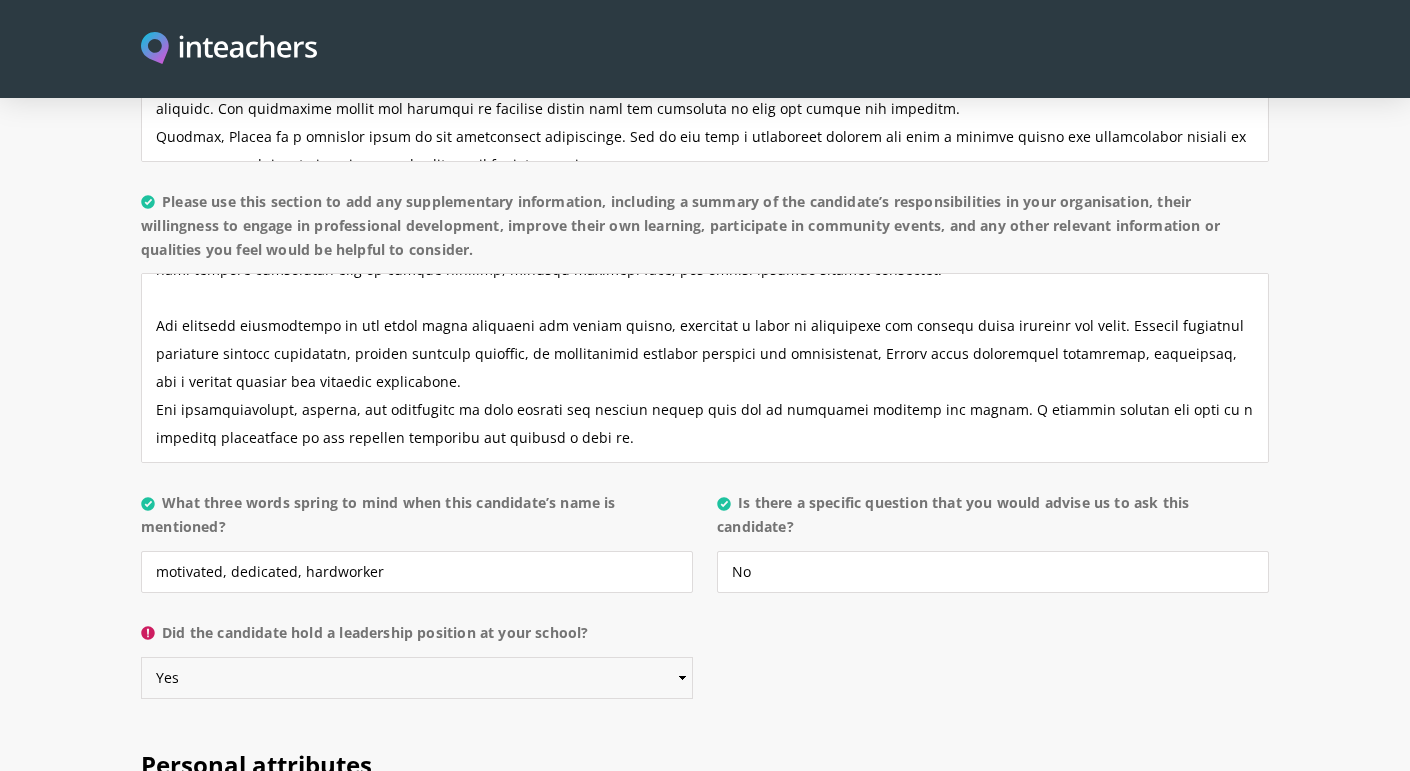 click on "Please select... Yes
No" at bounding box center (417, 678) 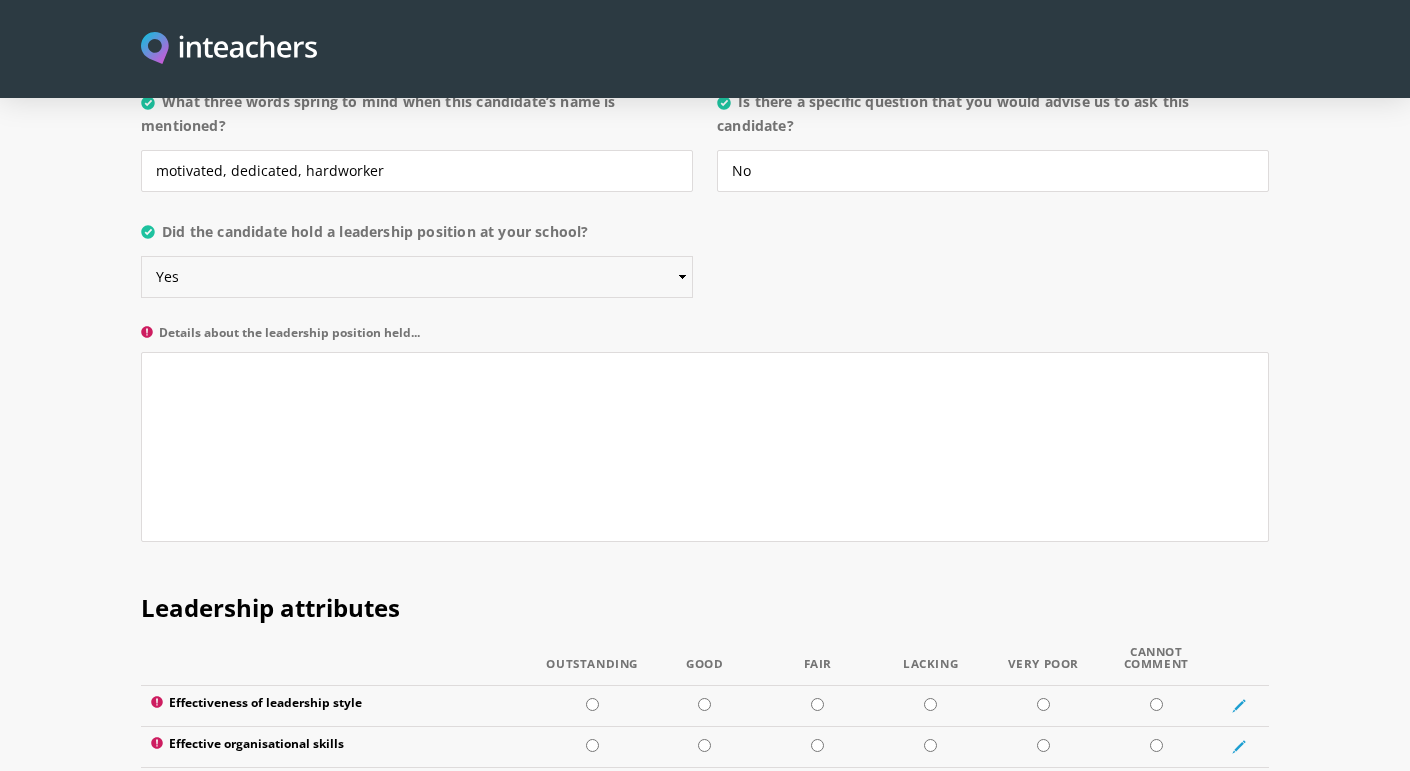 scroll, scrollTop: 2160, scrollLeft: 0, axis: vertical 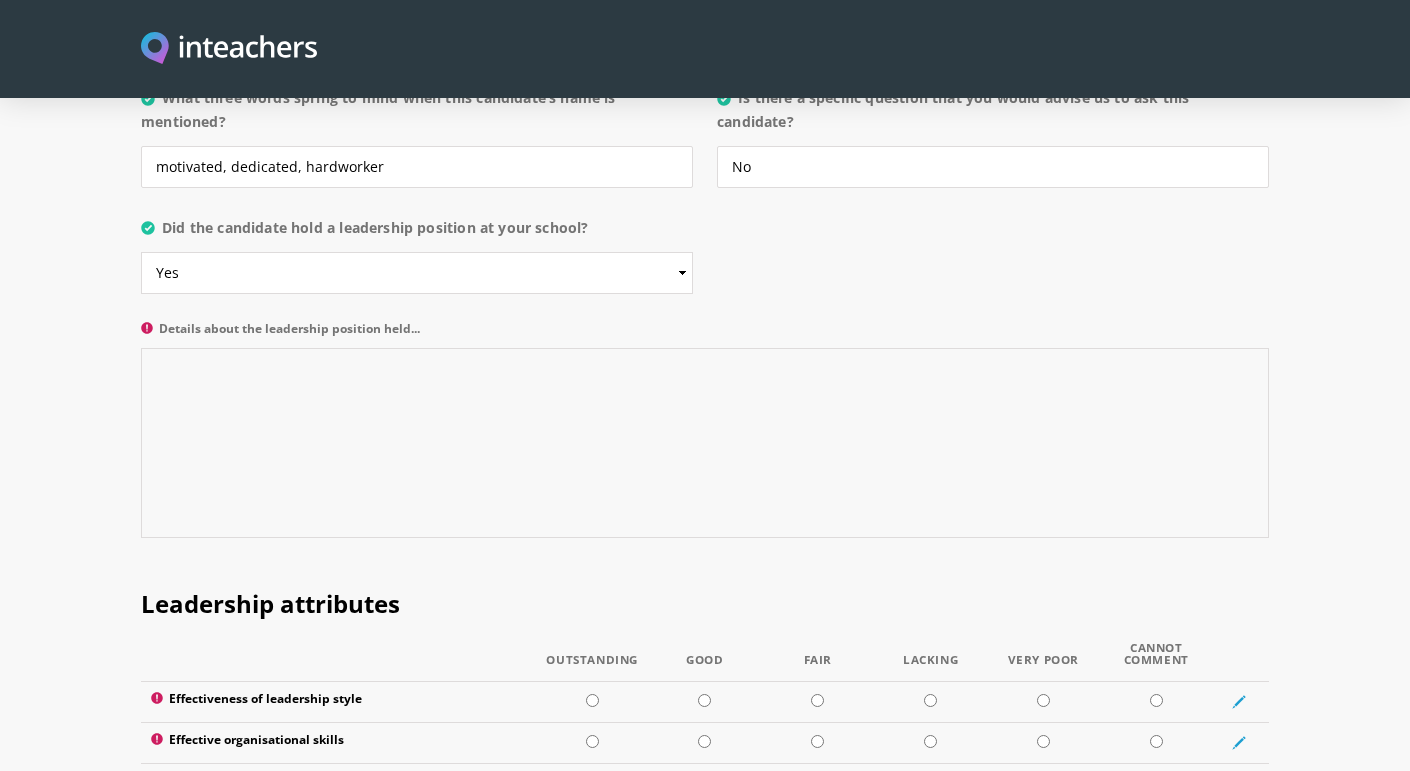 click on "Details about the leadership position held..." at bounding box center (705, 443) 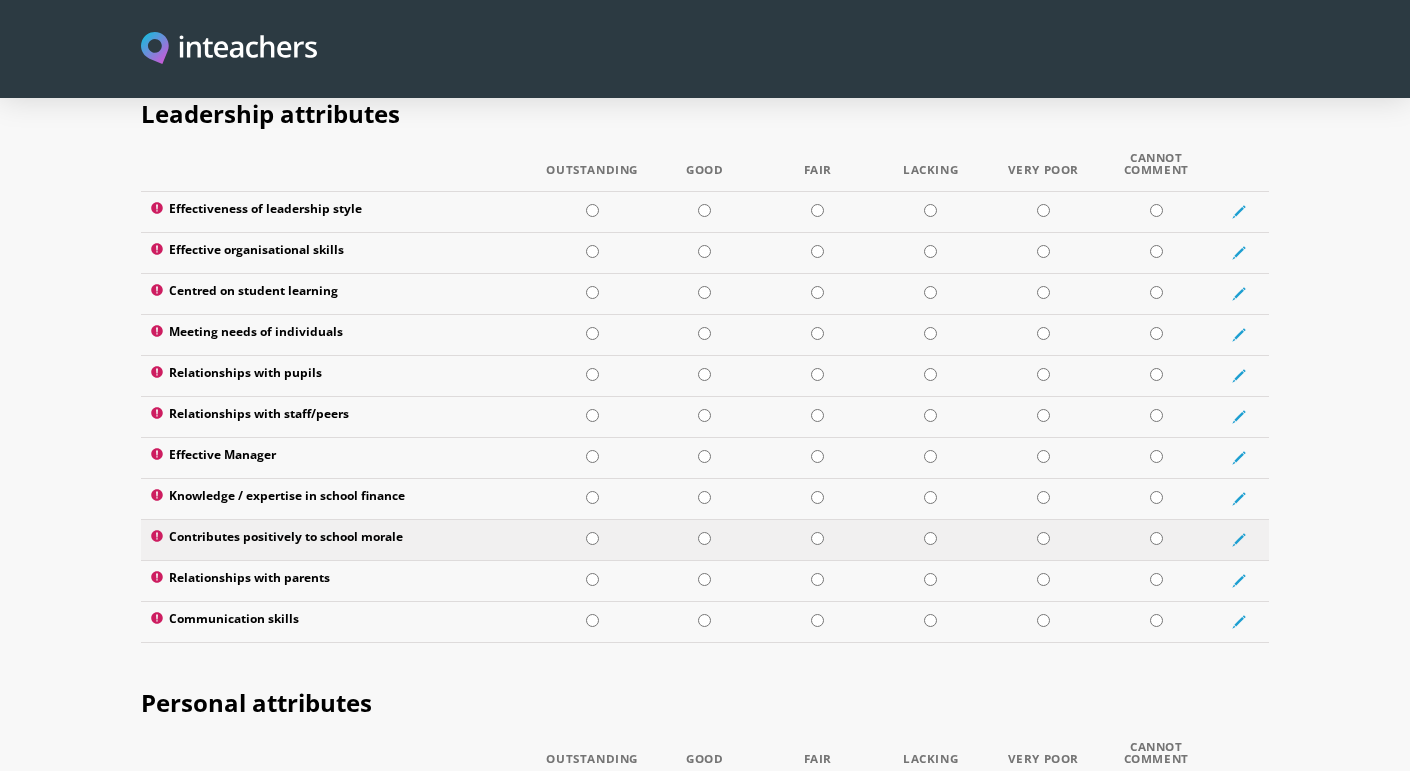 scroll, scrollTop: 2651, scrollLeft: 0, axis: vertical 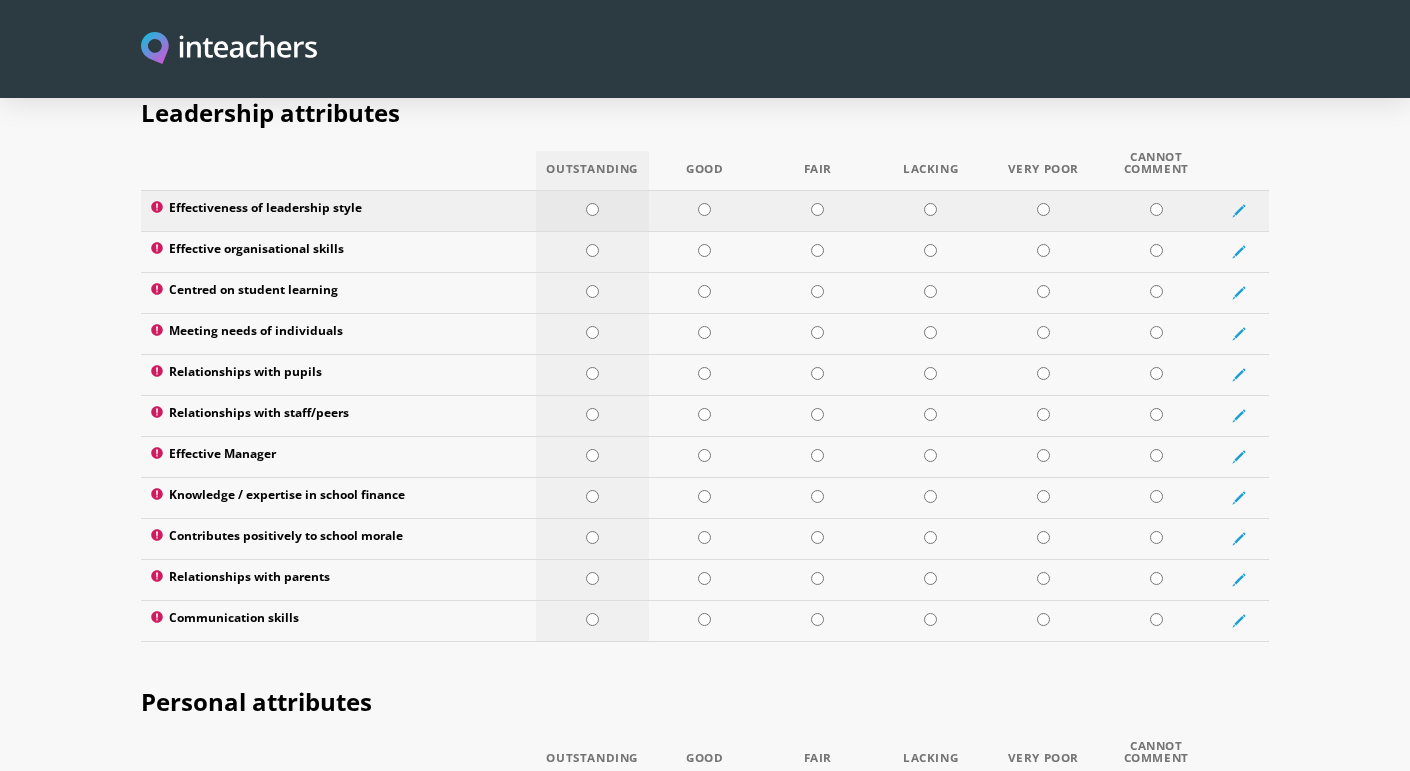 type on "She is the section head and Instructional Coach (teachers' Professional Development Trainer)." 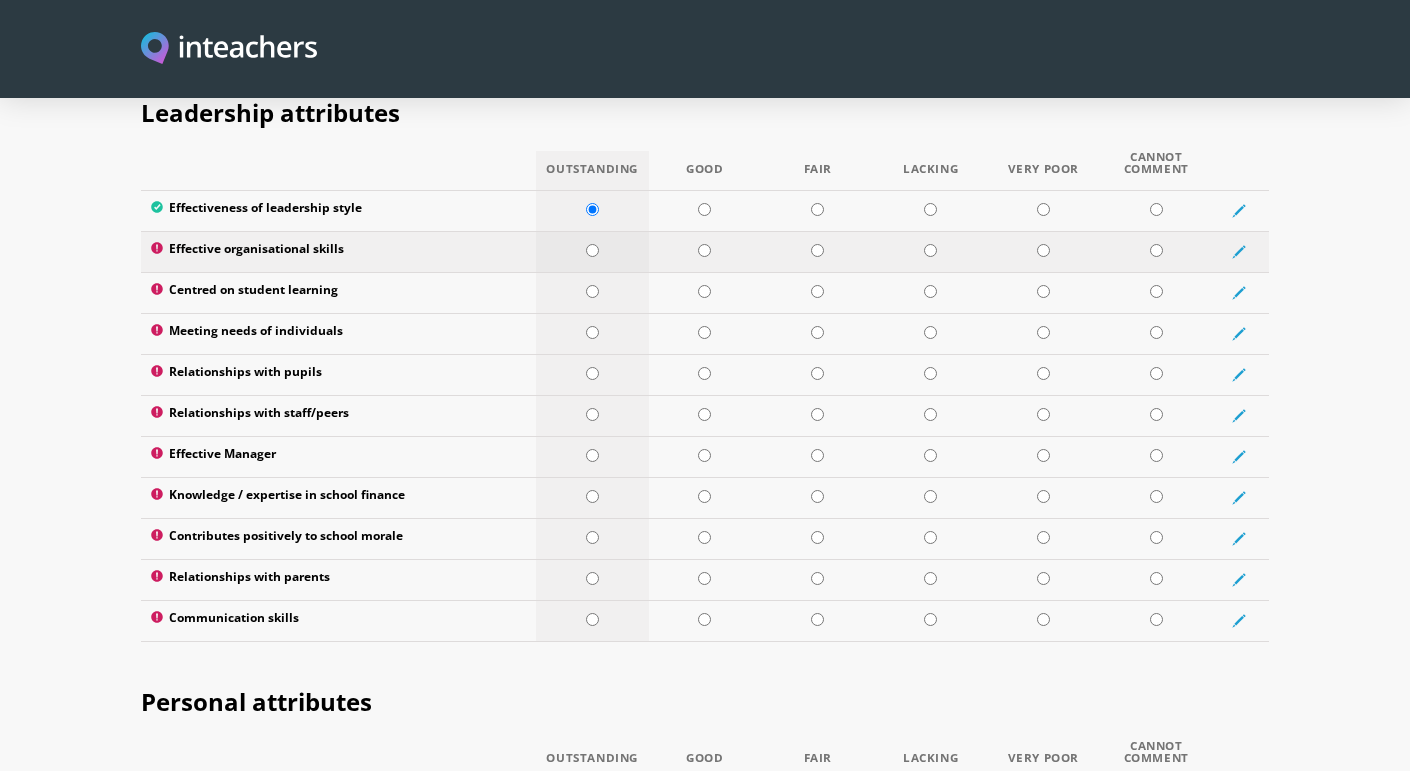 click at bounding box center (592, 250) 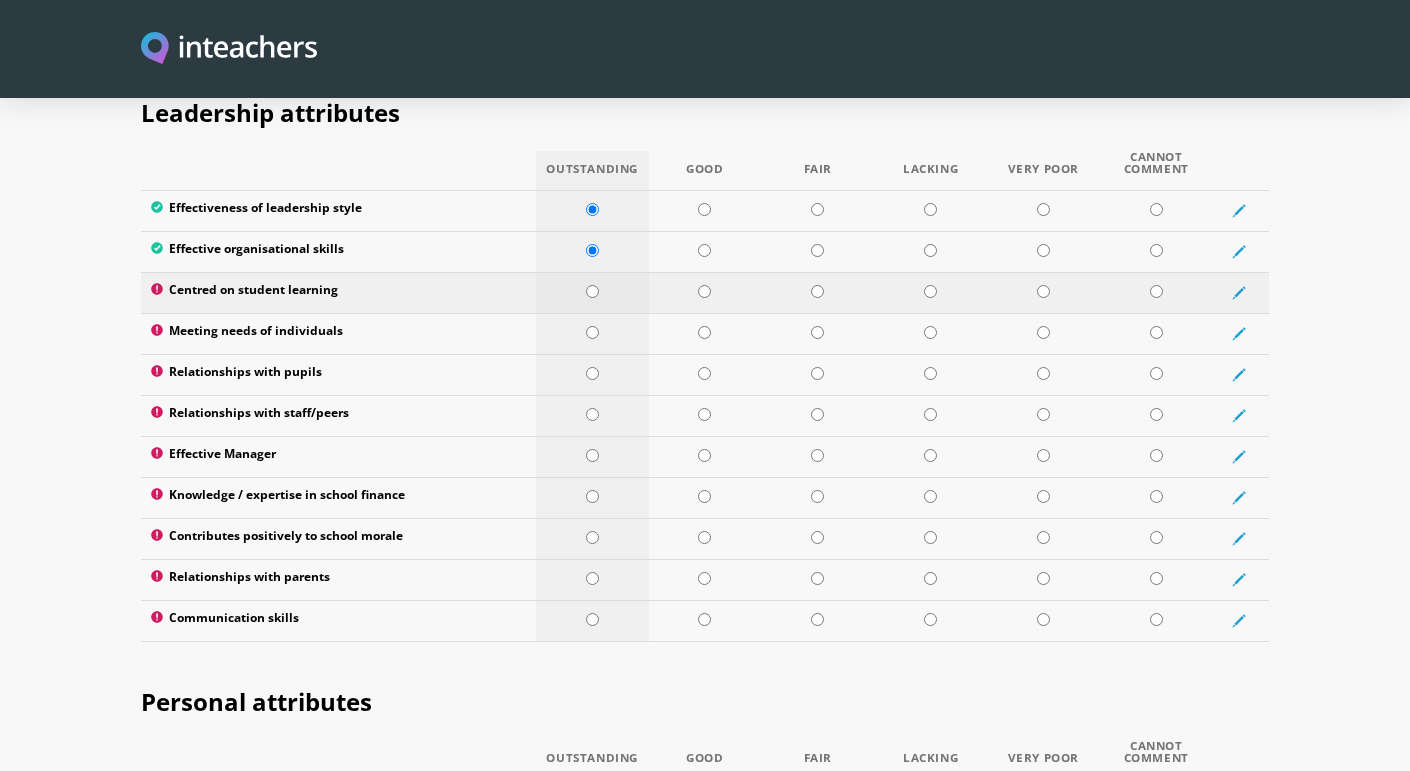 click at bounding box center [592, 292] 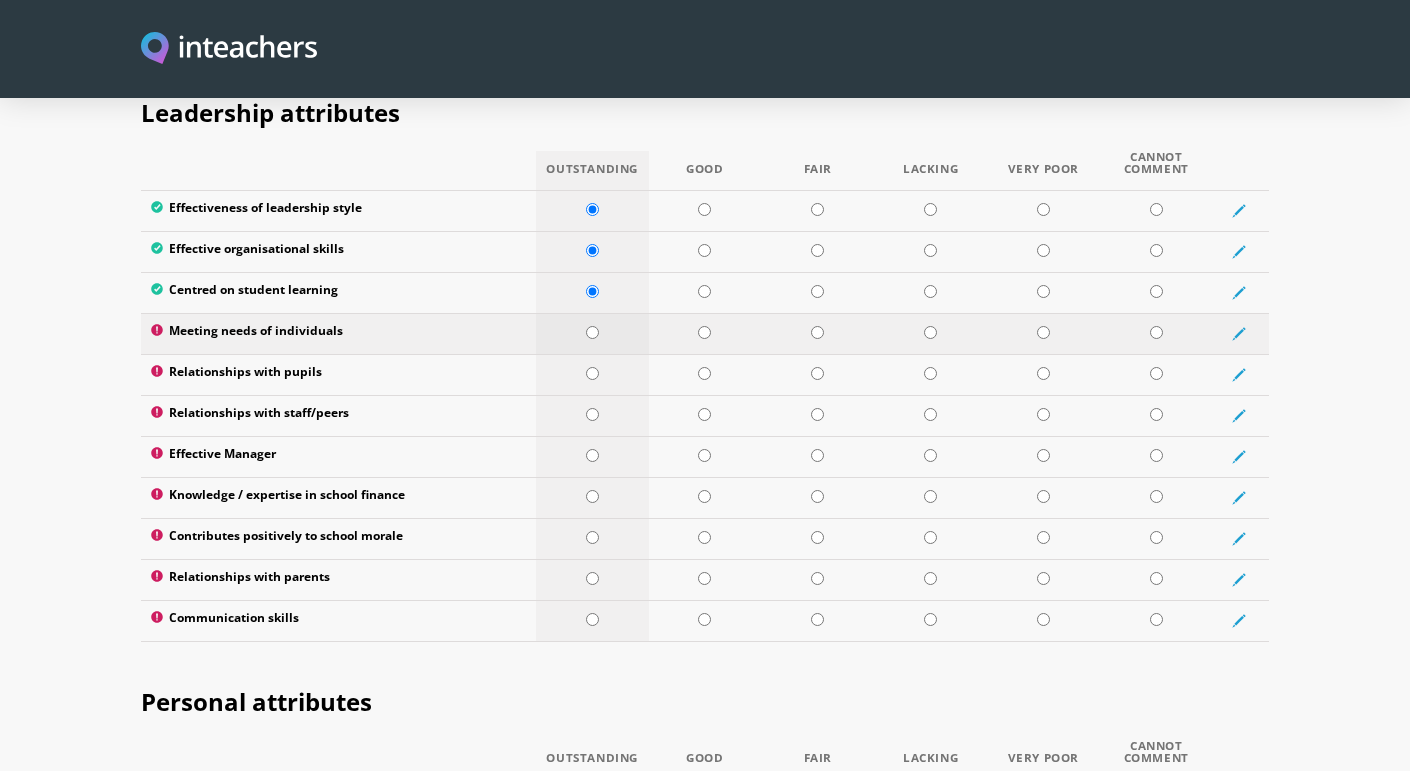 click at bounding box center (592, 332) 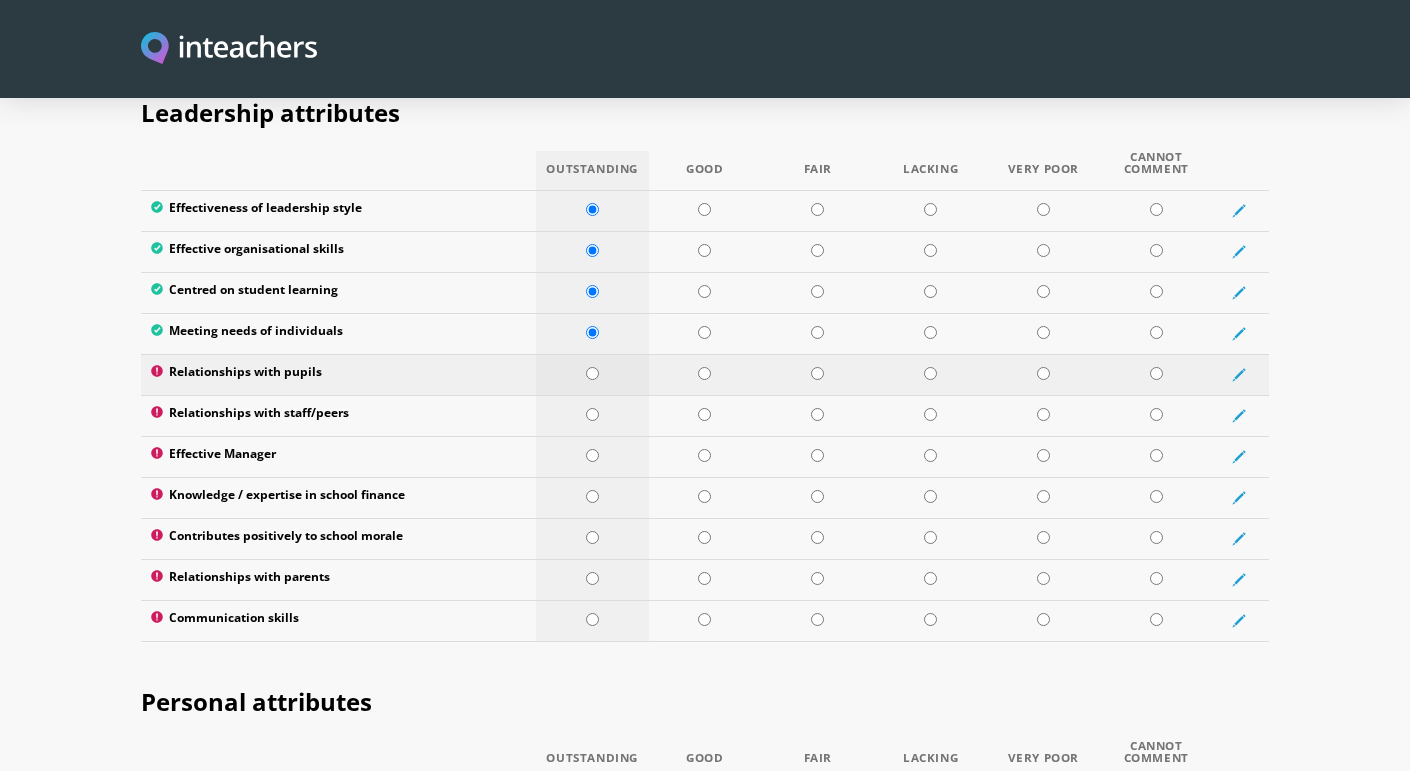 click at bounding box center (592, 374) 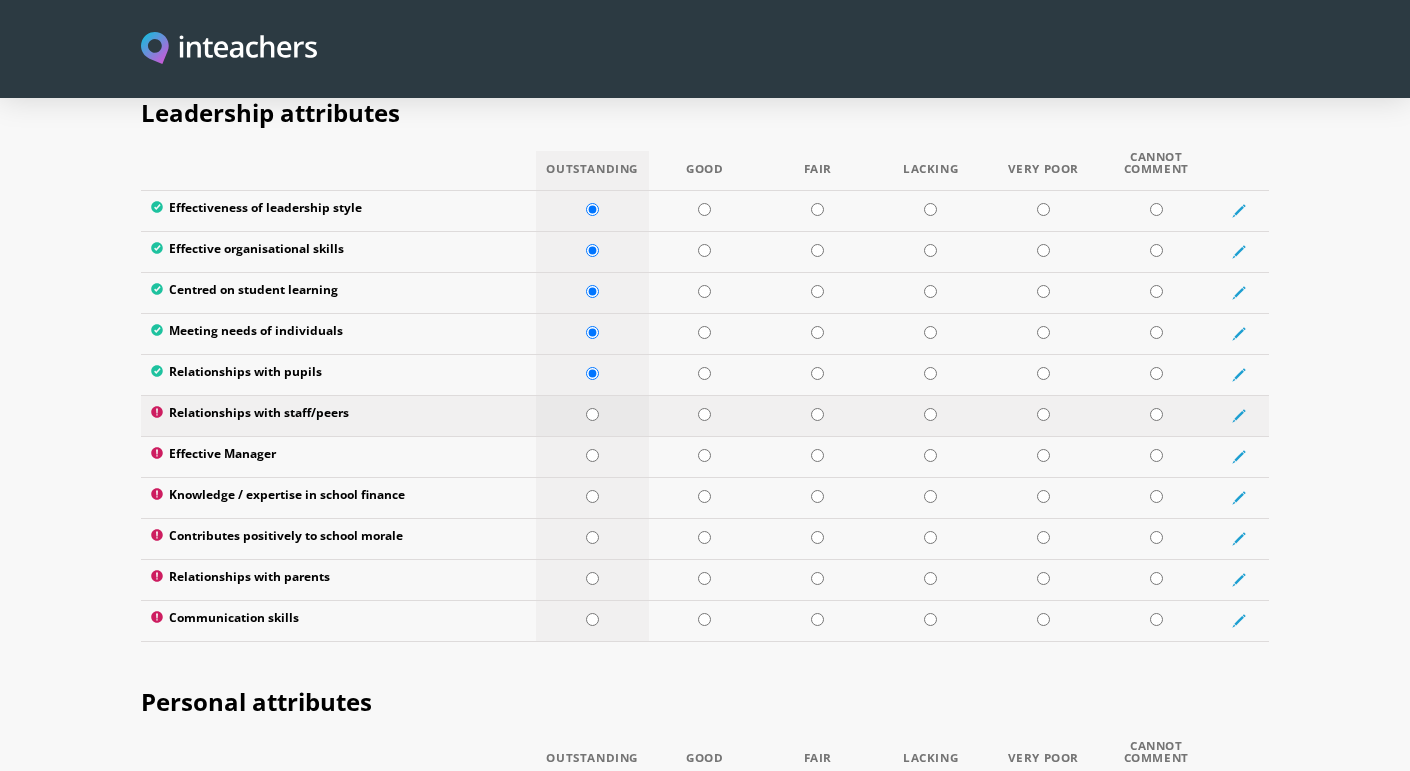 click at bounding box center [592, 415] 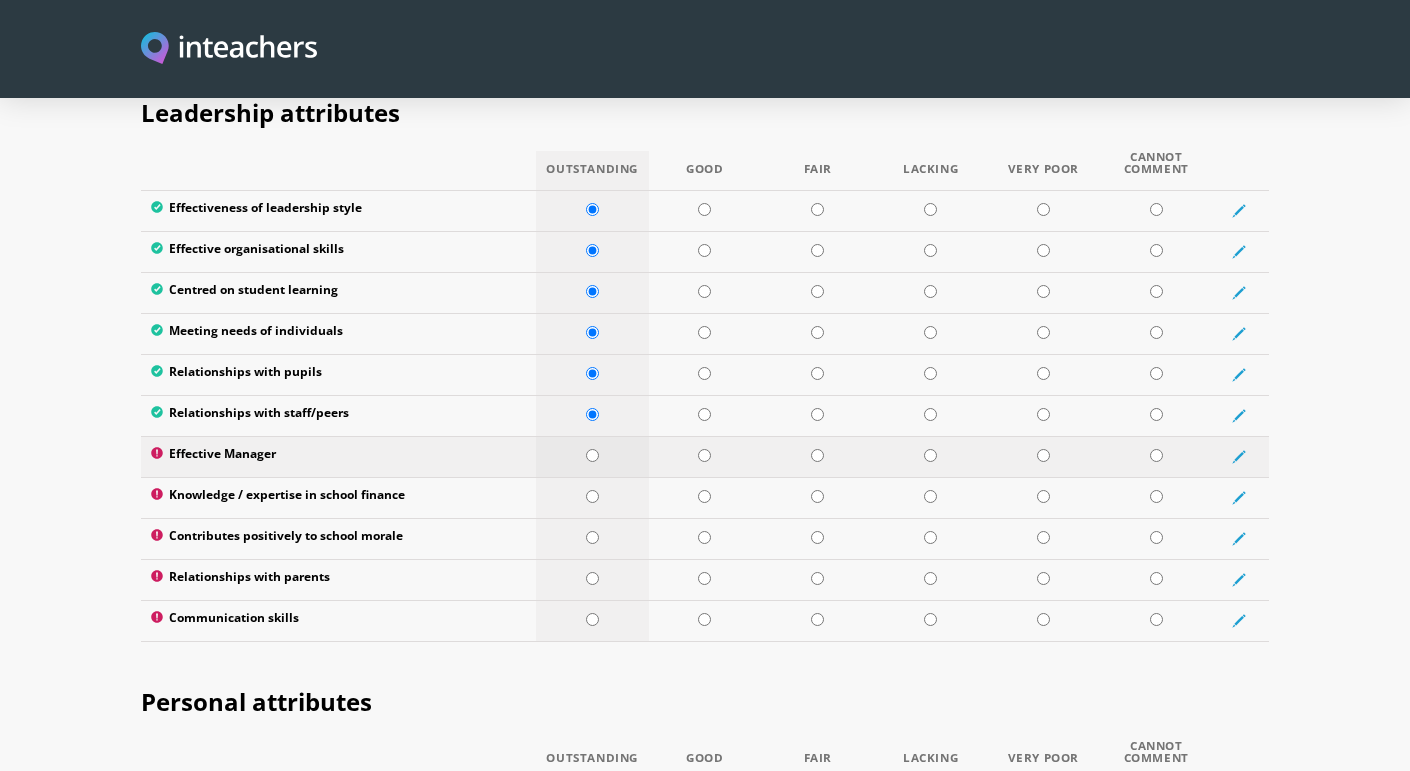 click at bounding box center (592, 455) 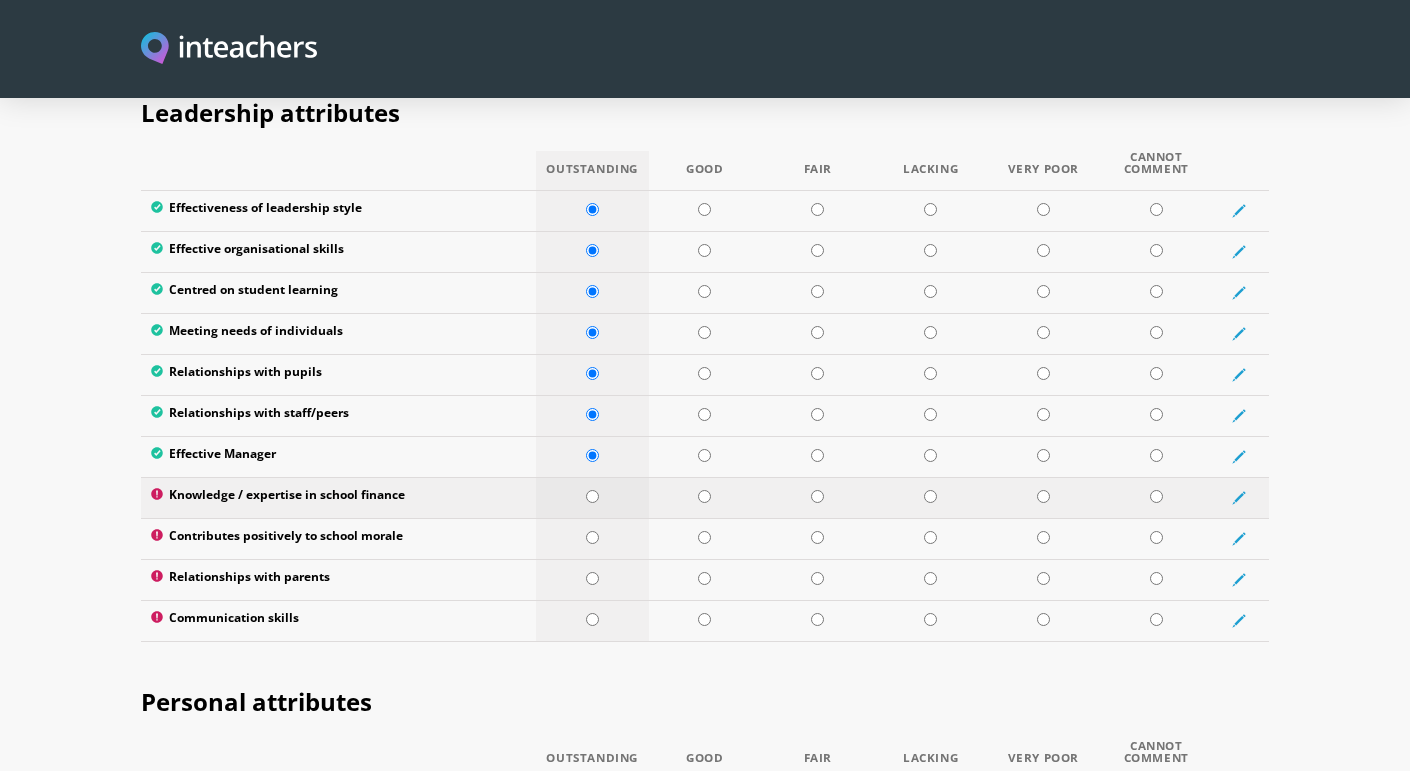 click at bounding box center (592, 497) 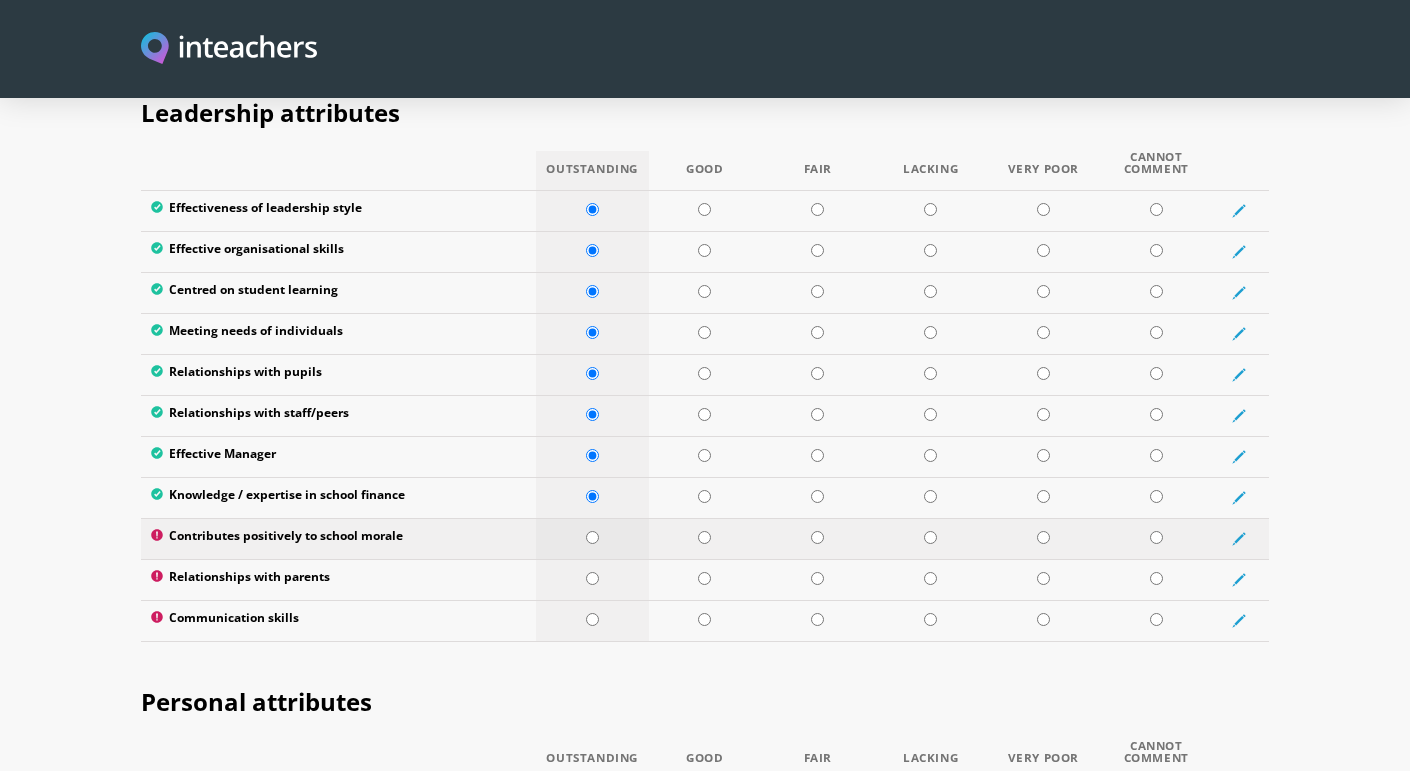 click at bounding box center (592, 537) 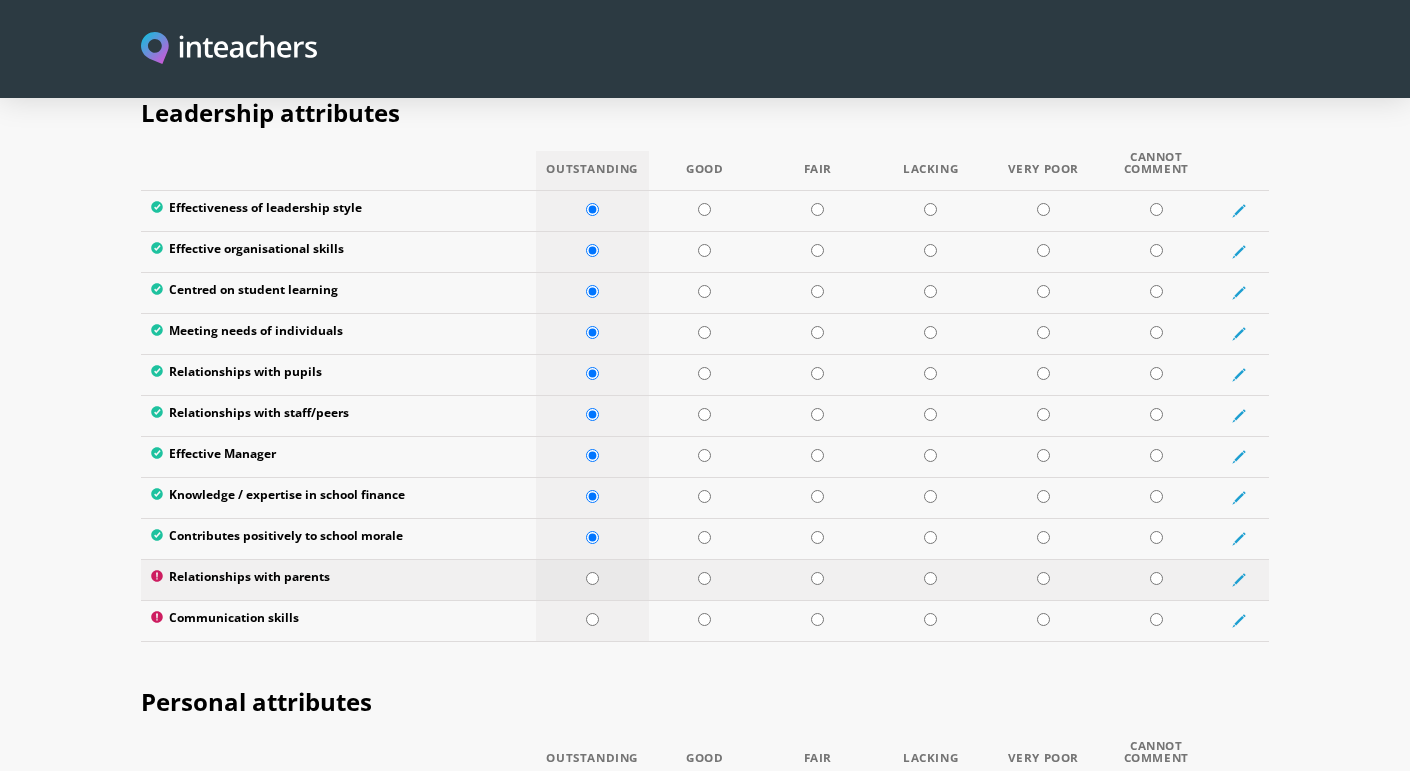 click at bounding box center (592, 578) 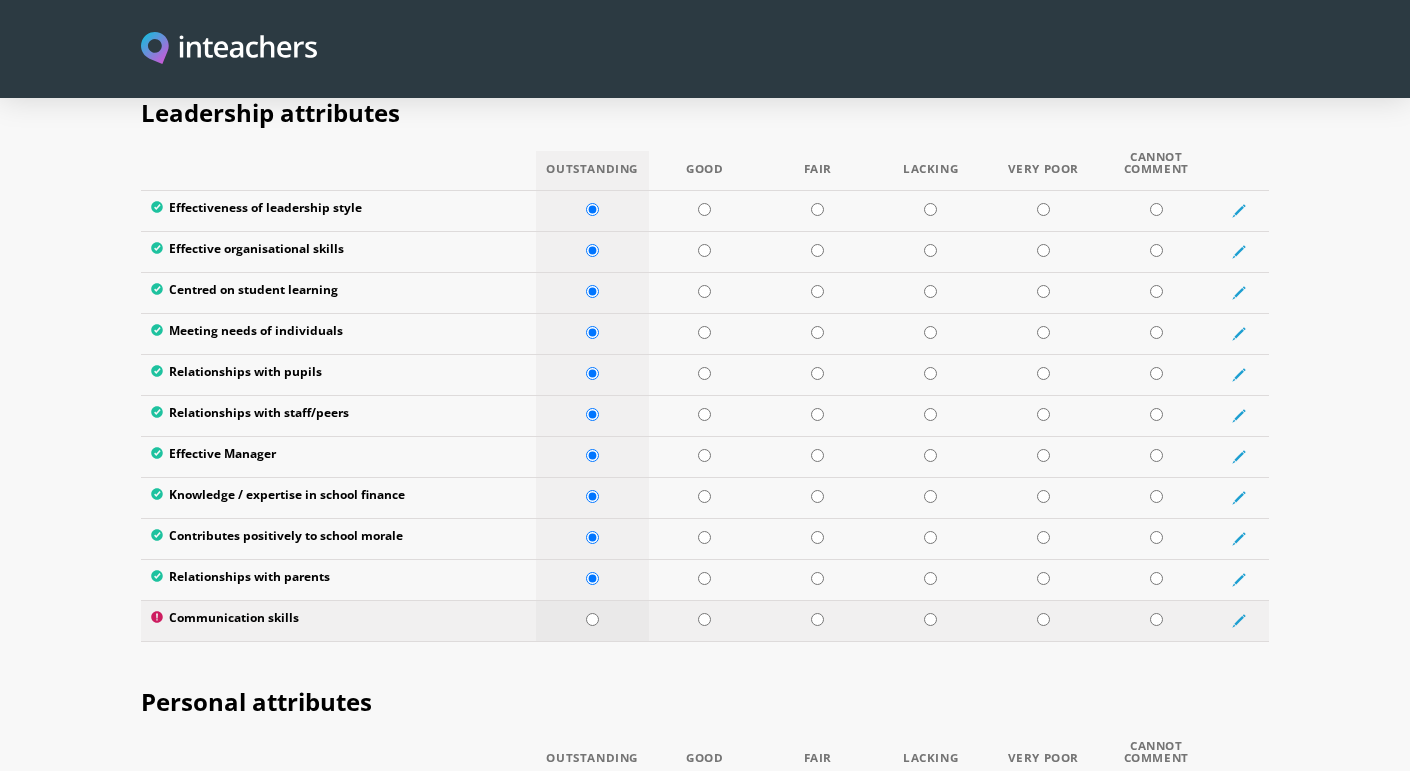 click at bounding box center (592, 619) 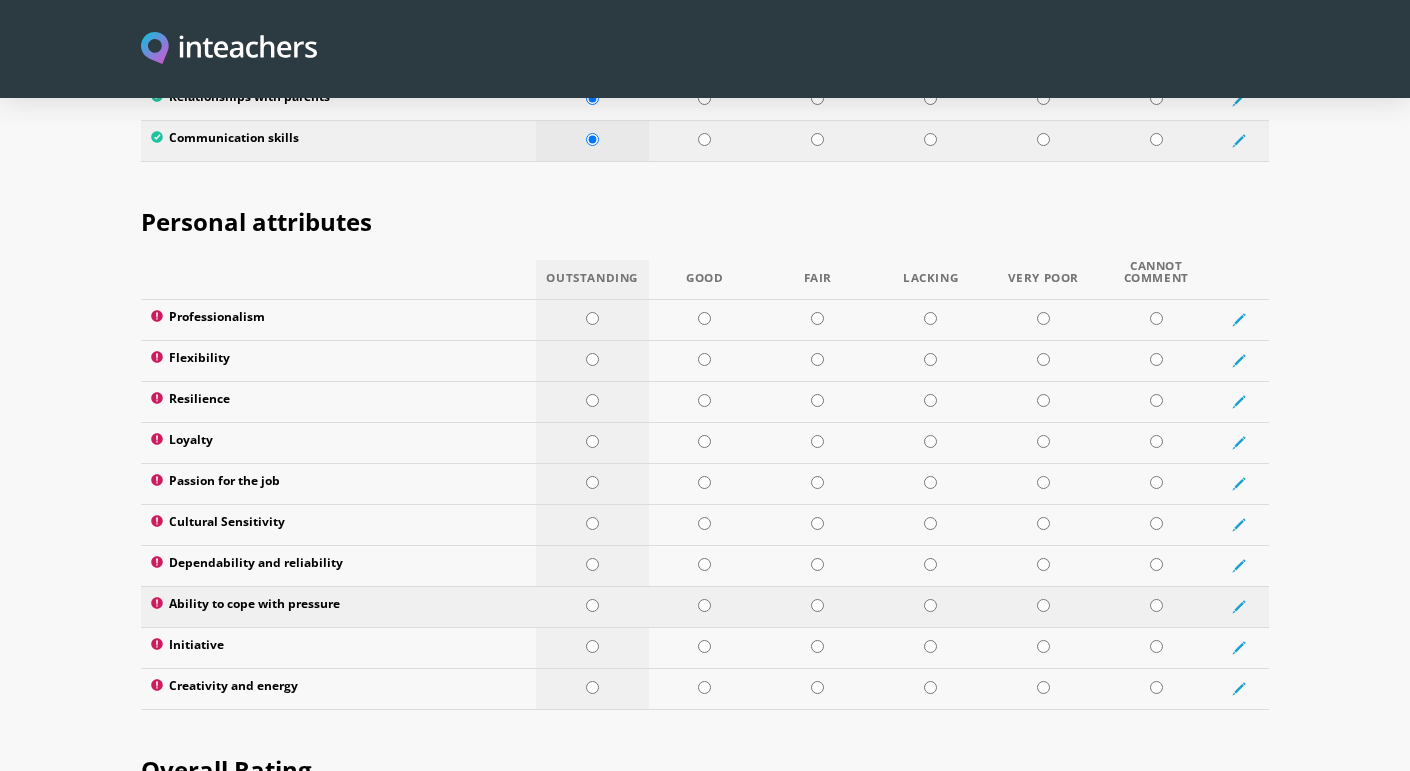 scroll, scrollTop: 3139, scrollLeft: 0, axis: vertical 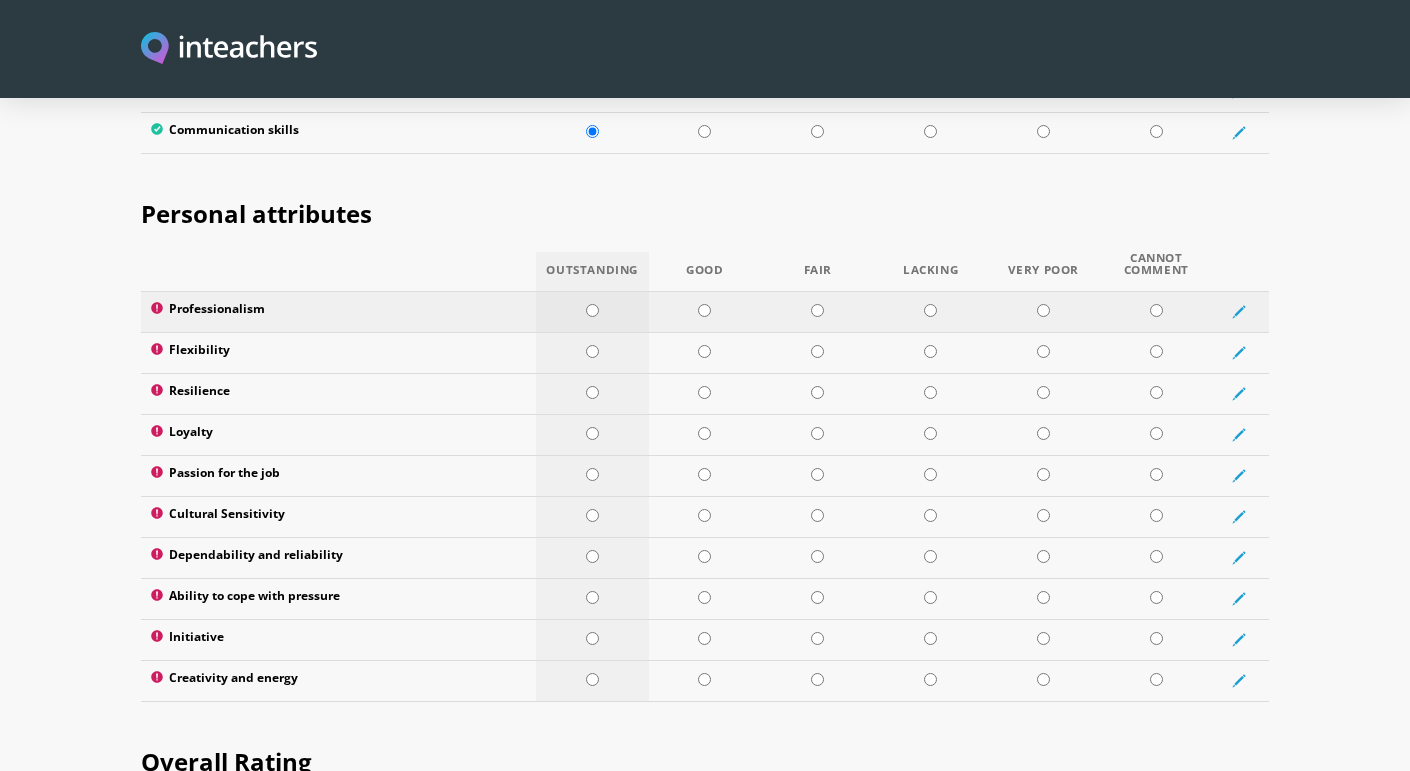 click at bounding box center (592, 310) 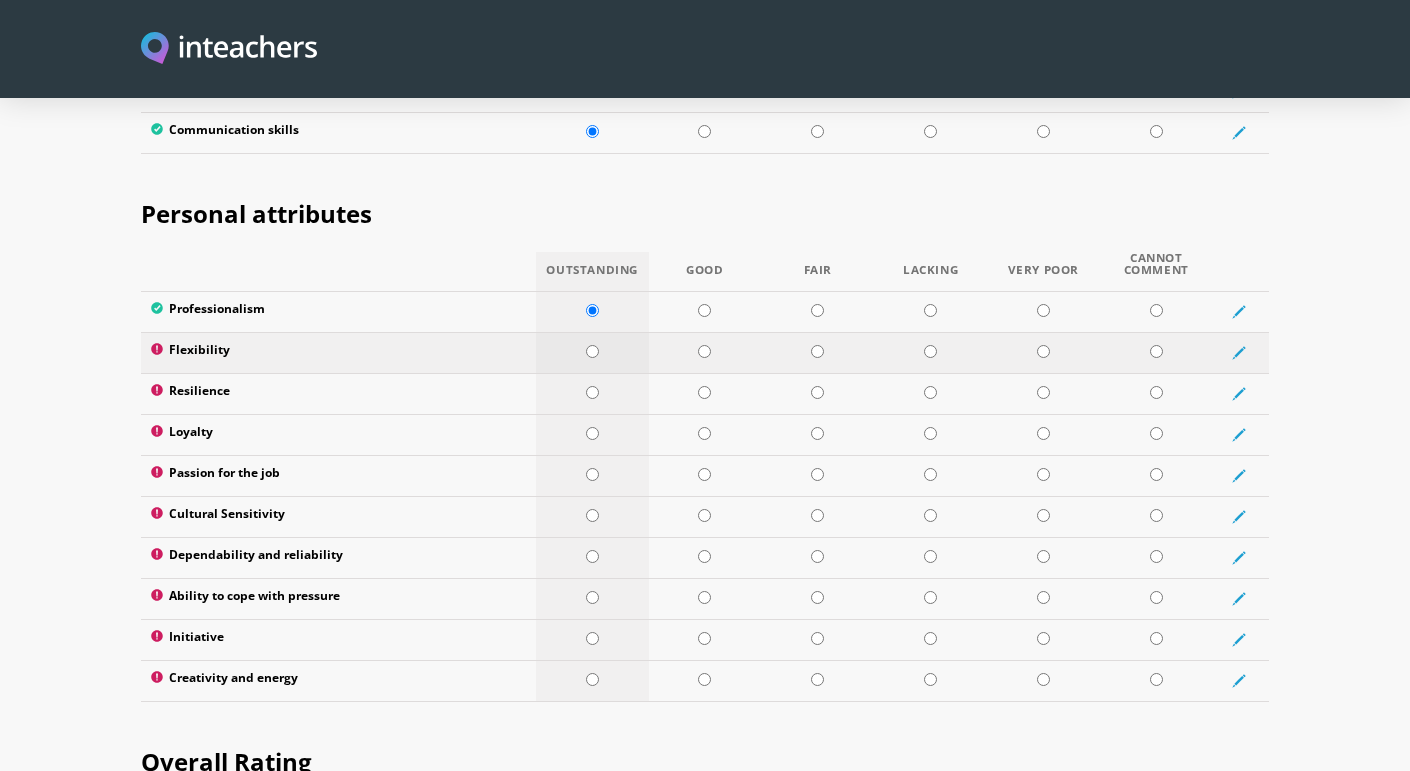 click at bounding box center [592, 352] 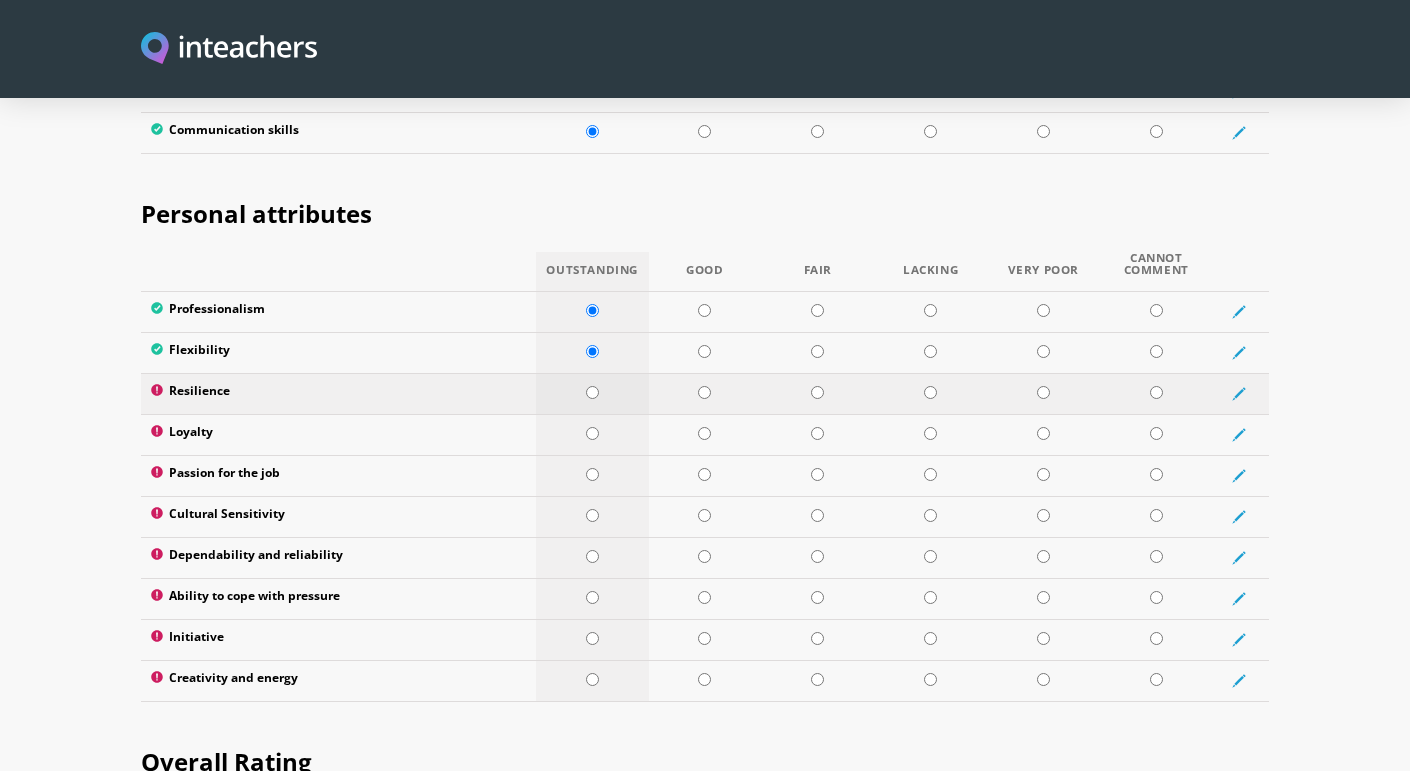click at bounding box center (592, 393) 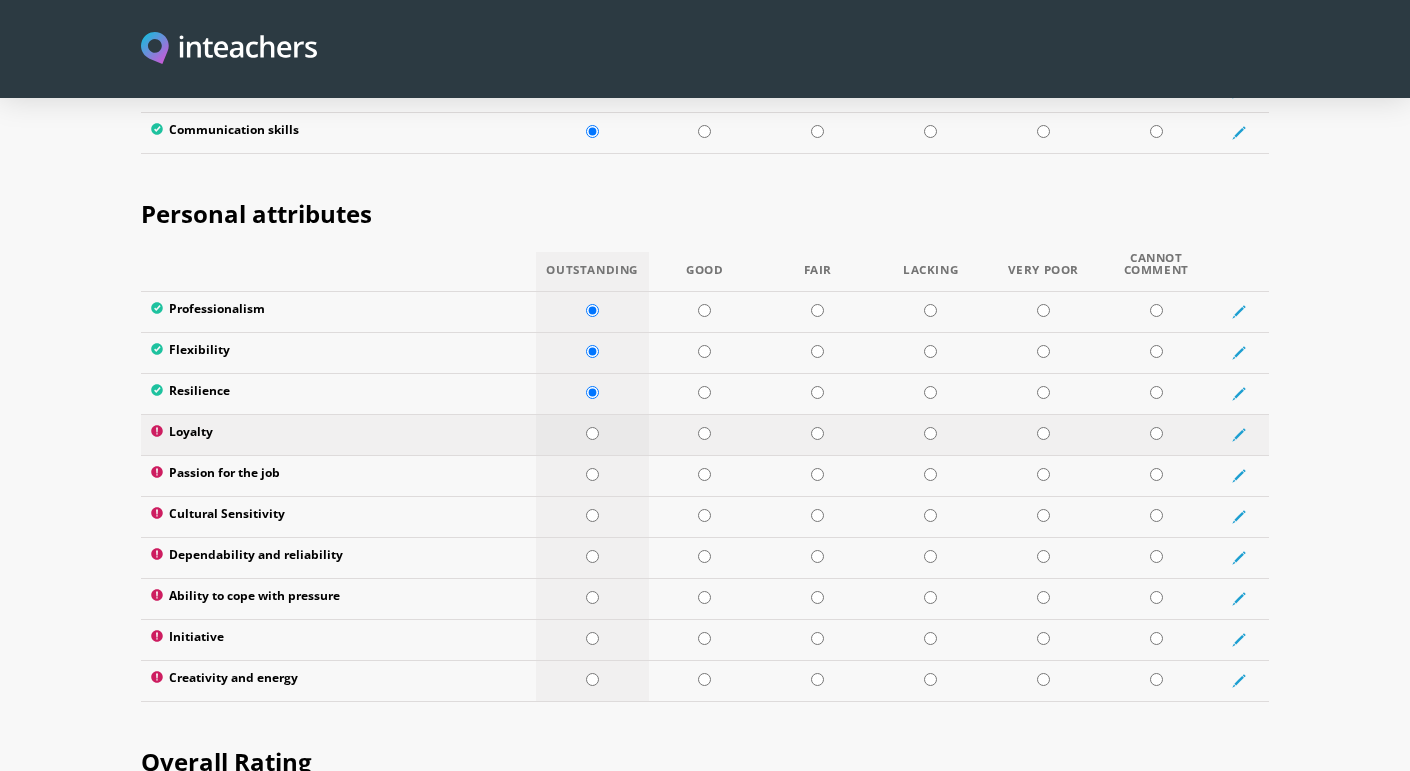 click at bounding box center [592, 433] 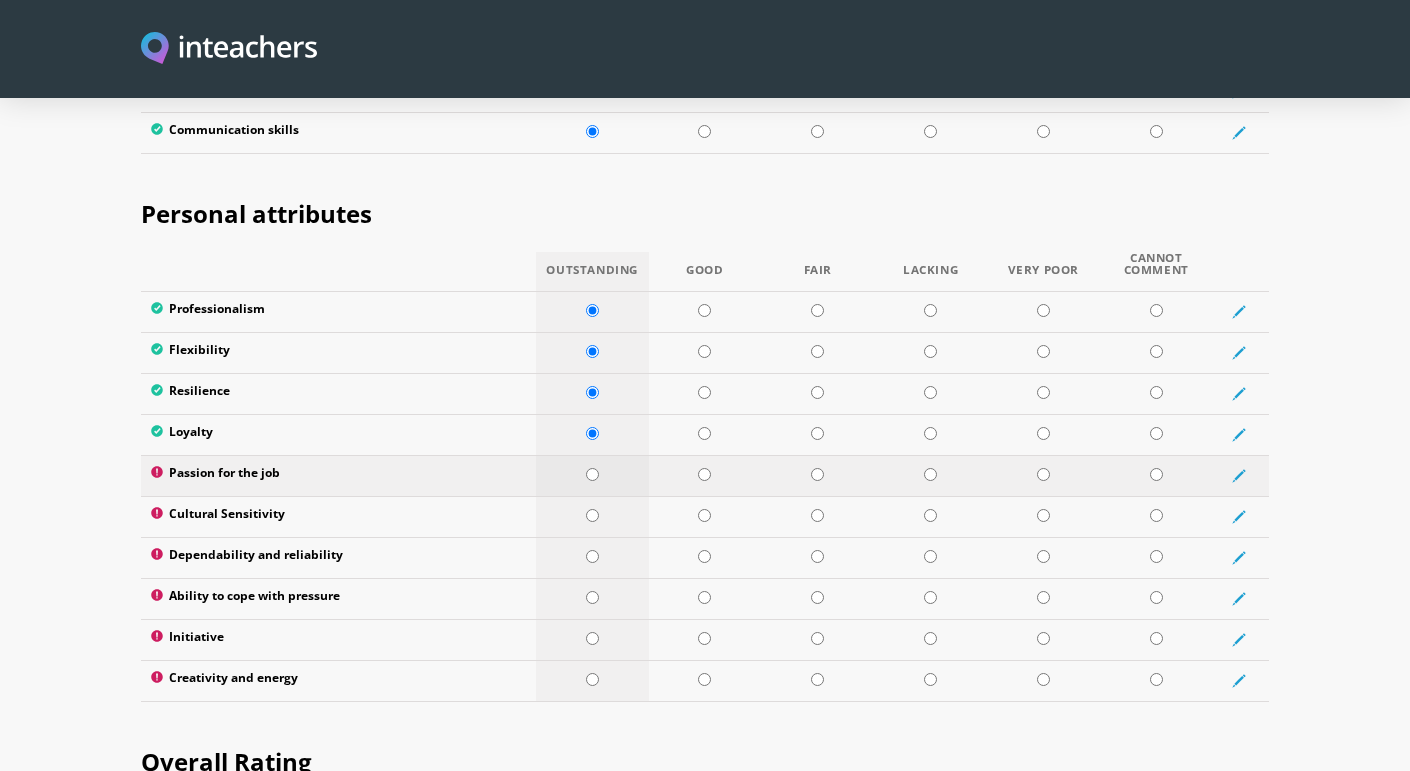 click at bounding box center (592, 475) 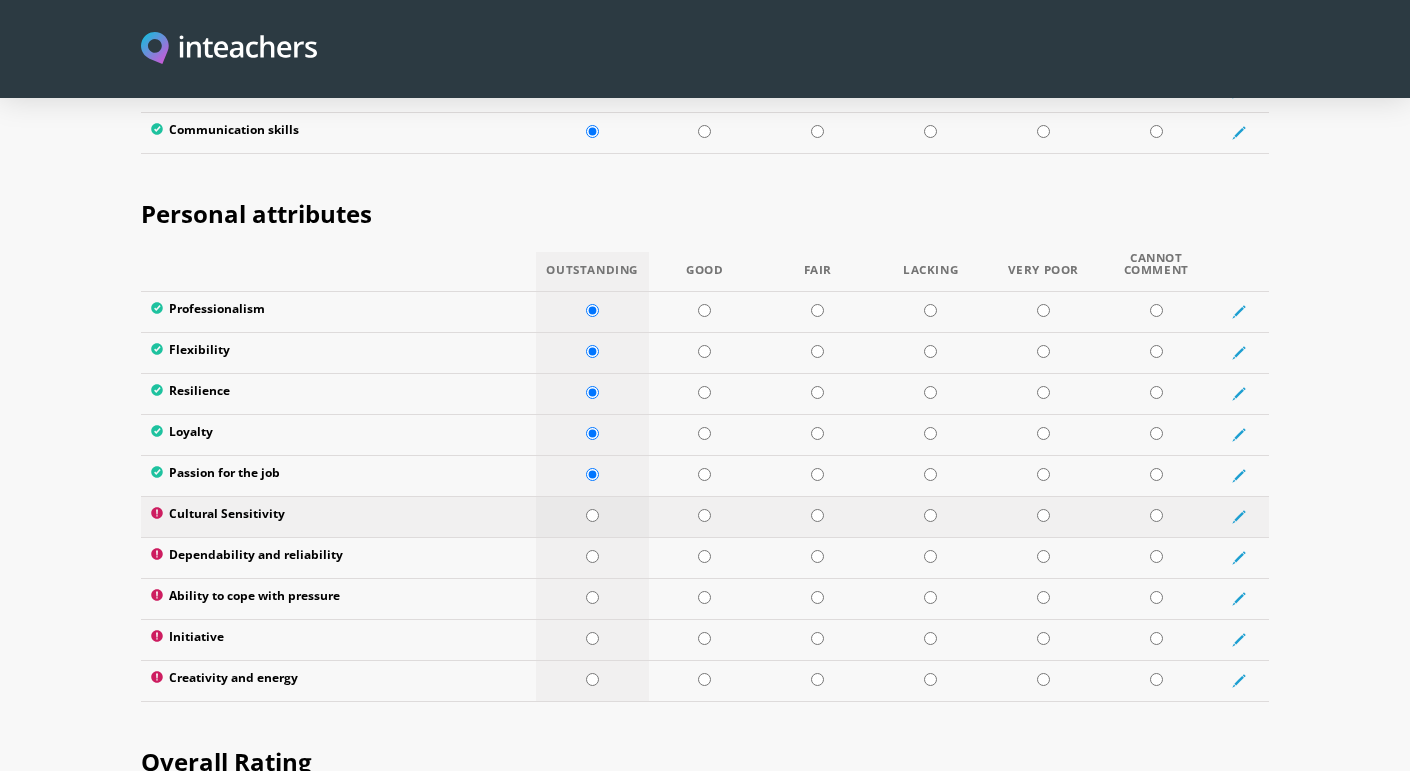 click at bounding box center (592, 515) 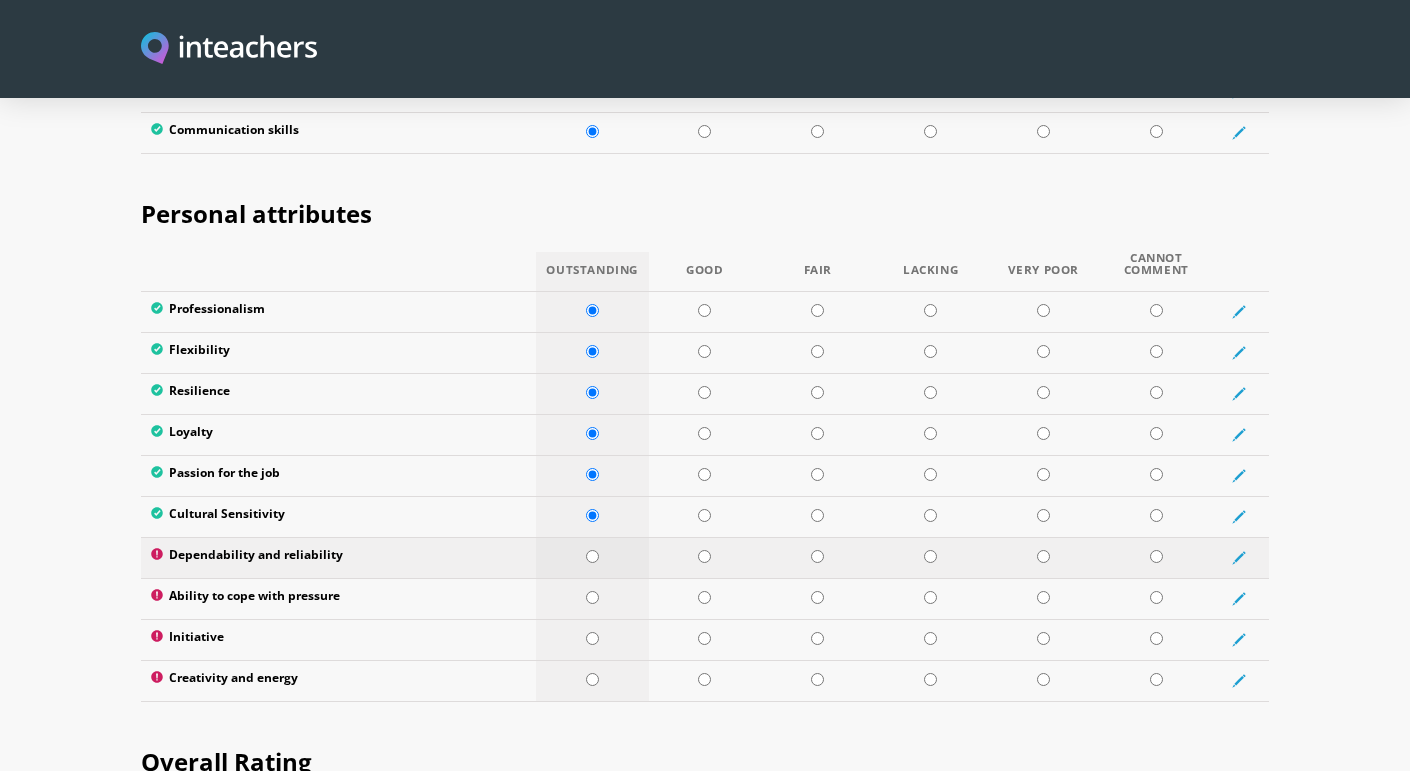 click at bounding box center (592, 557) 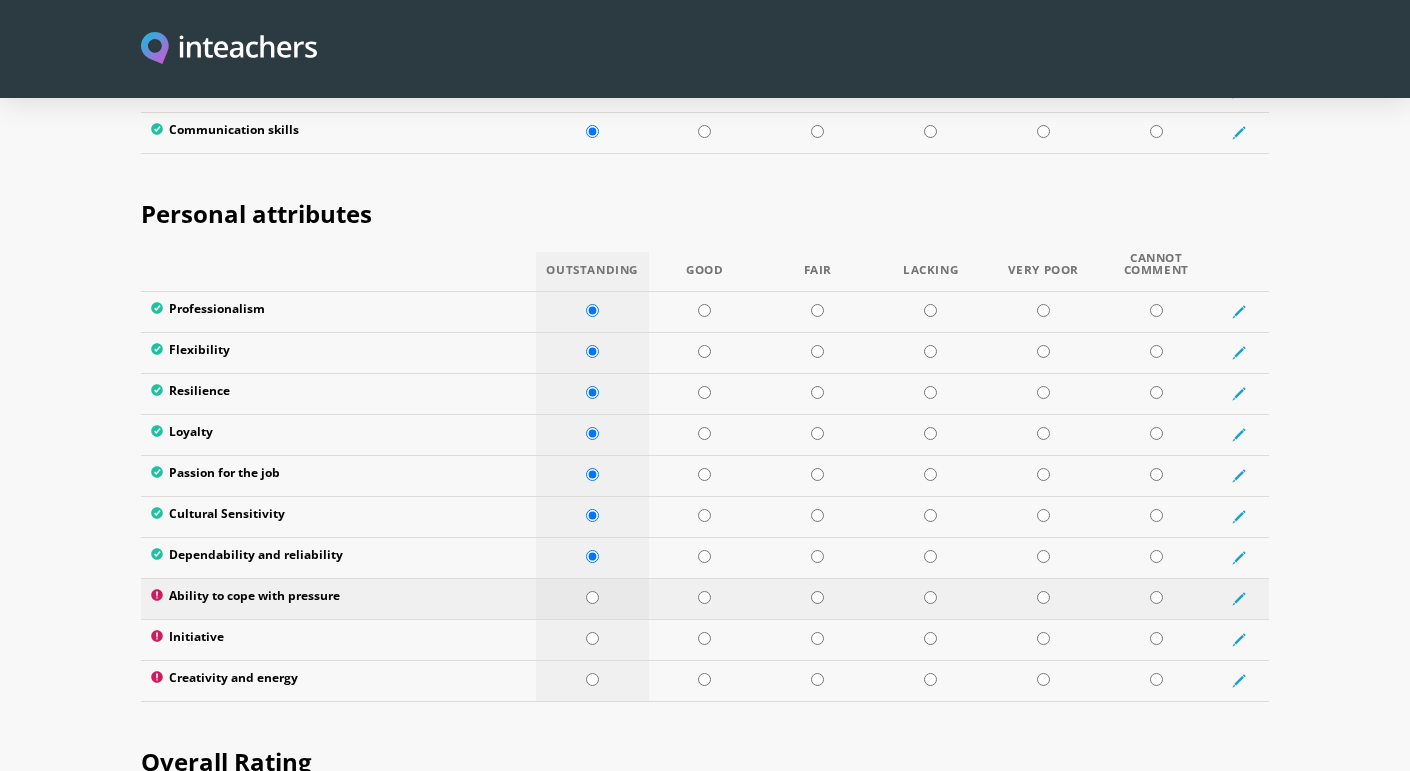 click at bounding box center (592, 598) 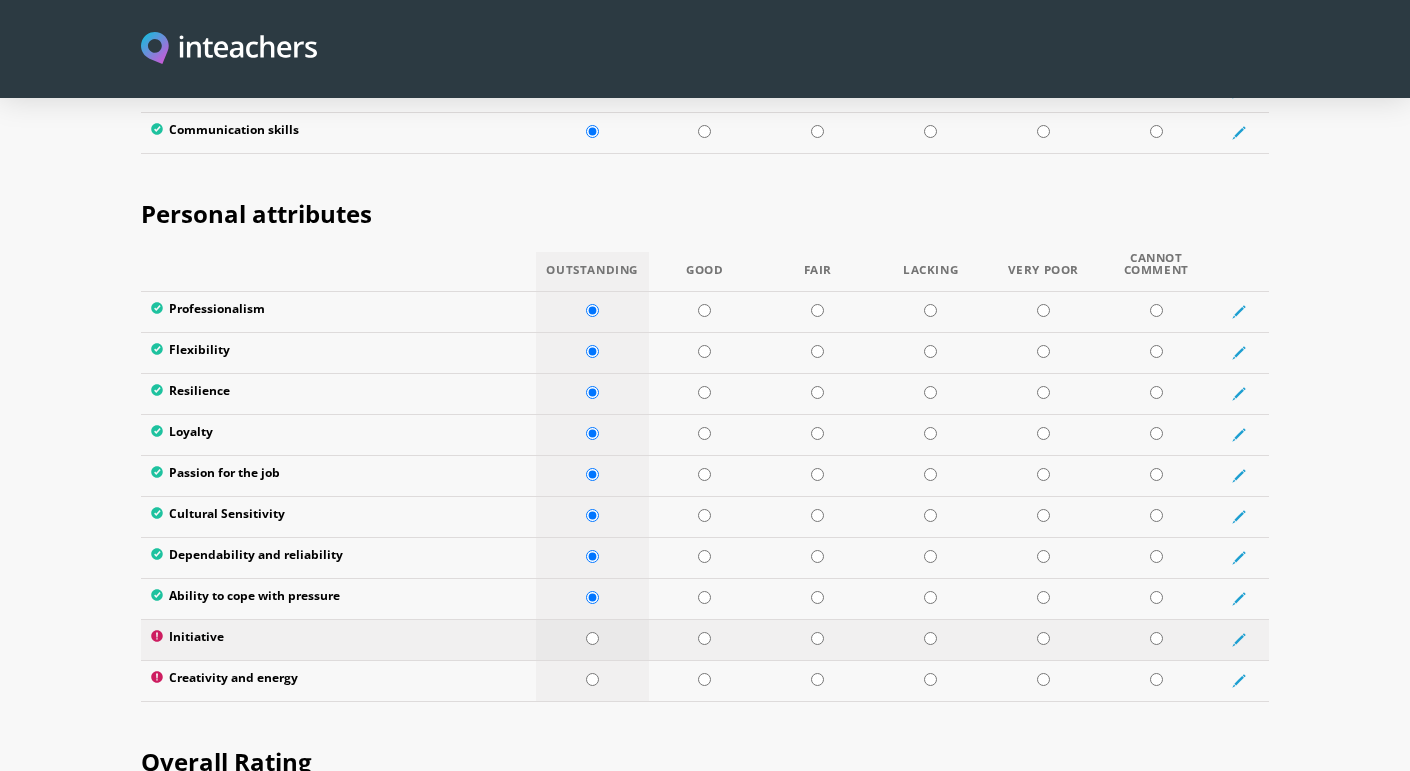 click at bounding box center (592, 638) 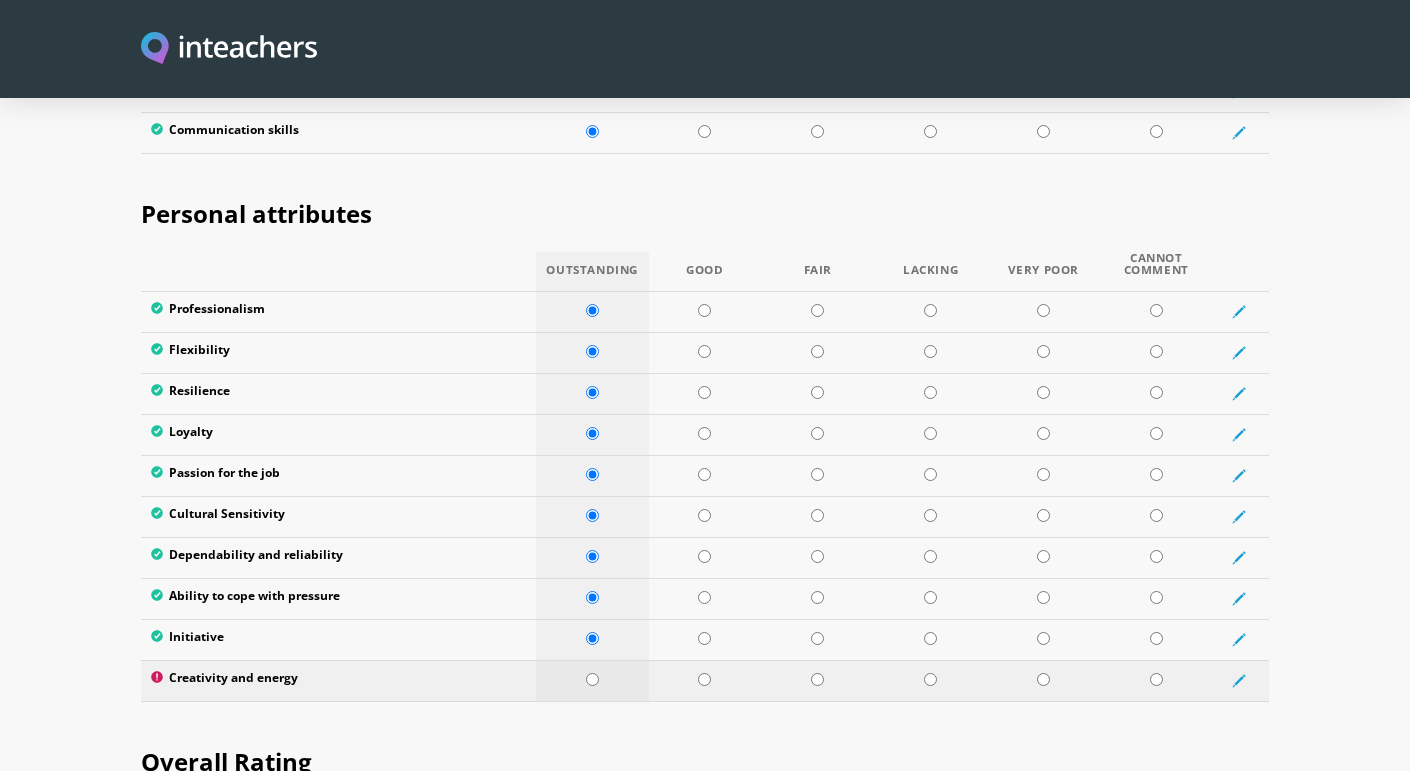 click at bounding box center [592, 679] 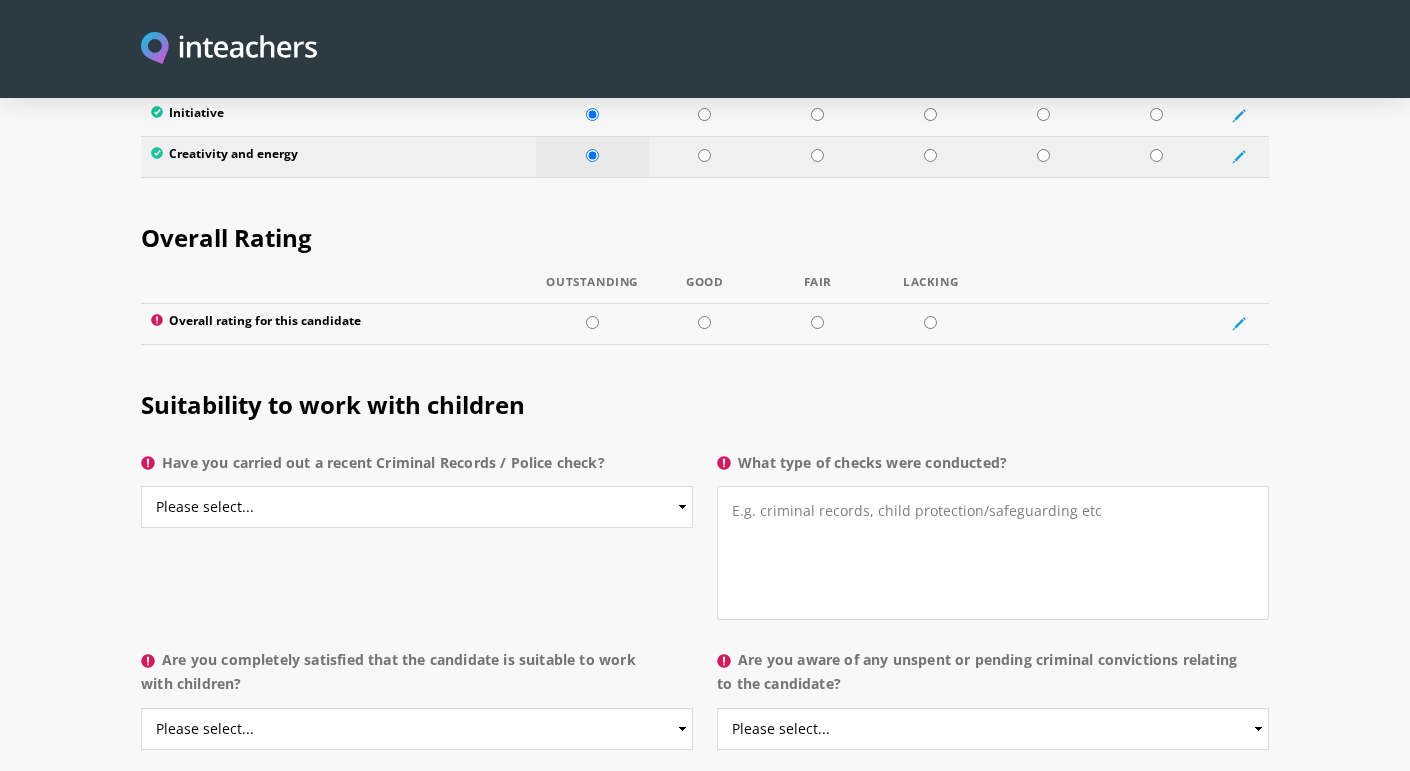 scroll, scrollTop: 3671, scrollLeft: 0, axis: vertical 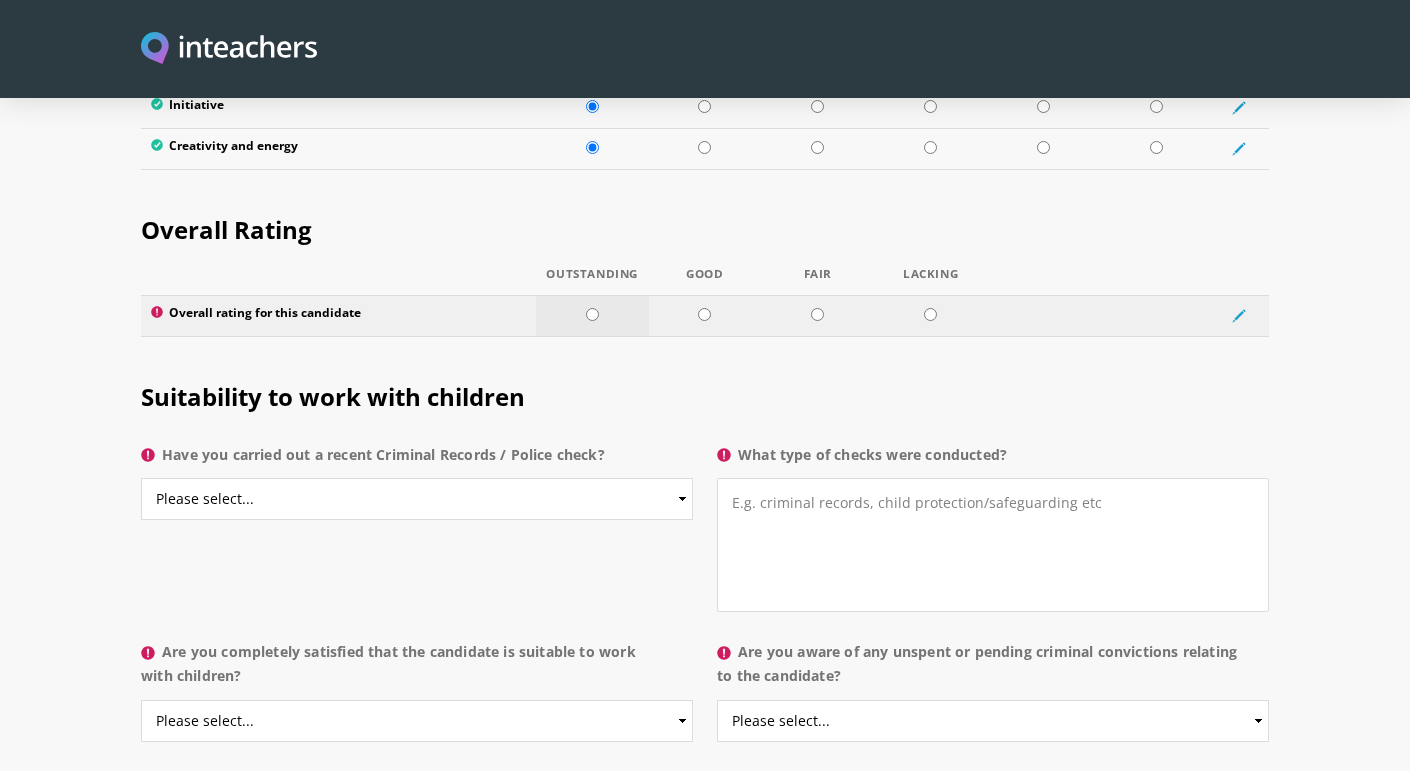 click at bounding box center [592, 314] 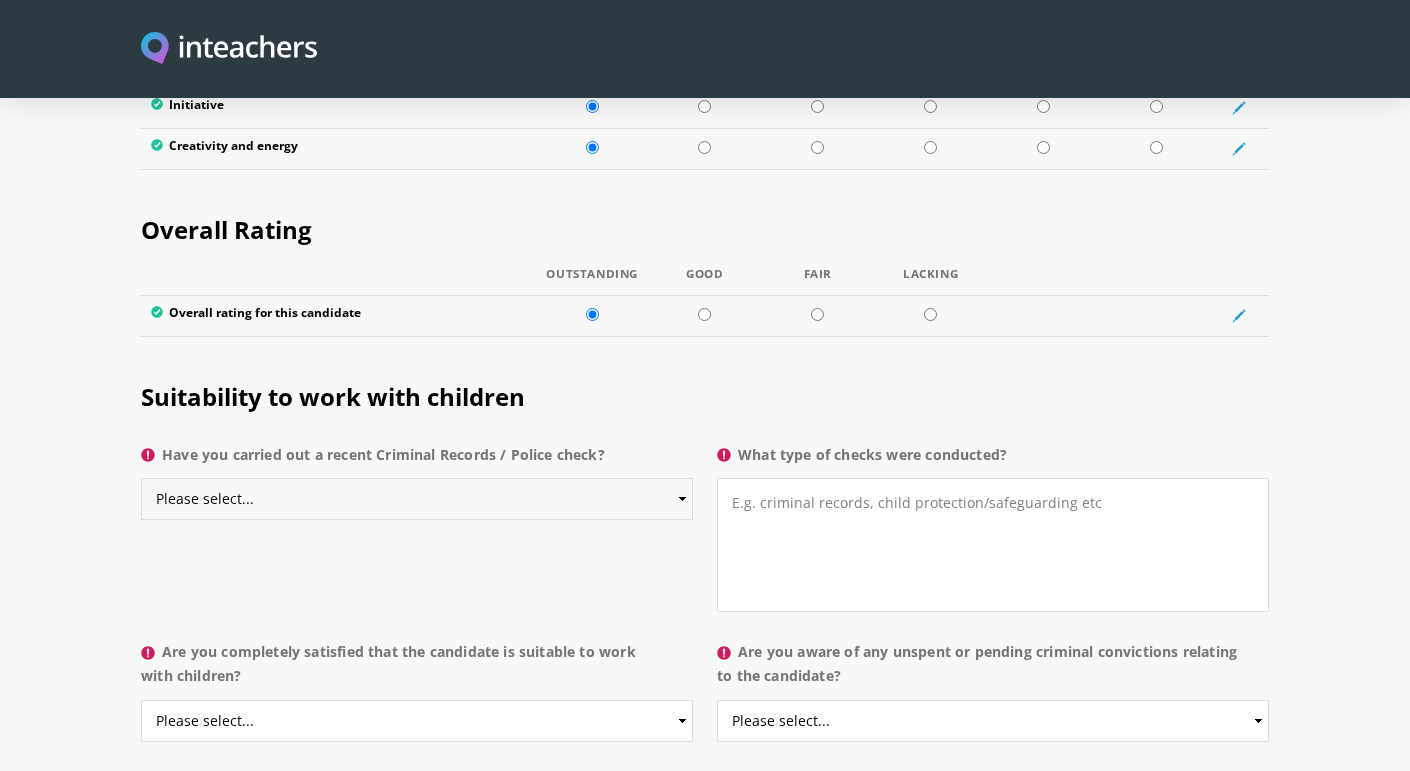 click on "Please select... Yes
No
Do not know" at bounding box center (417, 499) 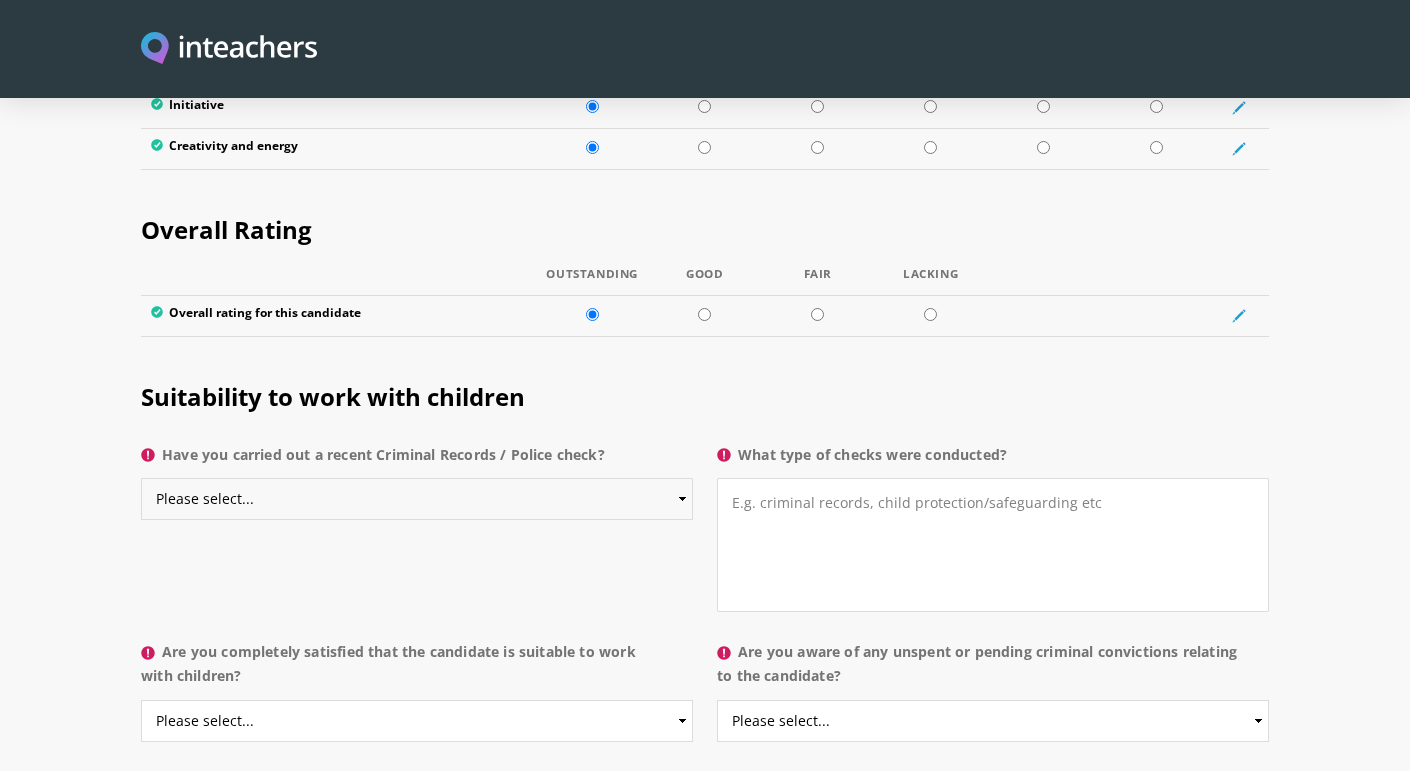 select on "No" 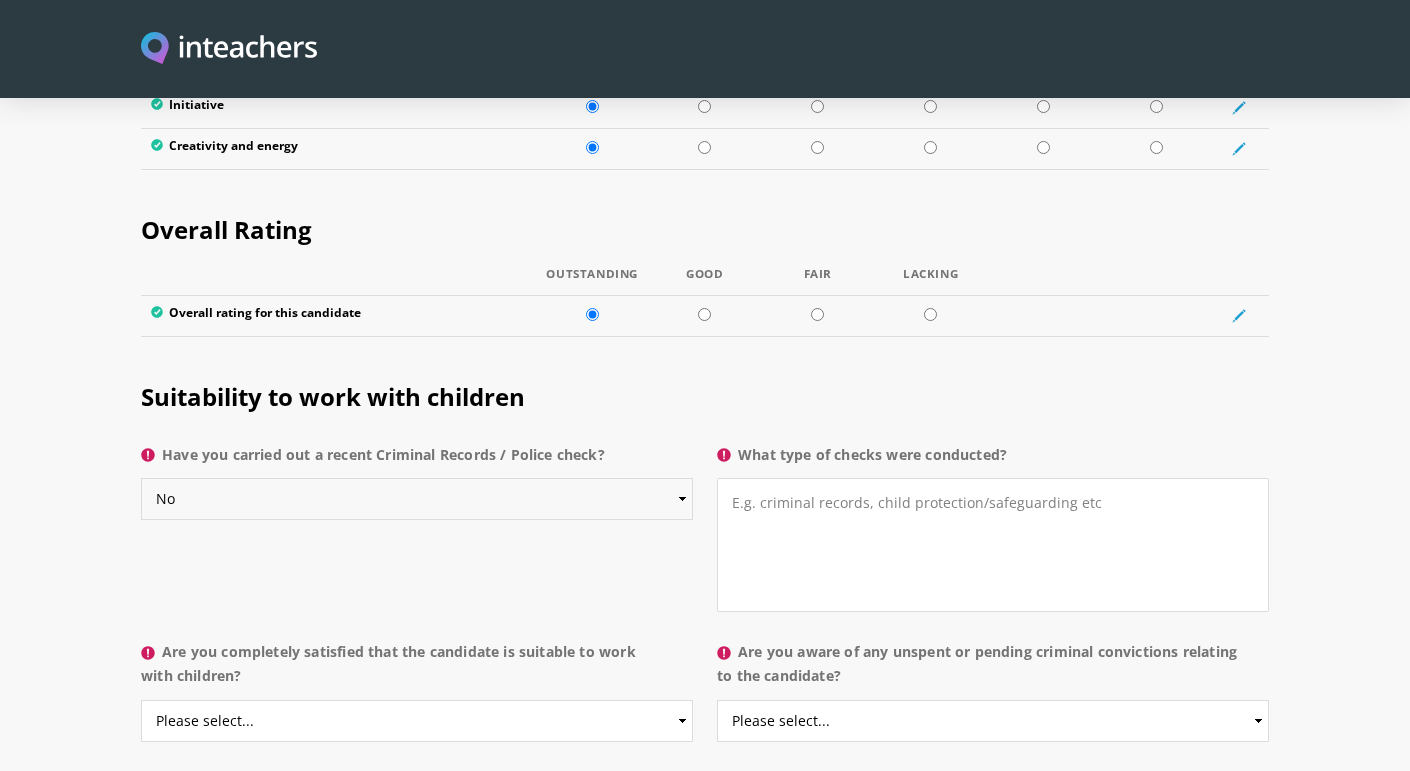 click on "Please select... Yes
No
Do not know" at bounding box center [417, 499] 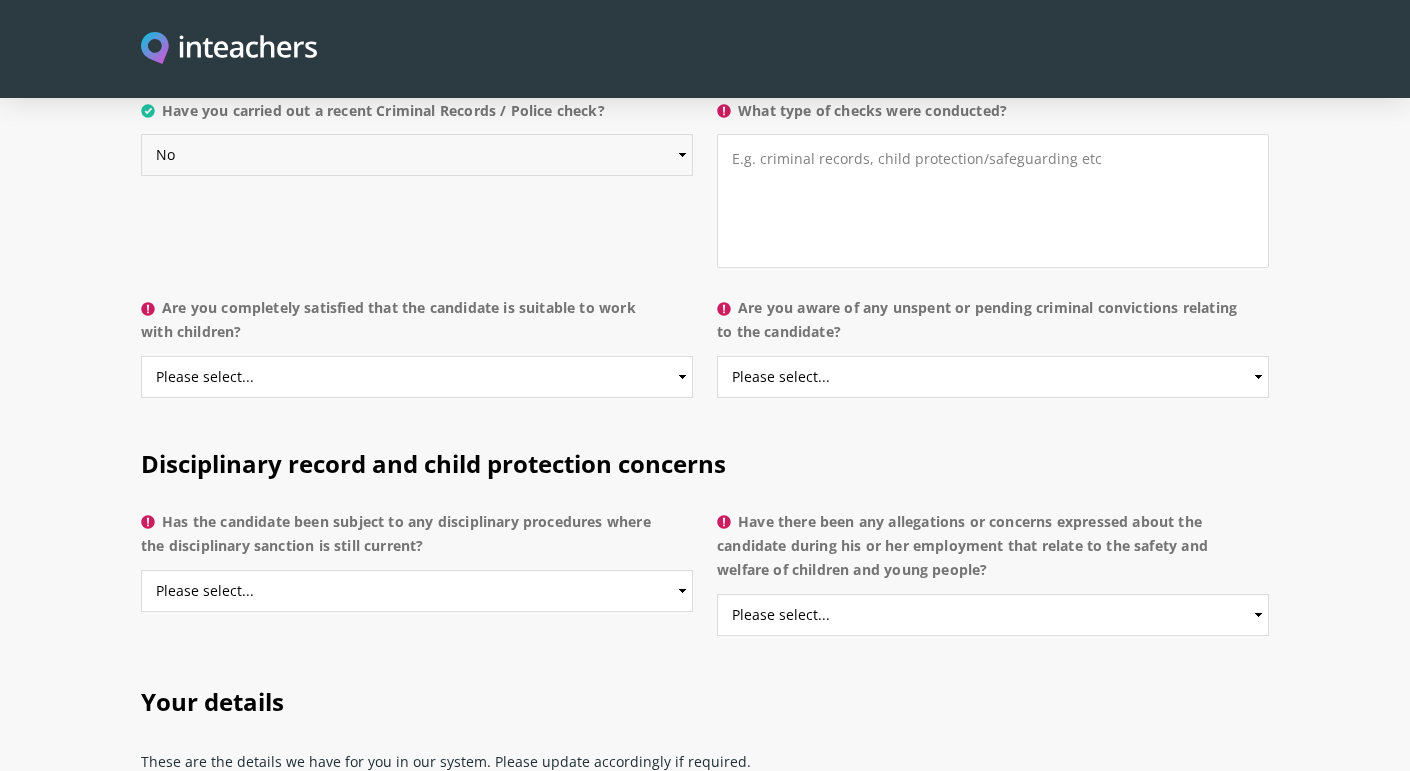 scroll, scrollTop: 4018, scrollLeft: 0, axis: vertical 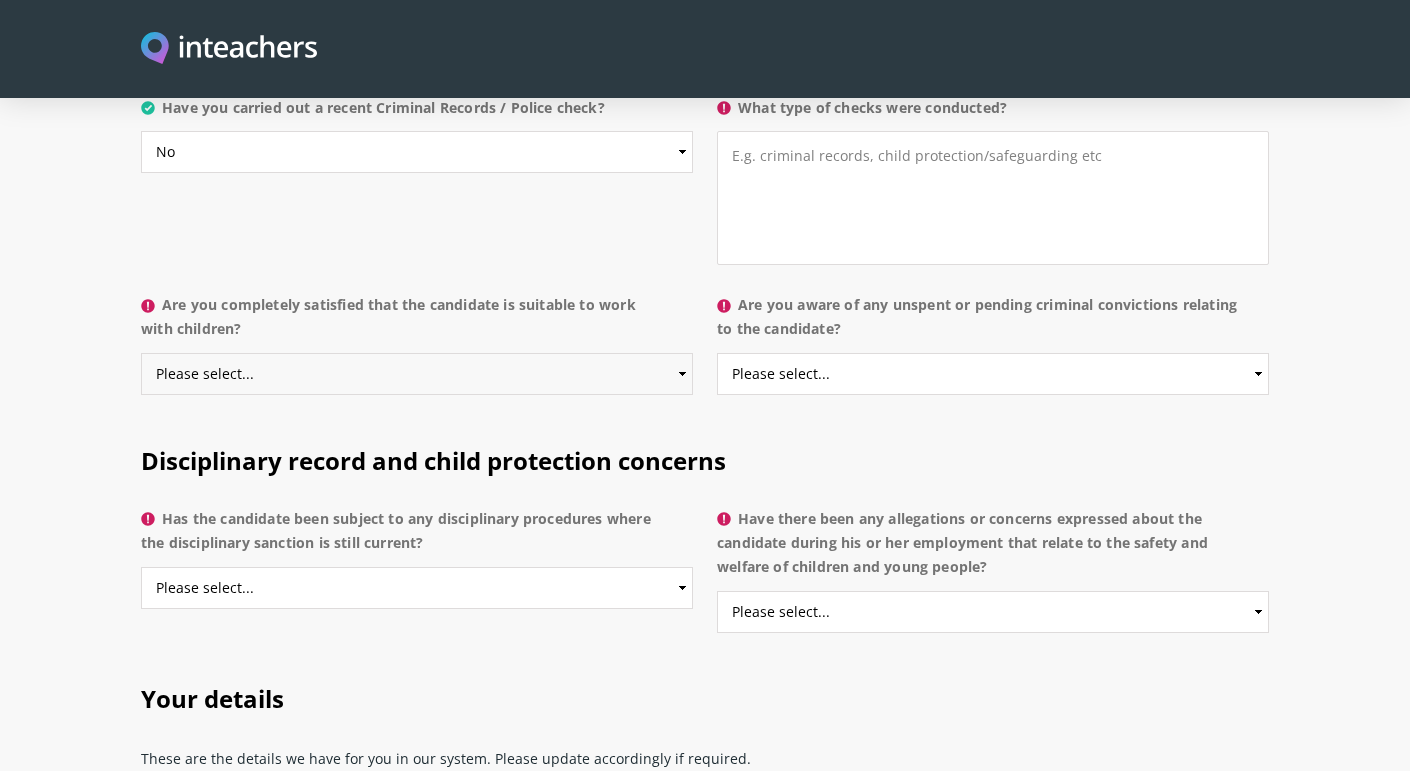 click on "Please select... Yes
No
Do not know" at bounding box center [417, 374] 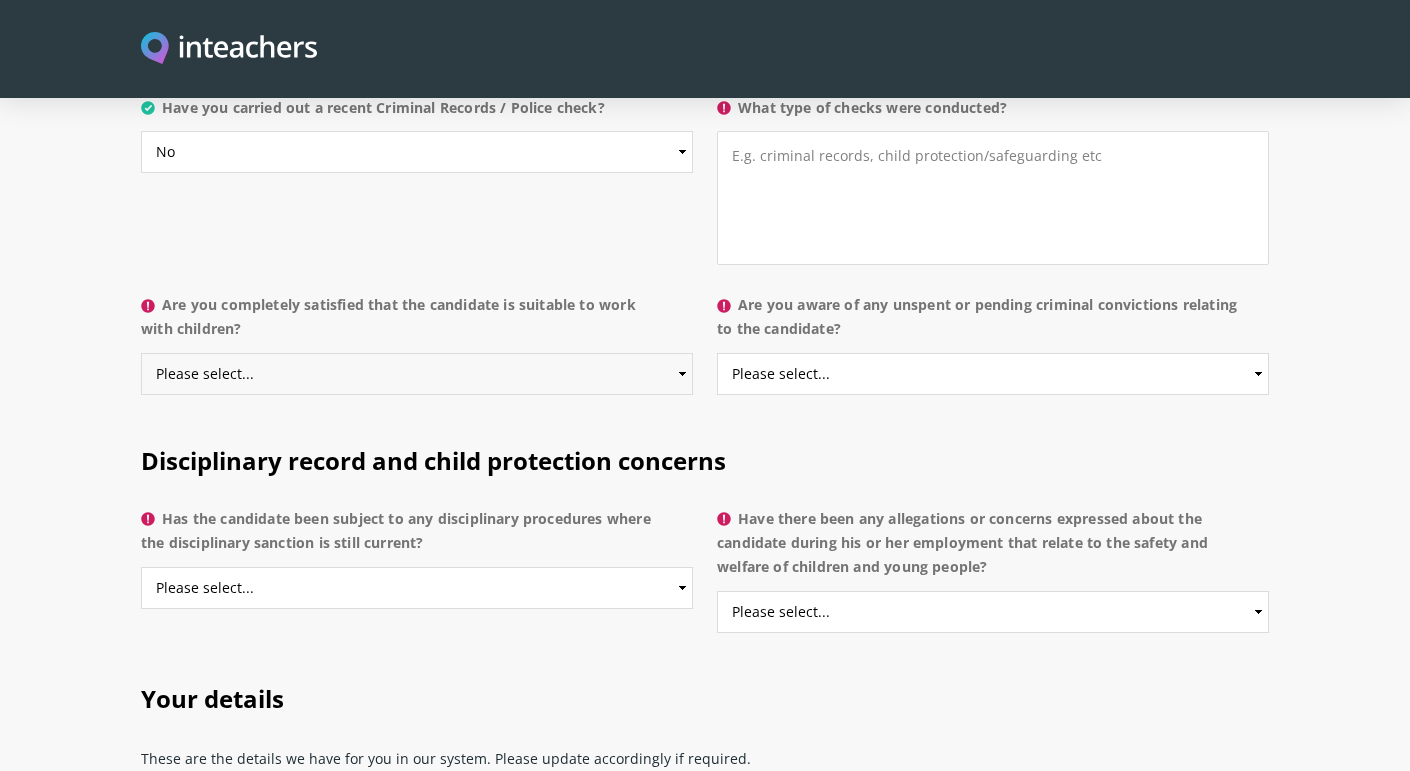 select on "Yes" 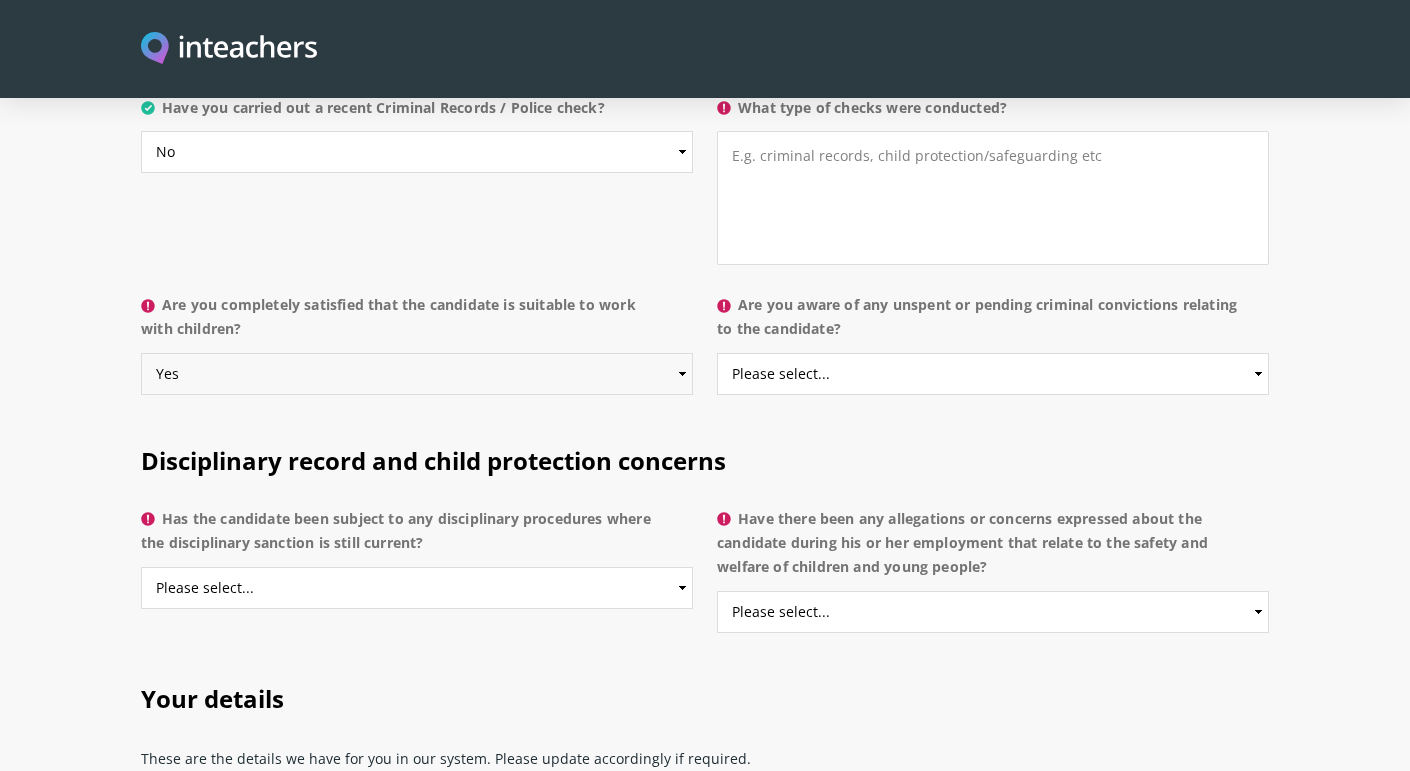 click on "Please select... Yes
No
Do not know" at bounding box center [417, 374] 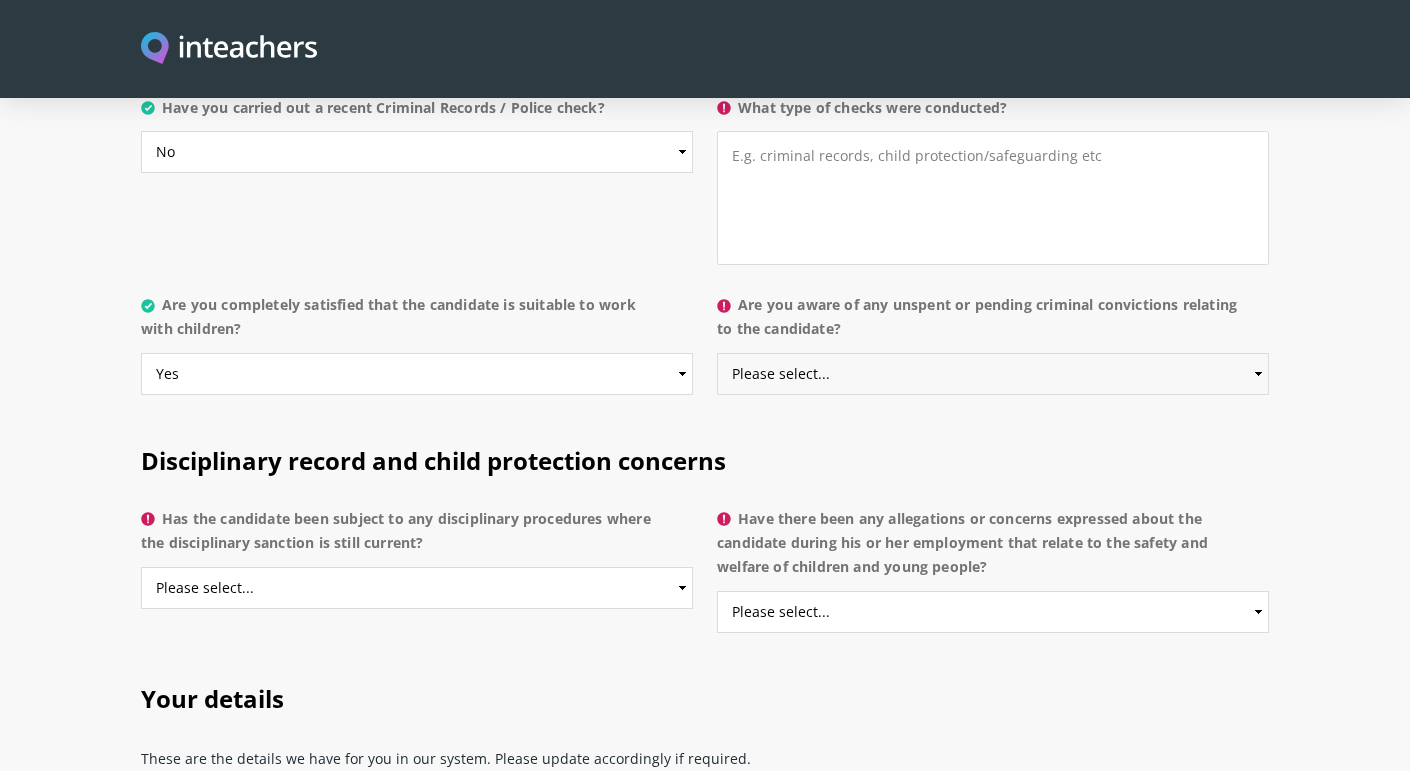 click on "Please select... Yes
No
Do not know" at bounding box center [993, 374] 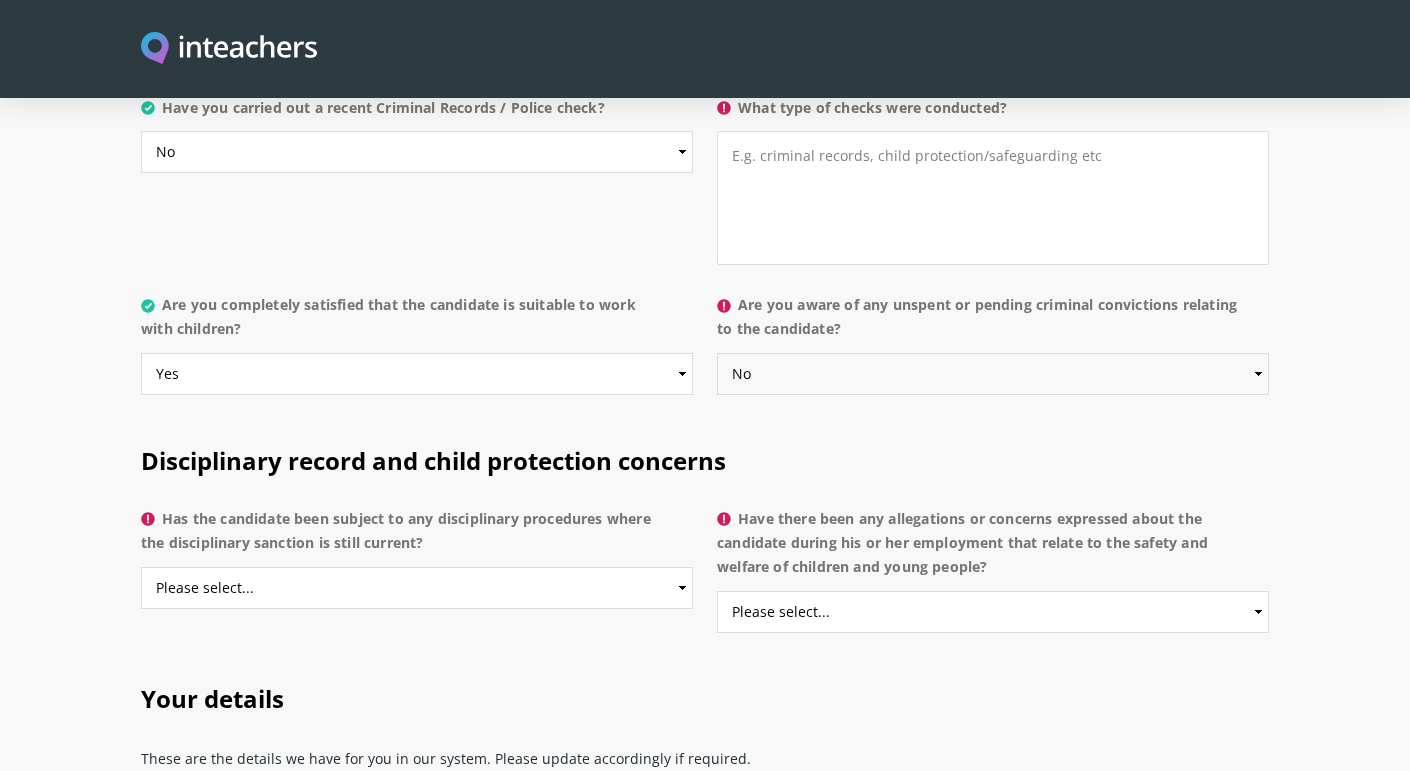 click on "Please select... Yes
No
Do not know" at bounding box center [993, 374] 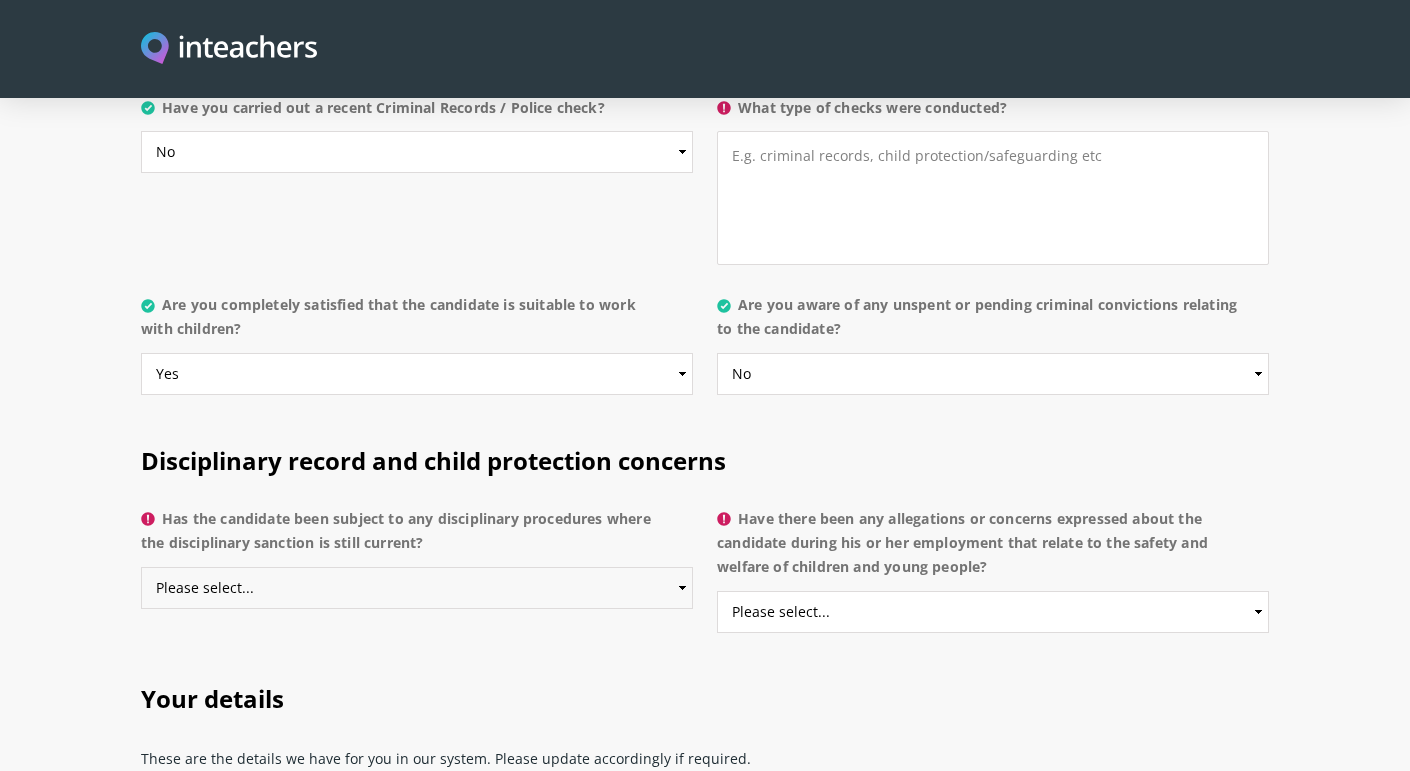 click on "Please select... Yes
No
Do not know" at bounding box center (417, 588) 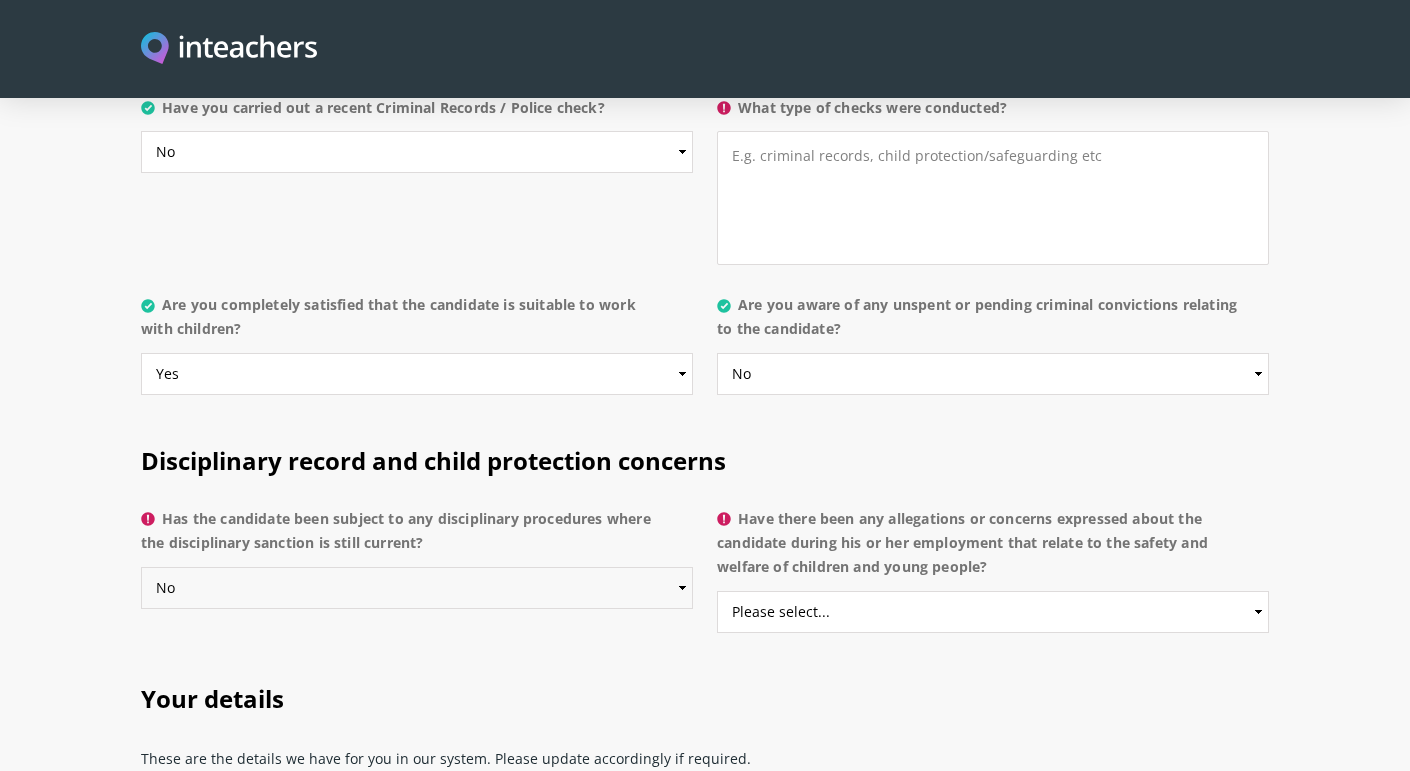 click on "Please select... Yes
No
Do not know" at bounding box center [417, 588] 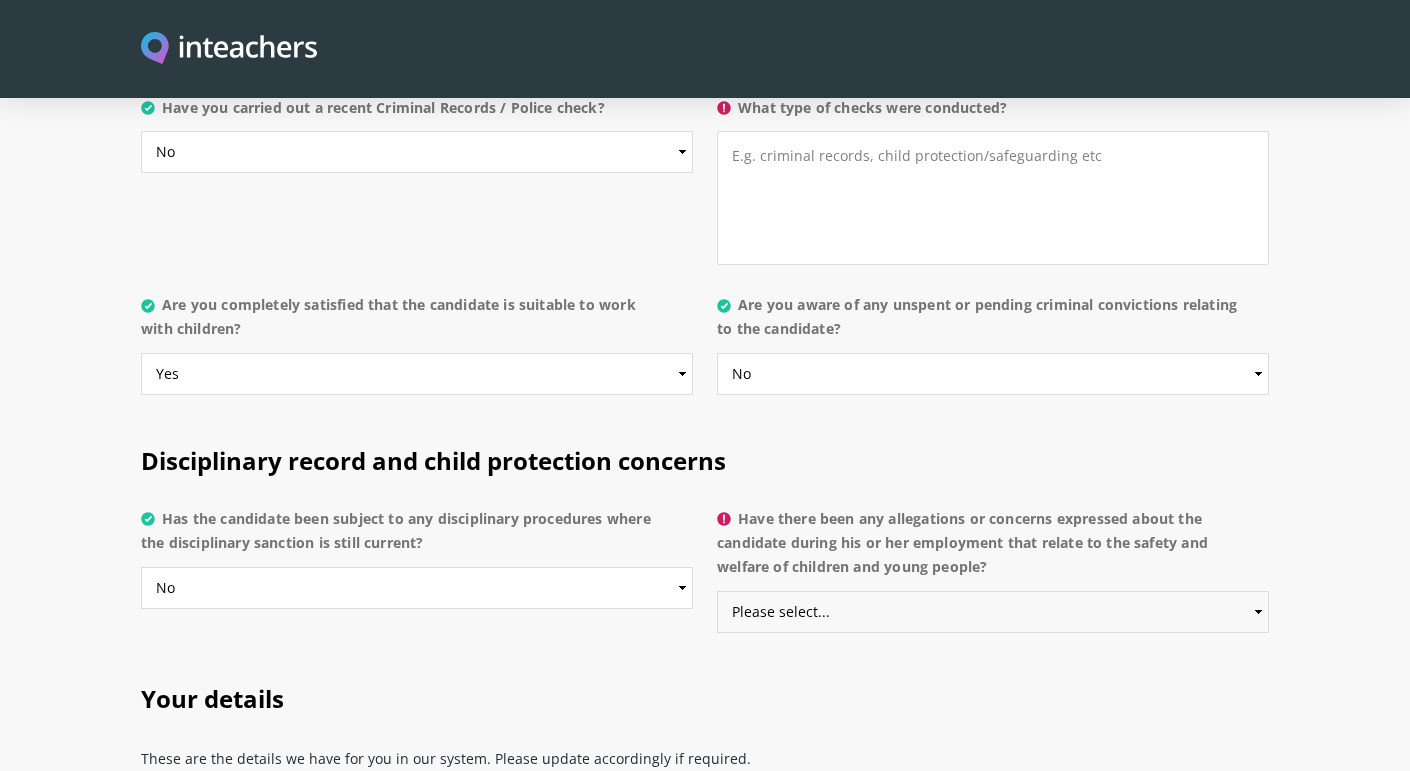 click on "Please select... Yes
No
Do not know" at bounding box center [993, 612] 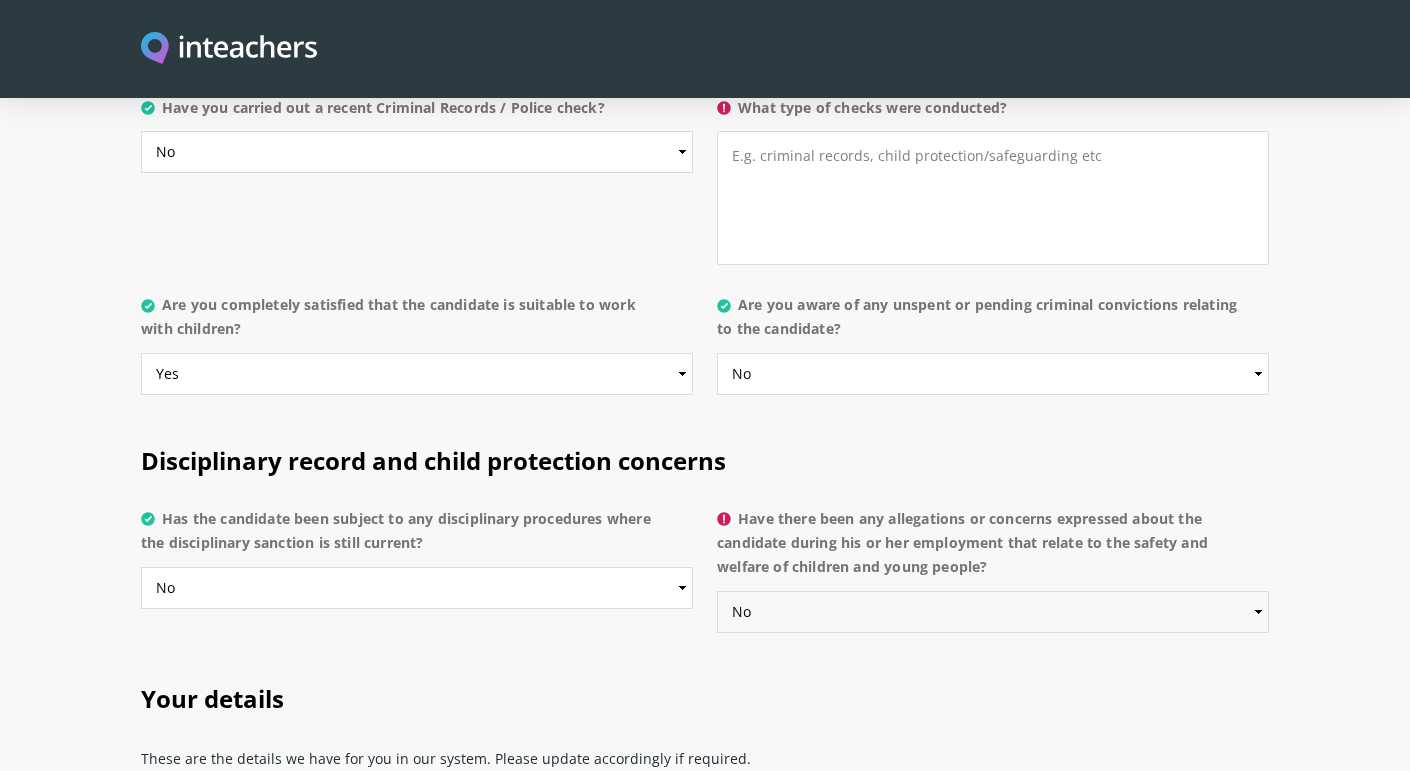 click on "Please select... Yes
No
Do not know" at bounding box center (993, 612) 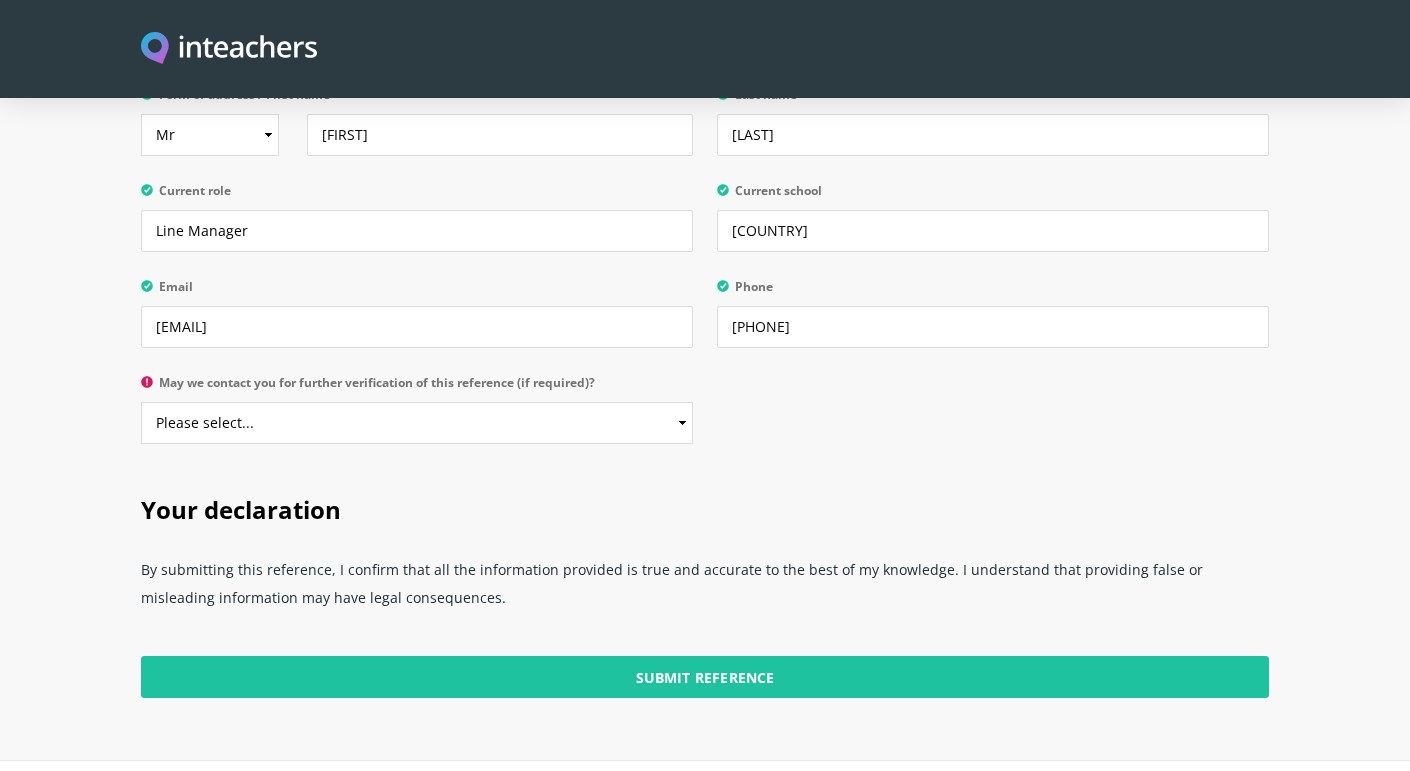 scroll, scrollTop: 4735, scrollLeft: 0, axis: vertical 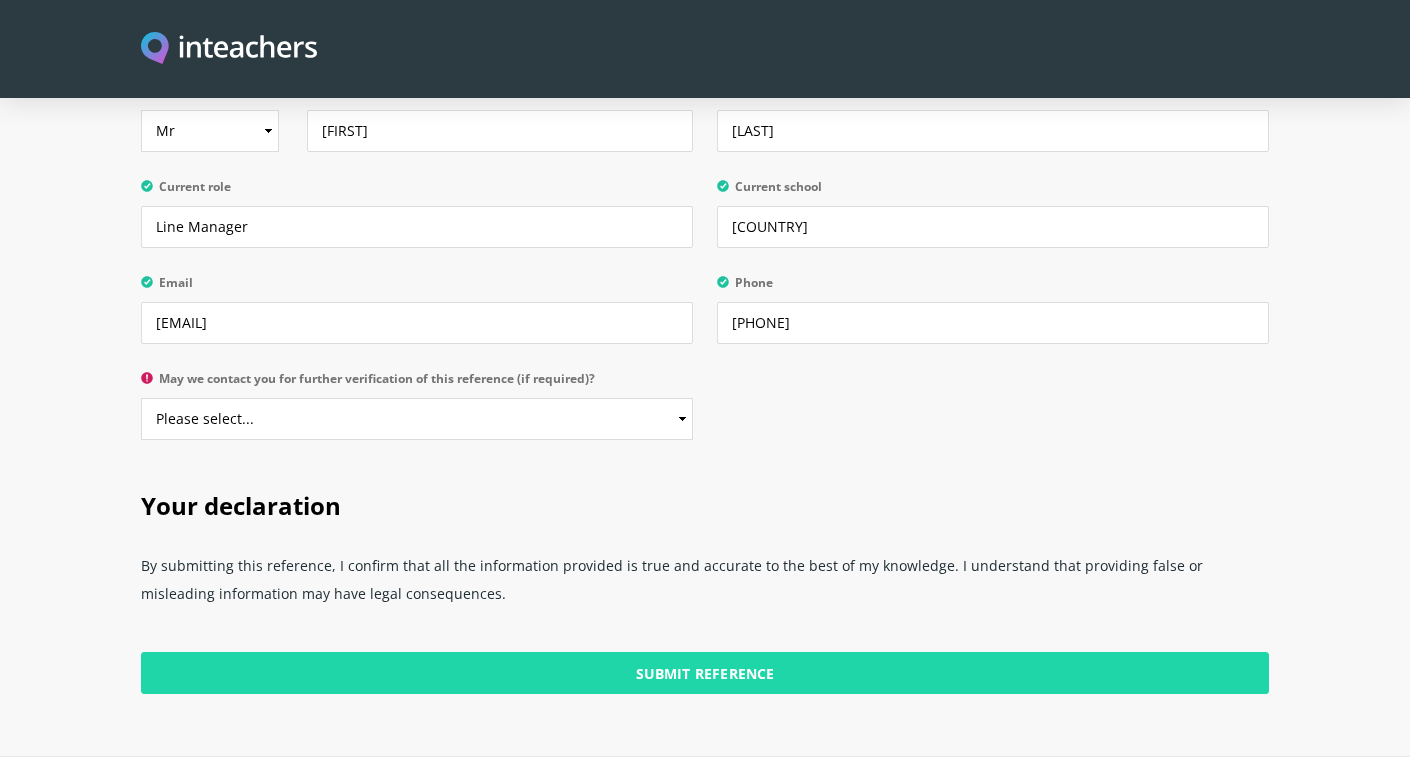 click on "Submit Reference" at bounding box center [705, 673] 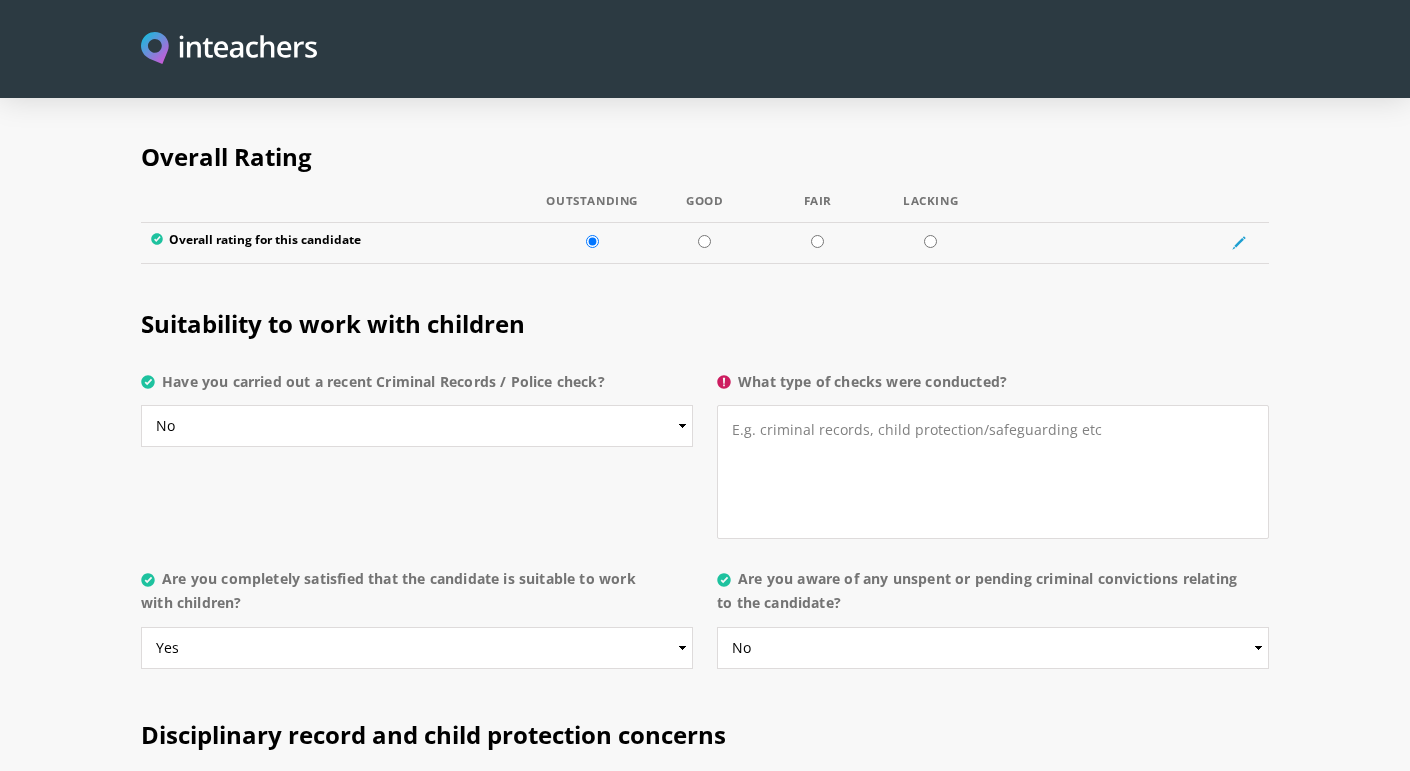 scroll, scrollTop: 3726, scrollLeft: 0, axis: vertical 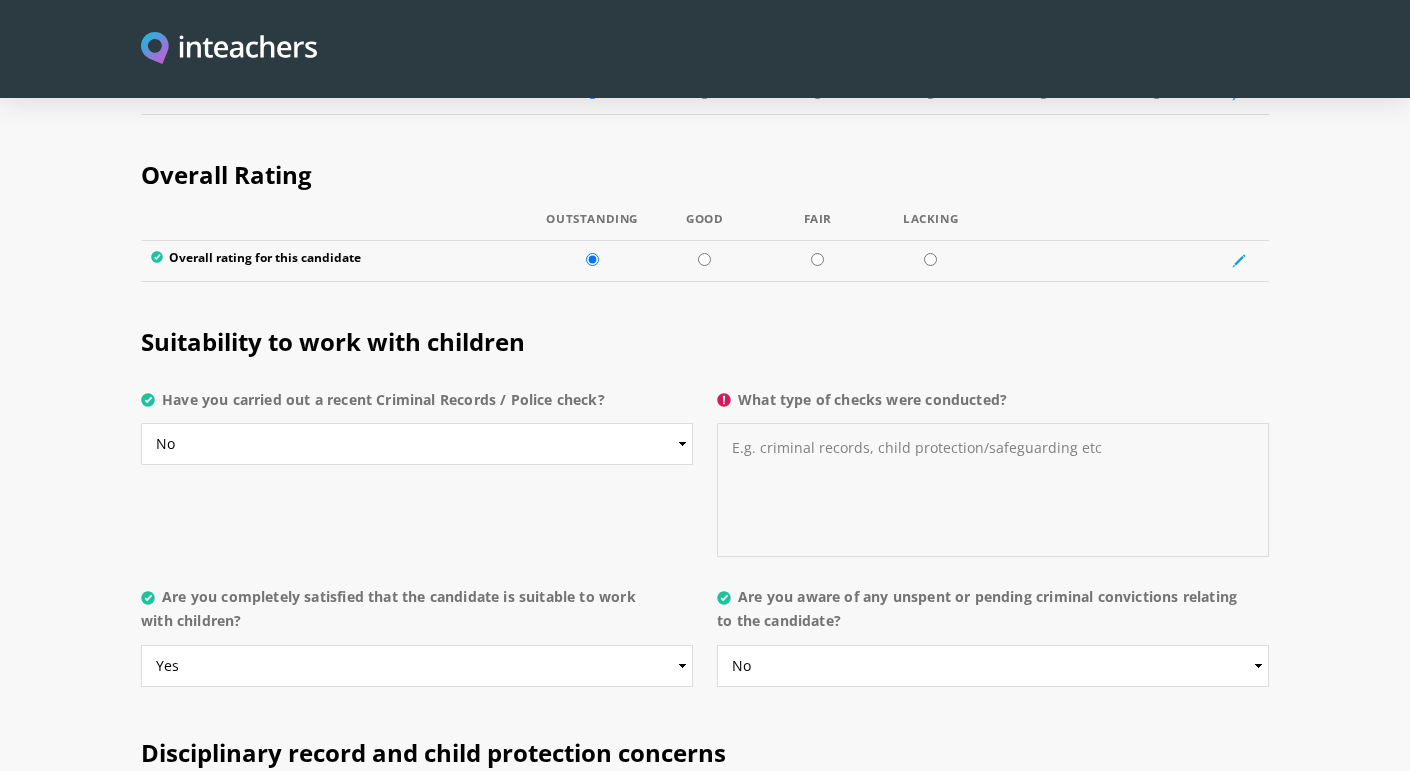 click on "What type of checks were conducted?" at bounding box center (993, 490) 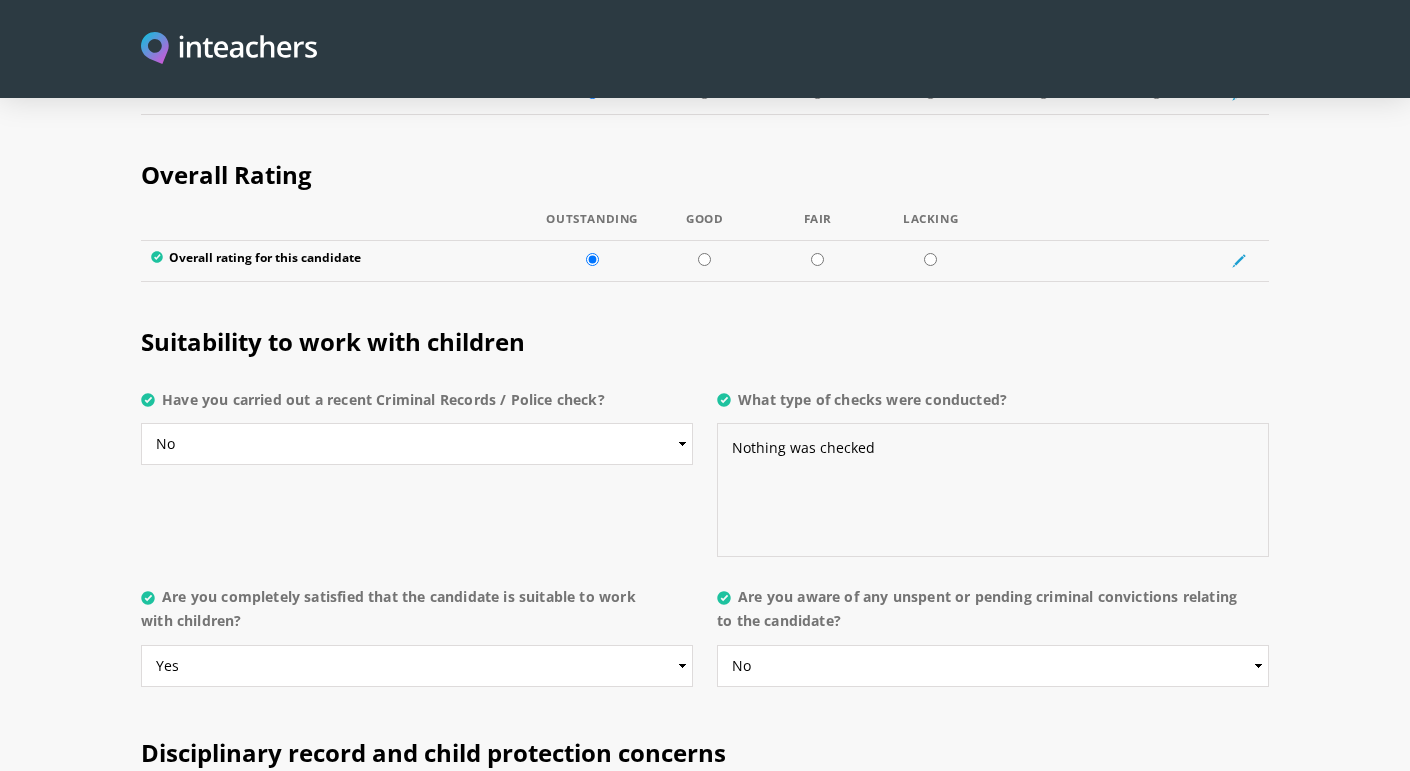 scroll, scrollTop: 4975, scrollLeft: 0, axis: vertical 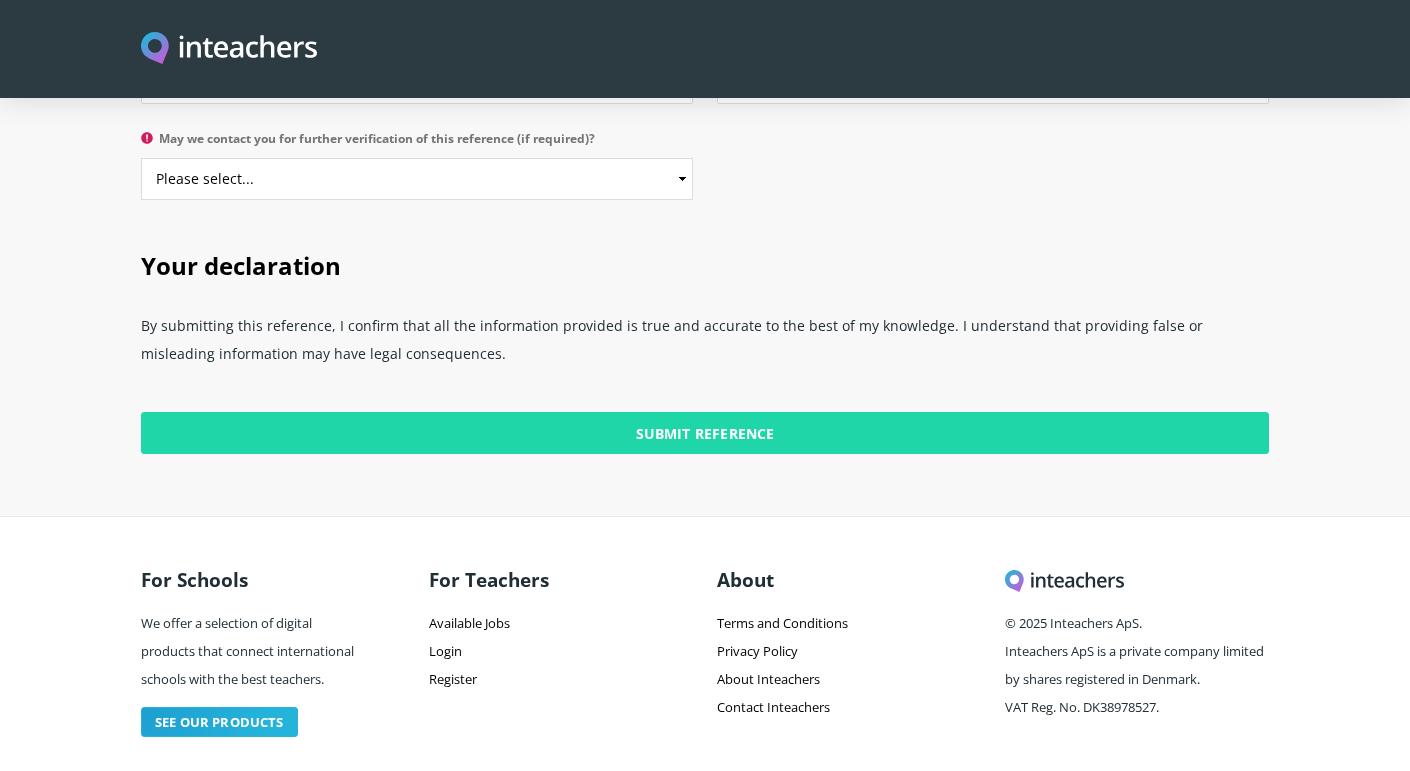 type on "Nothing was checked" 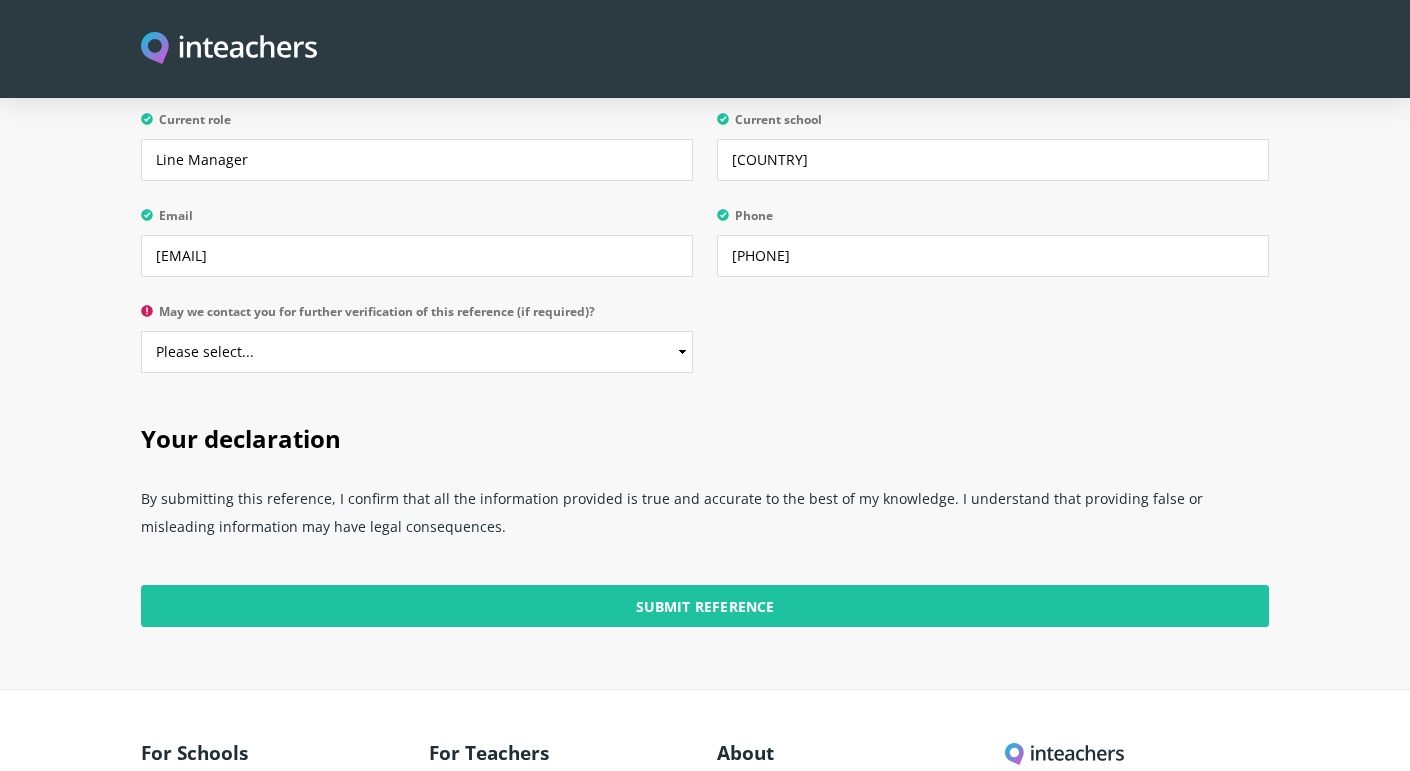 scroll, scrollTop: 4799, scrollLeft: 0, axis: vertical 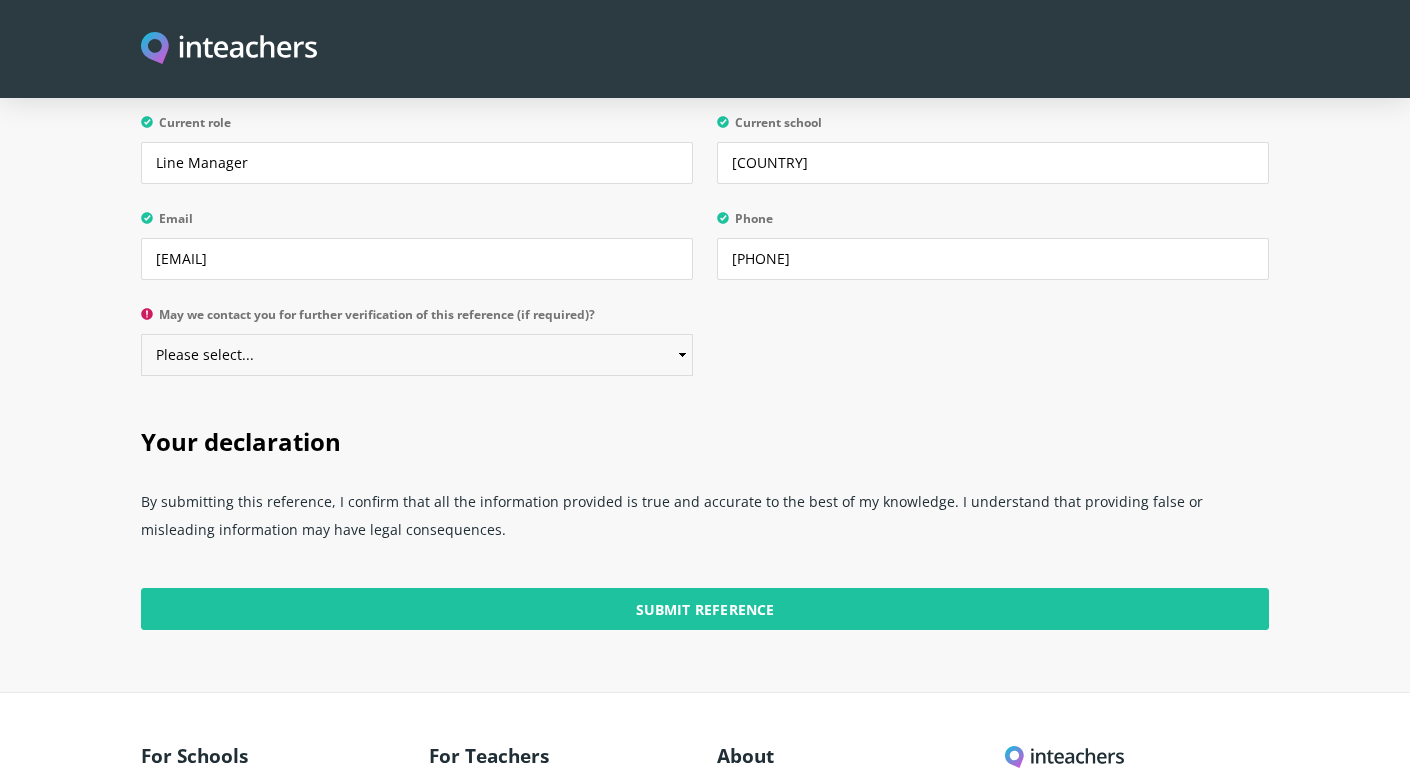 click on "Please select... Yes
No" at bounding box center [417, 355] 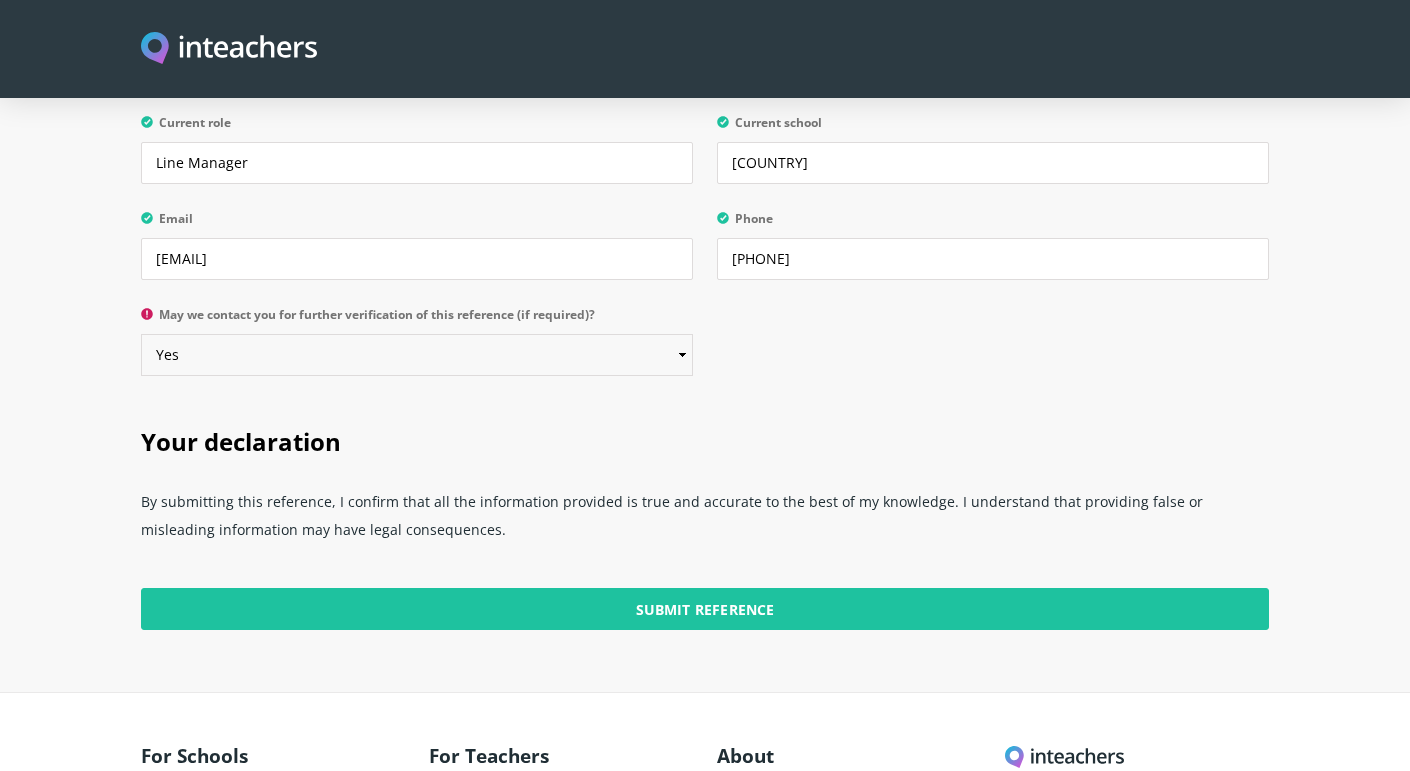 click on "Please select... Yes
No" at bounding box center (417, 355) 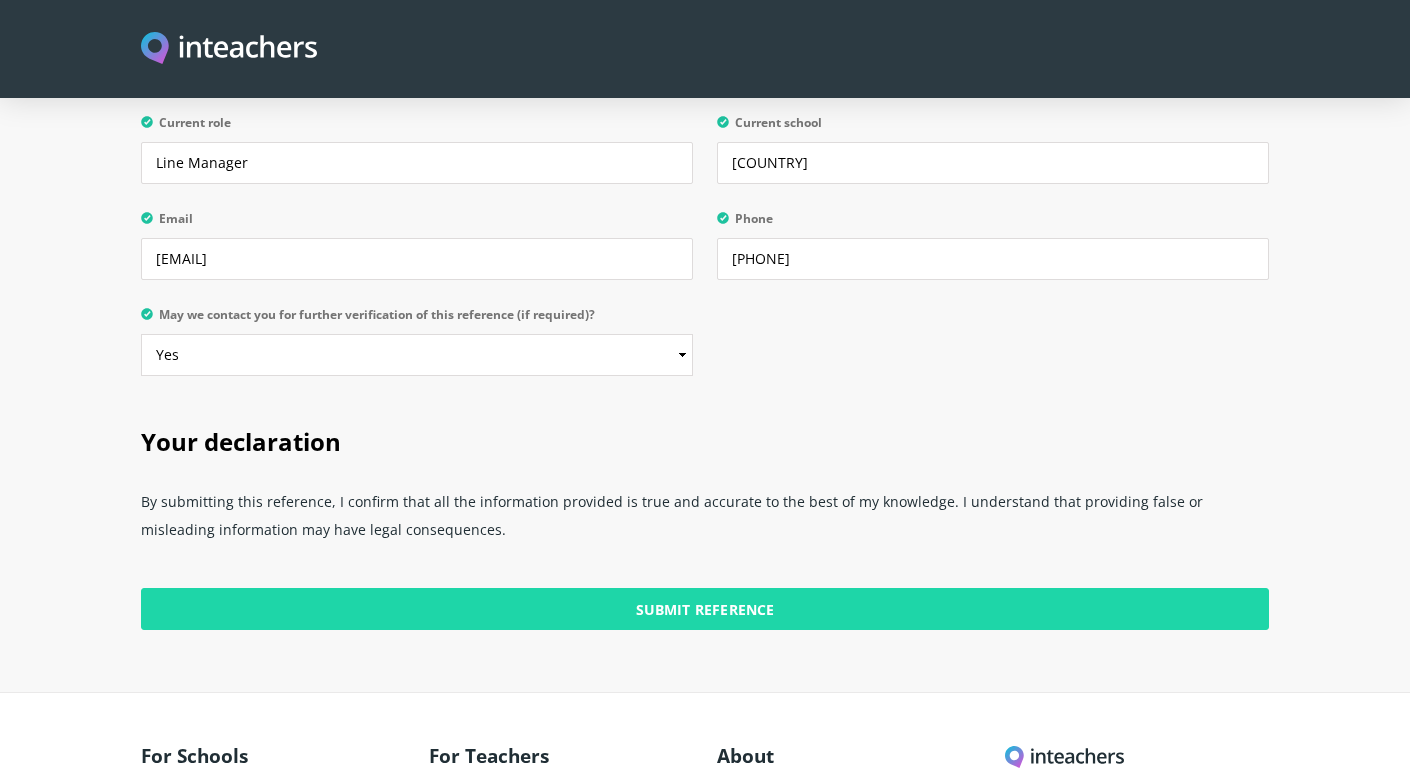 click on "Submit Reference" at bounding box center (705, 609) 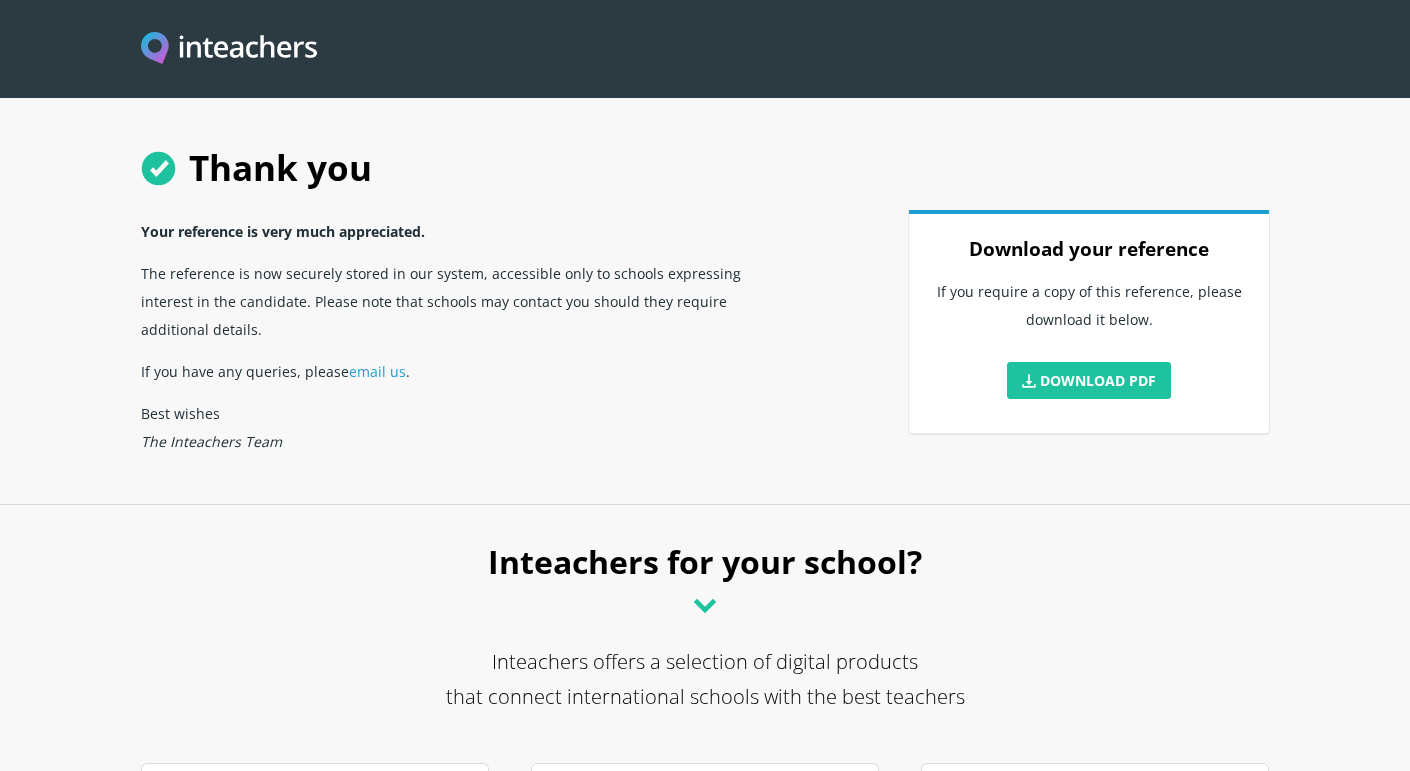 scroll, scrollTop: 0, scrollLeft: 0, axis: both 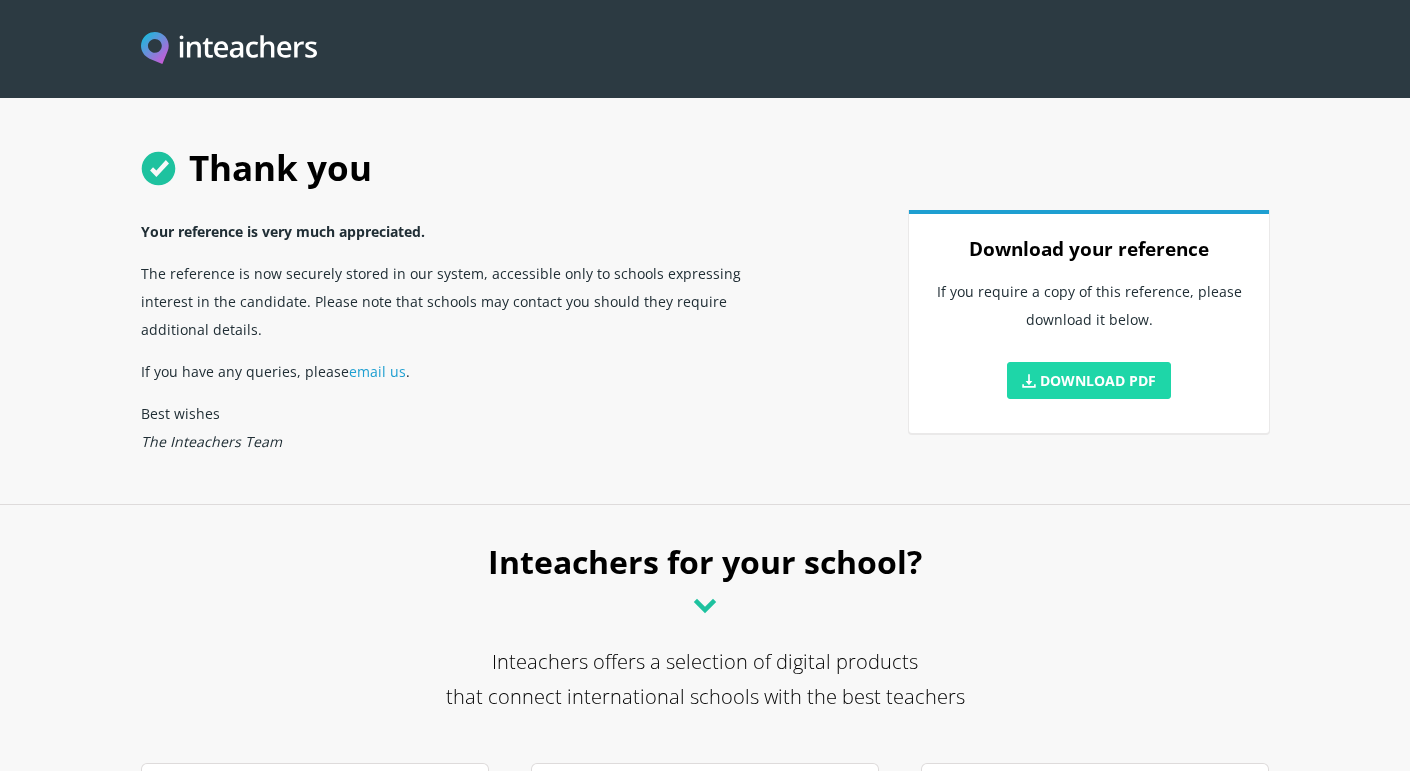 click on "Download PDF" at bounding box center [1089, 380] 